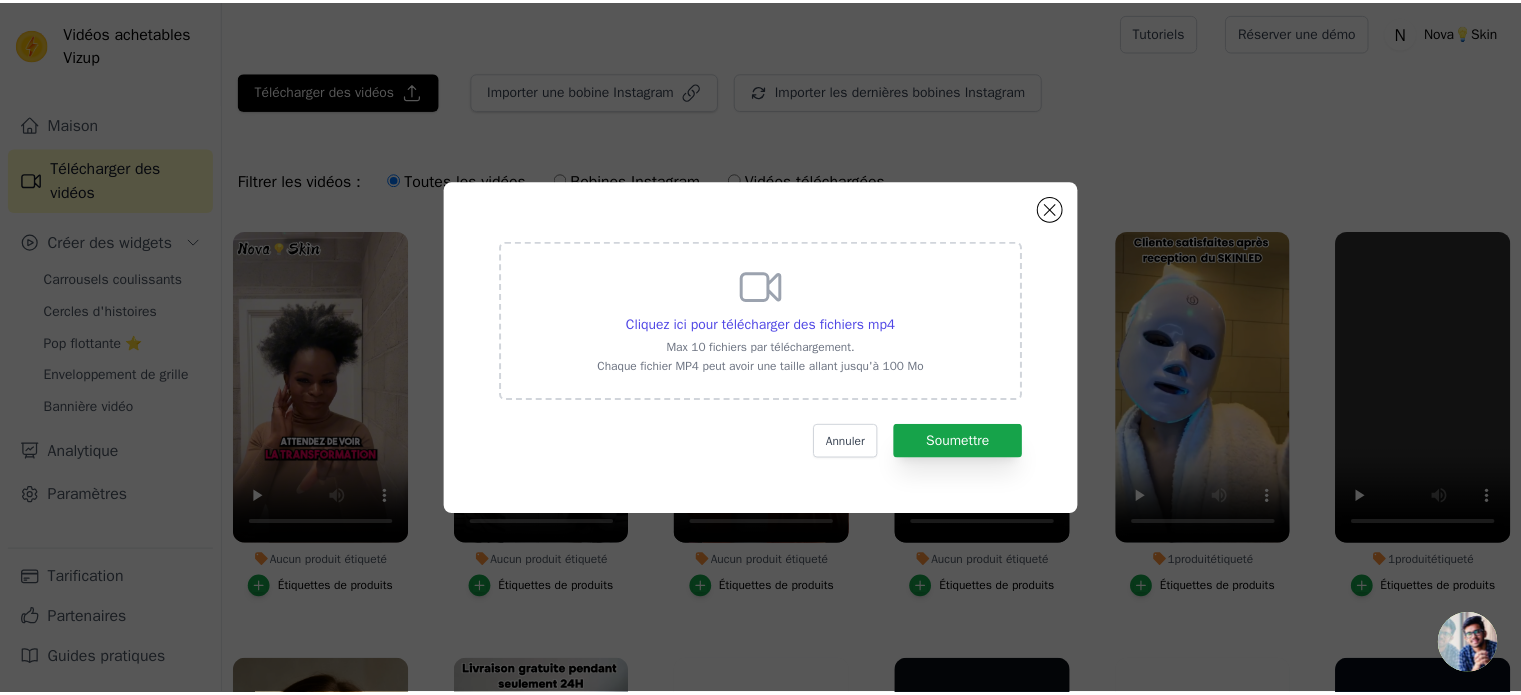 scroll, scrollTop: 0, scrollLeft: 0, axis: both 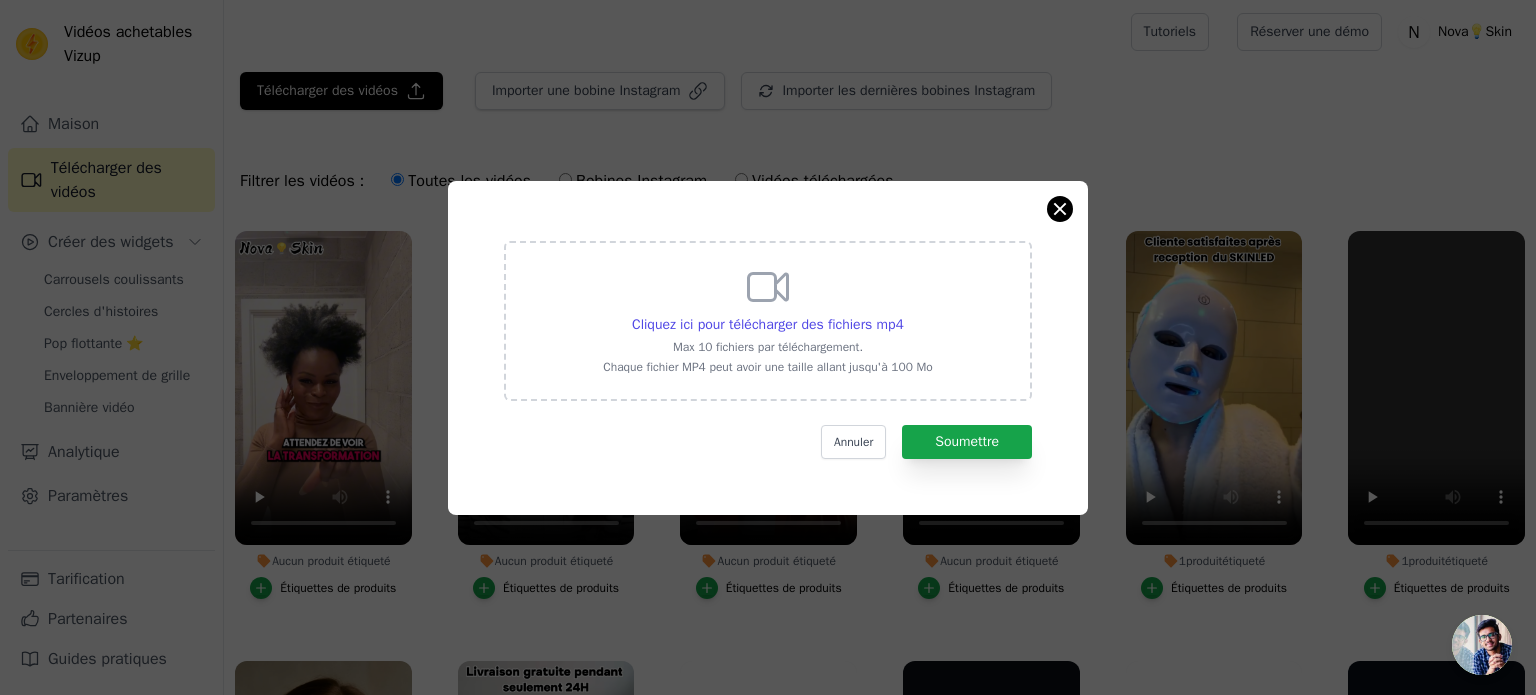 click at bounding box center (1060, 209) 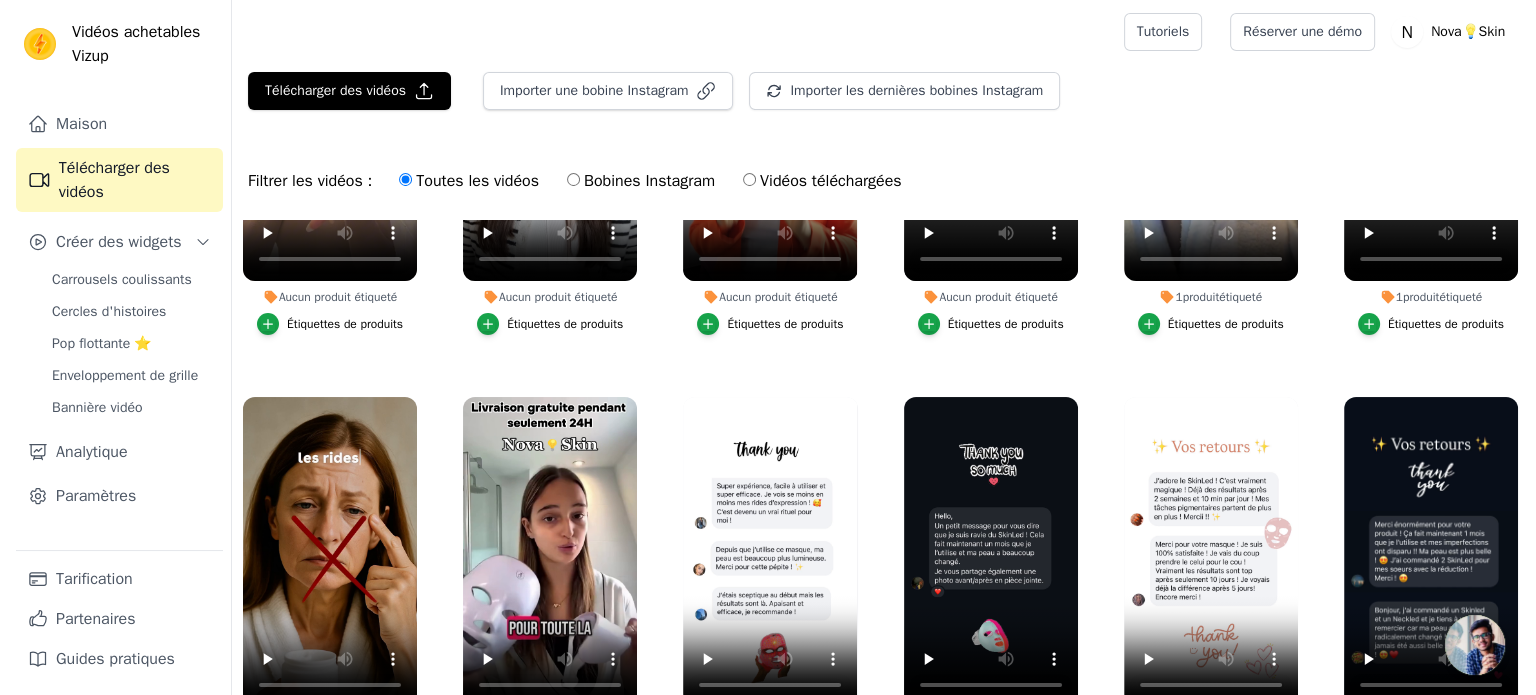 scroll, scrollTop: 0, scrollLeft: 0, axis: both 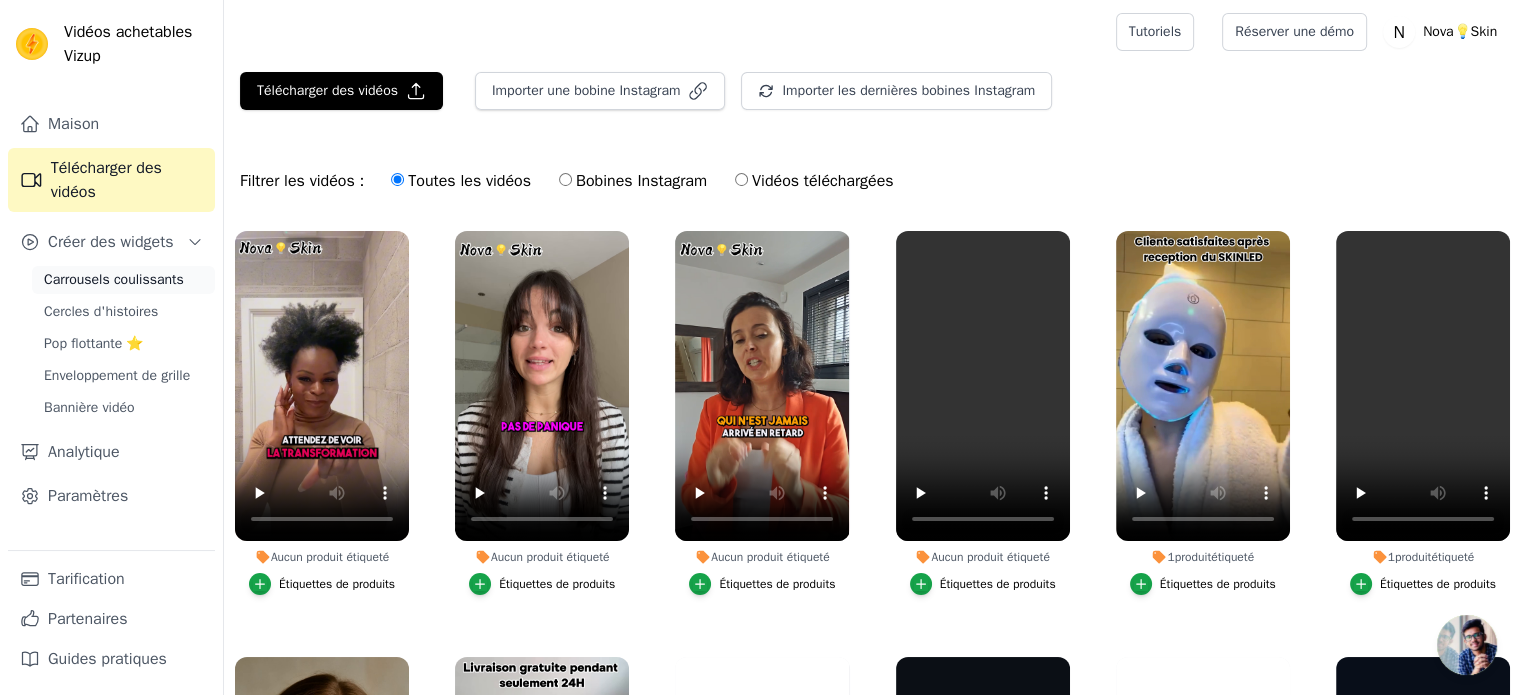 click on "Carrousels coulissants" at bounding box center [114, 279] 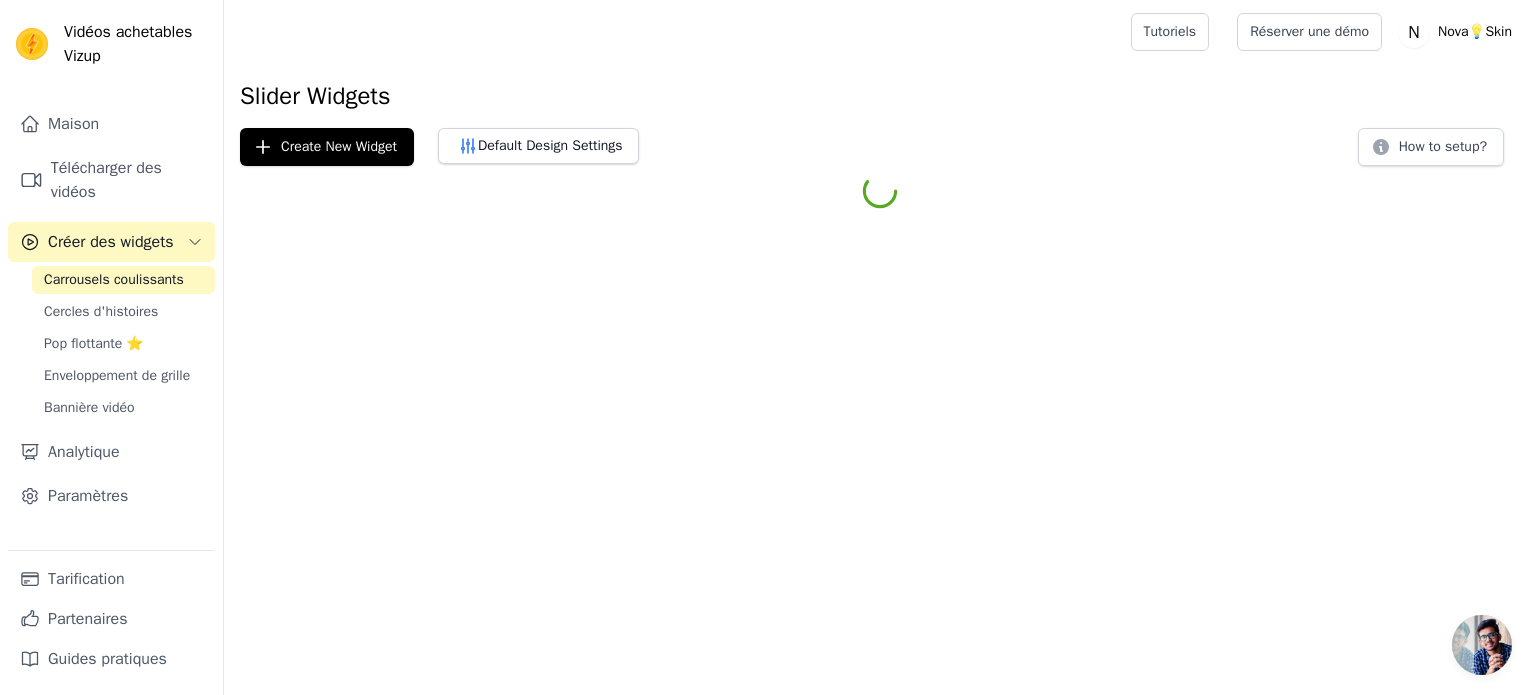 click on "Carrousels coulissants" at bounding box center (114, 279) 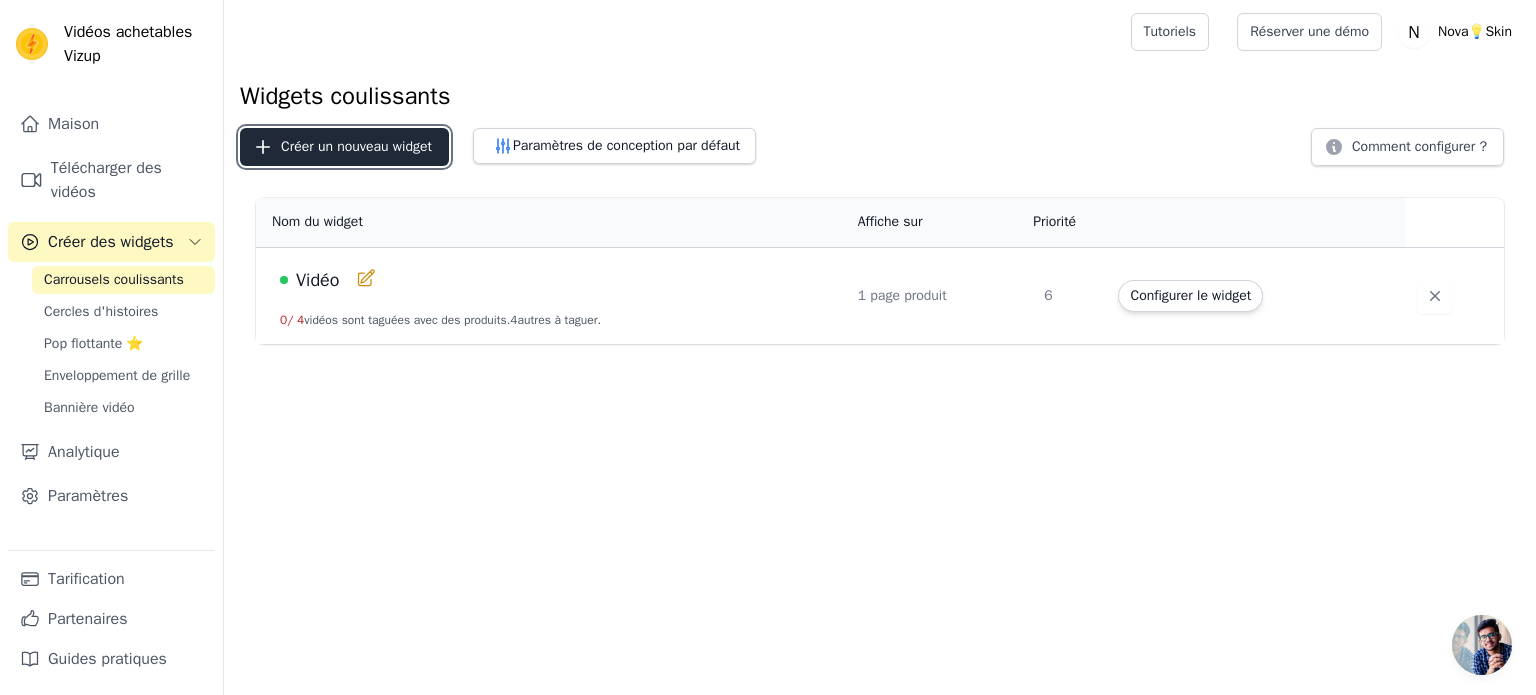 click on "Créer un nouveau widget" at bounding box center [356, 146] 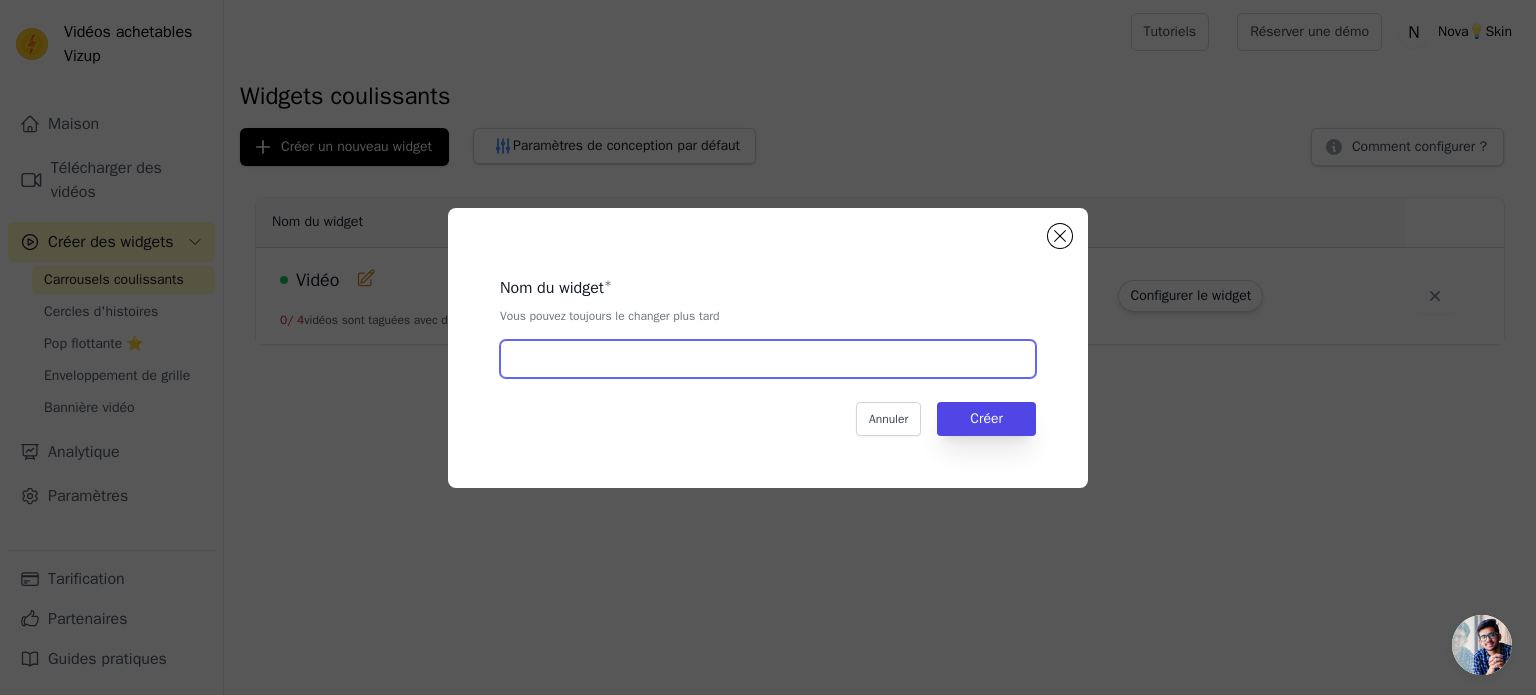 click at bounding box center (768, 359) 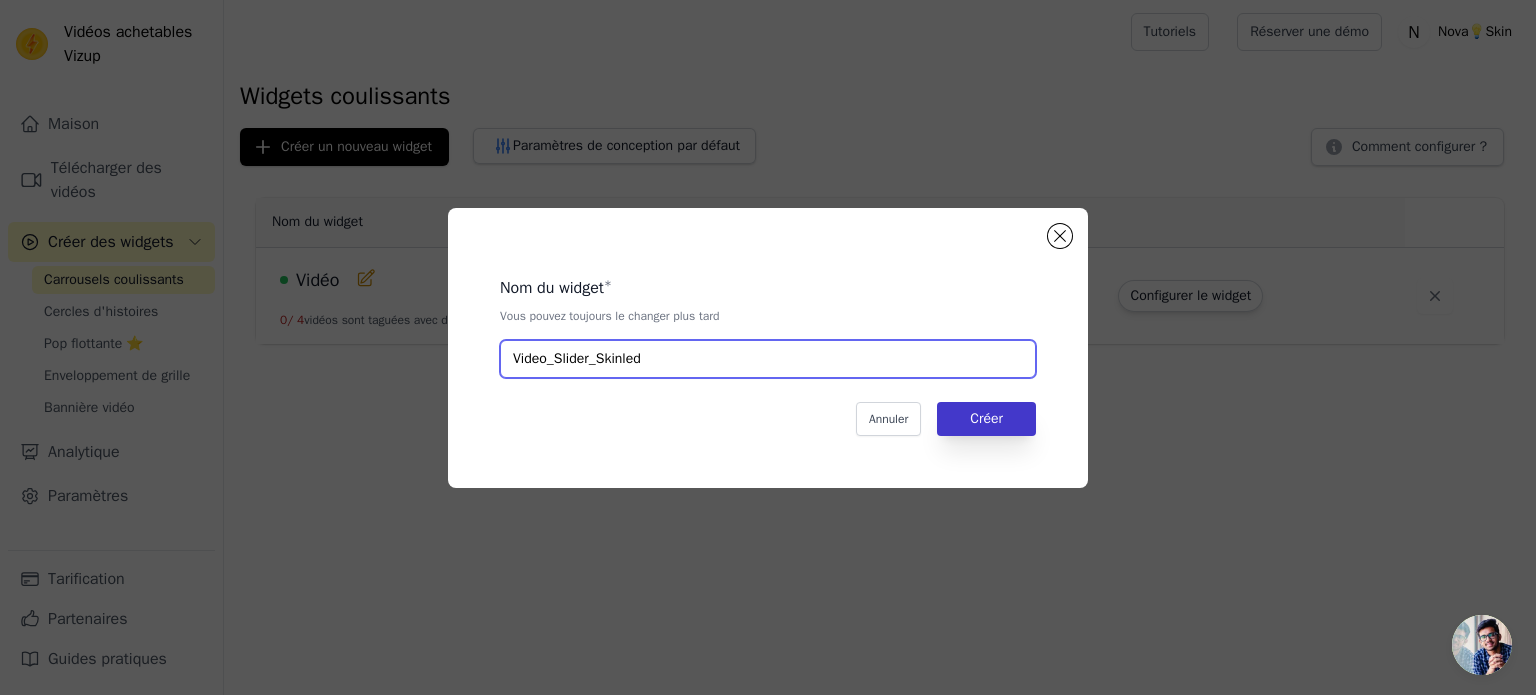 type on "Video_Slider_Skinled" 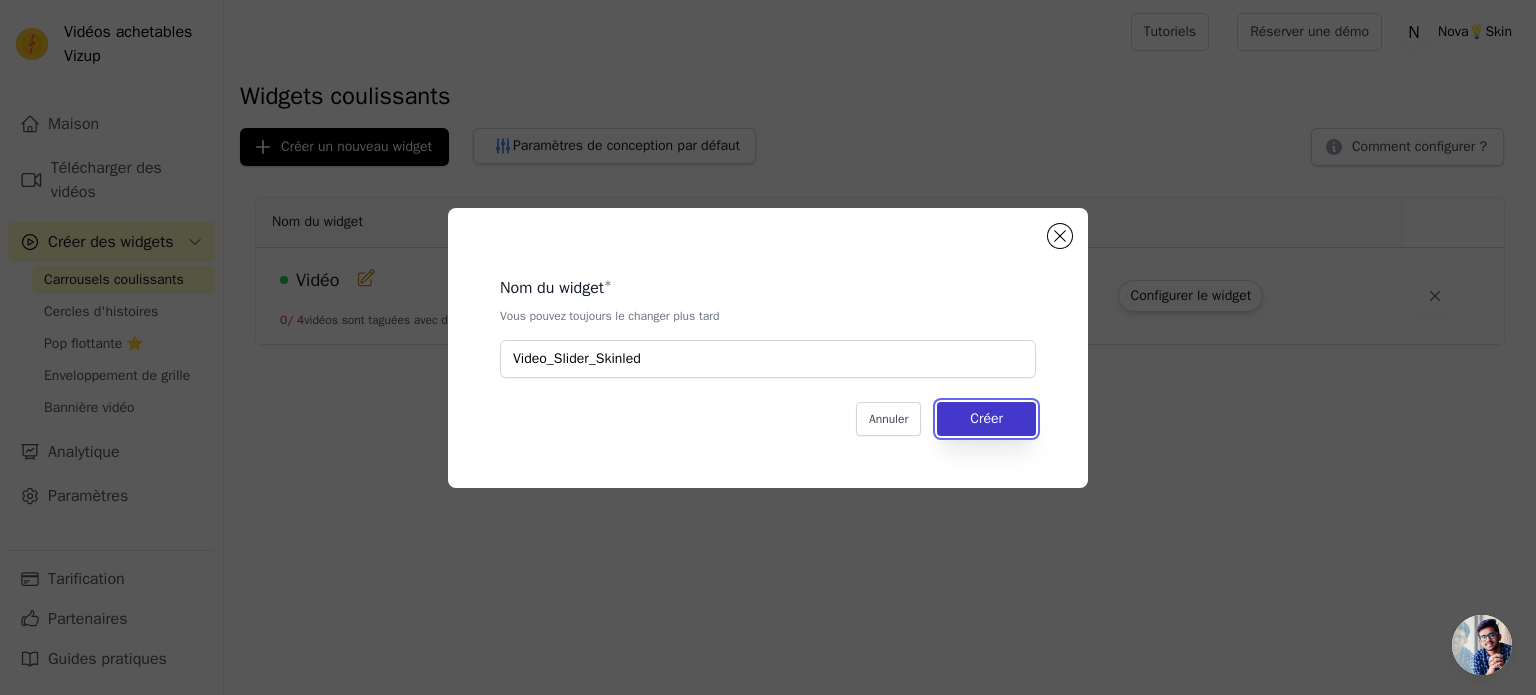 click on "Créer" at bounding box center [986, 418] 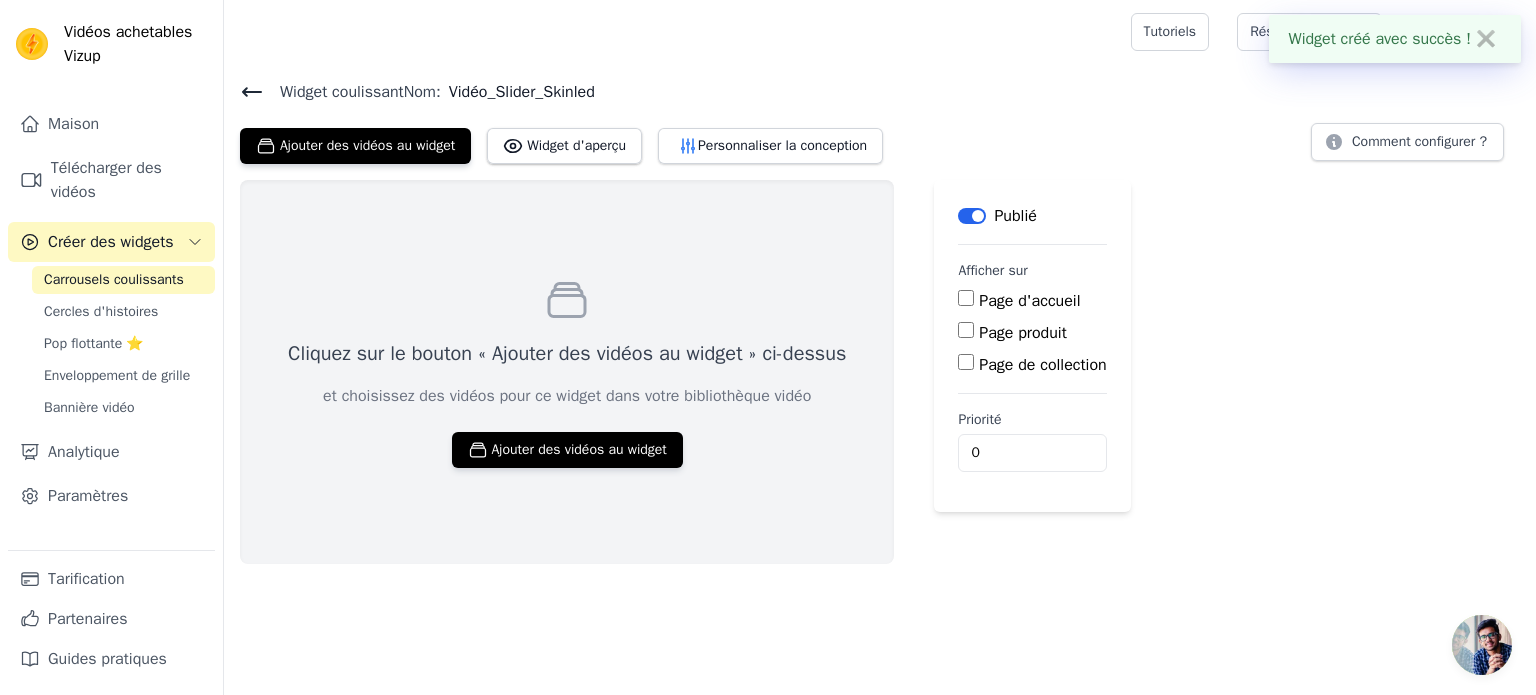 click on "Page produit" at bounding box center (966, 330) 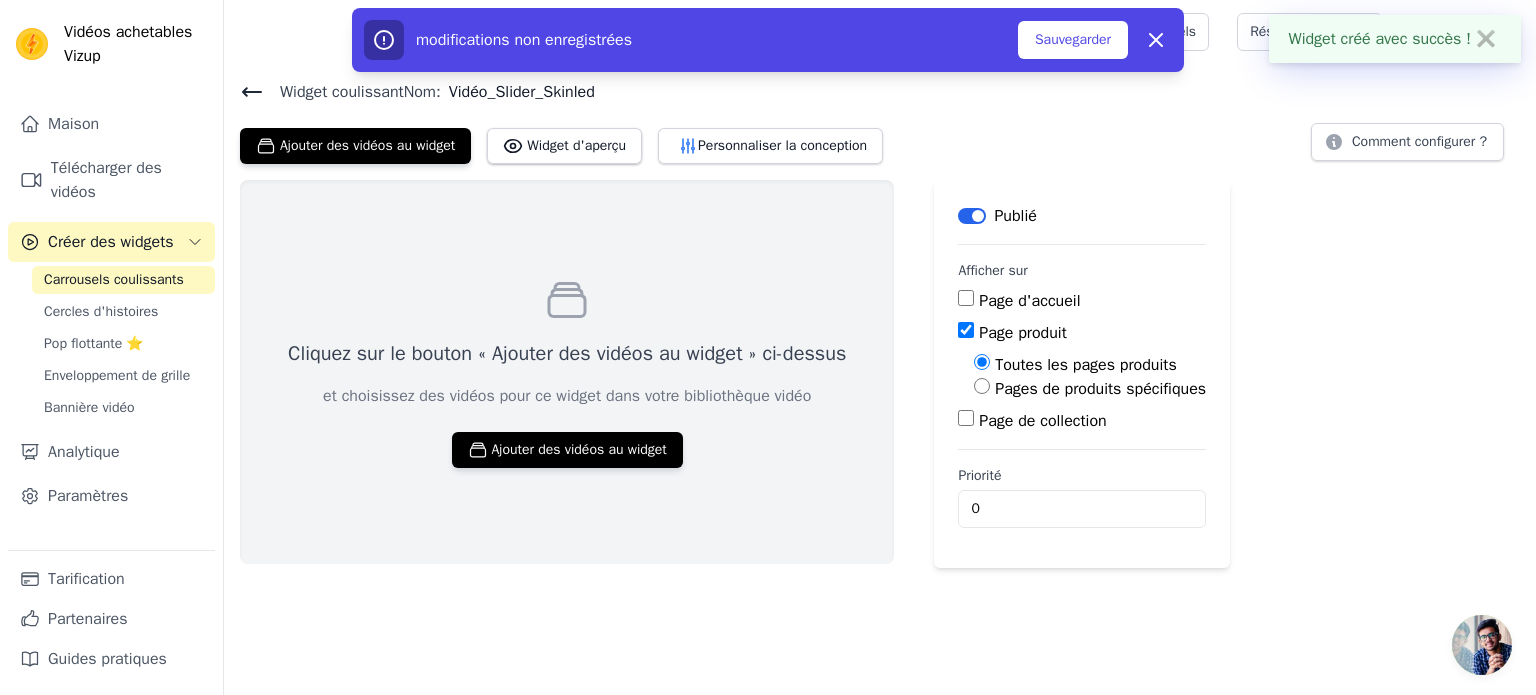 click on "Pages de produits spécifiques" at bounding box center [1100, 389] 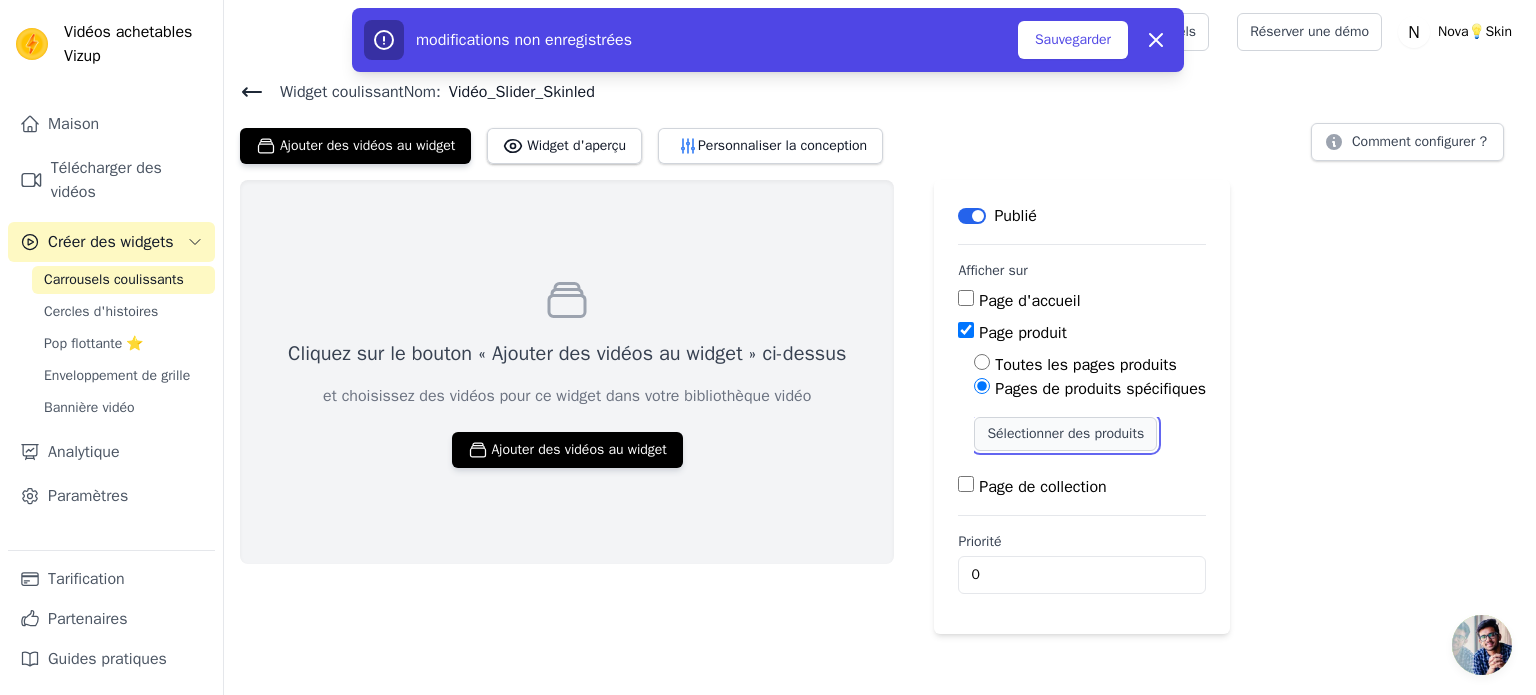 click on "Sélectionner des produits" at bounding box center [1065, 434] 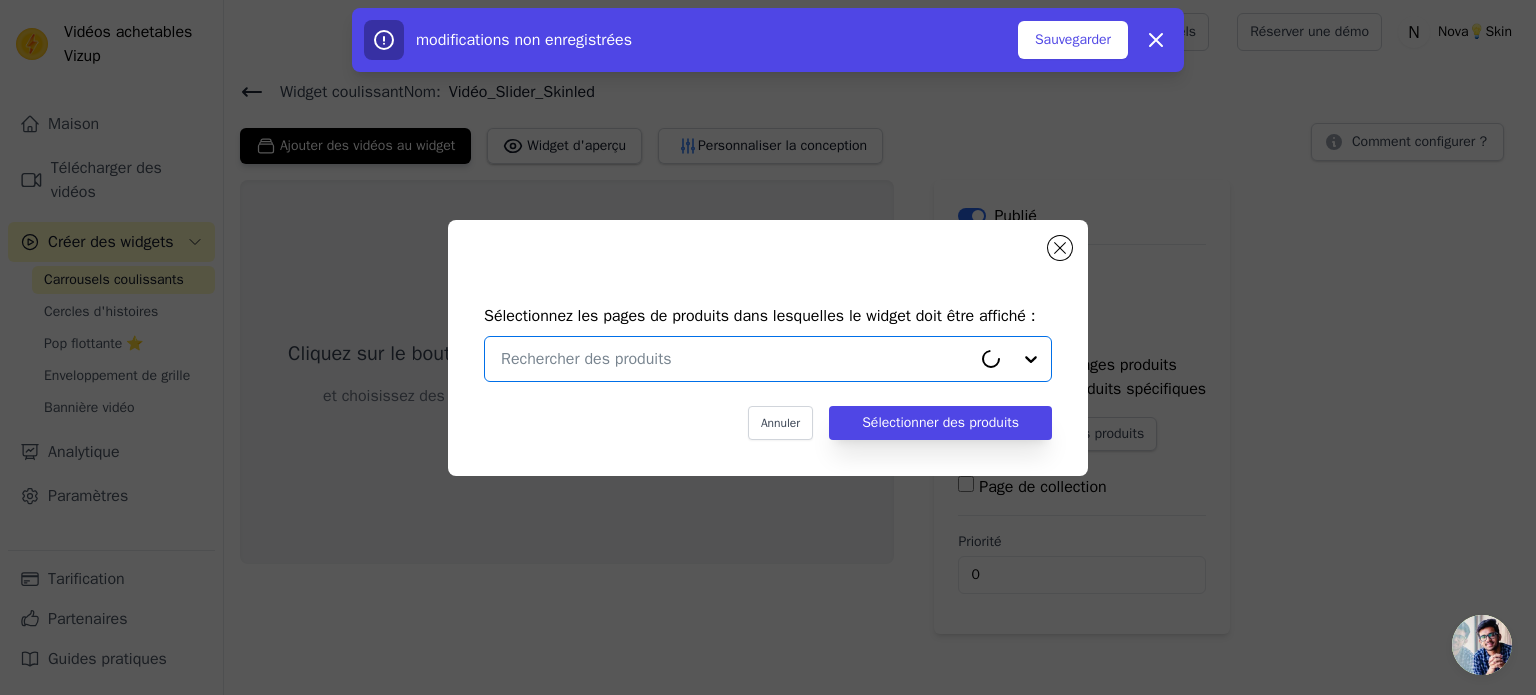 click at bounding box center (736, 359) 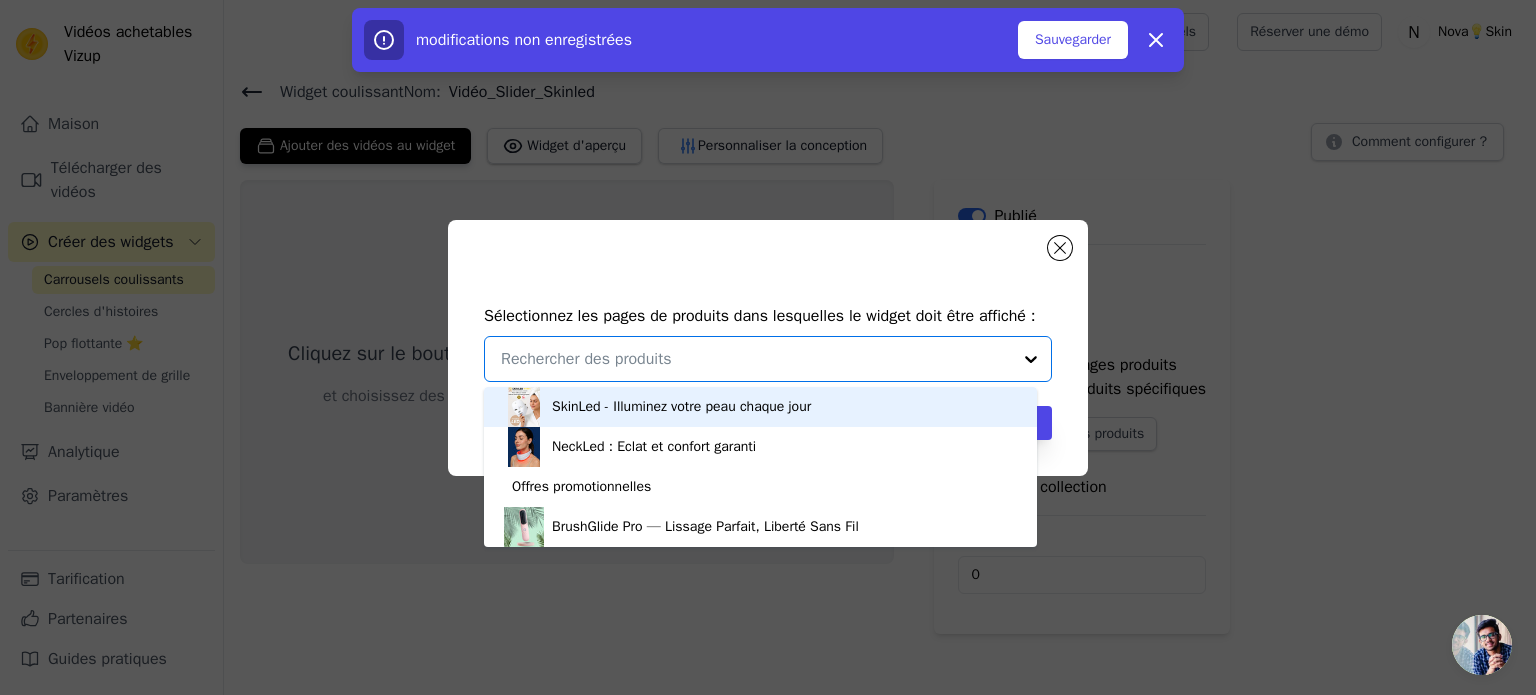 click on "SkinLed - Illuminez votre peau chaque jour" at bounding box center (681, 406) 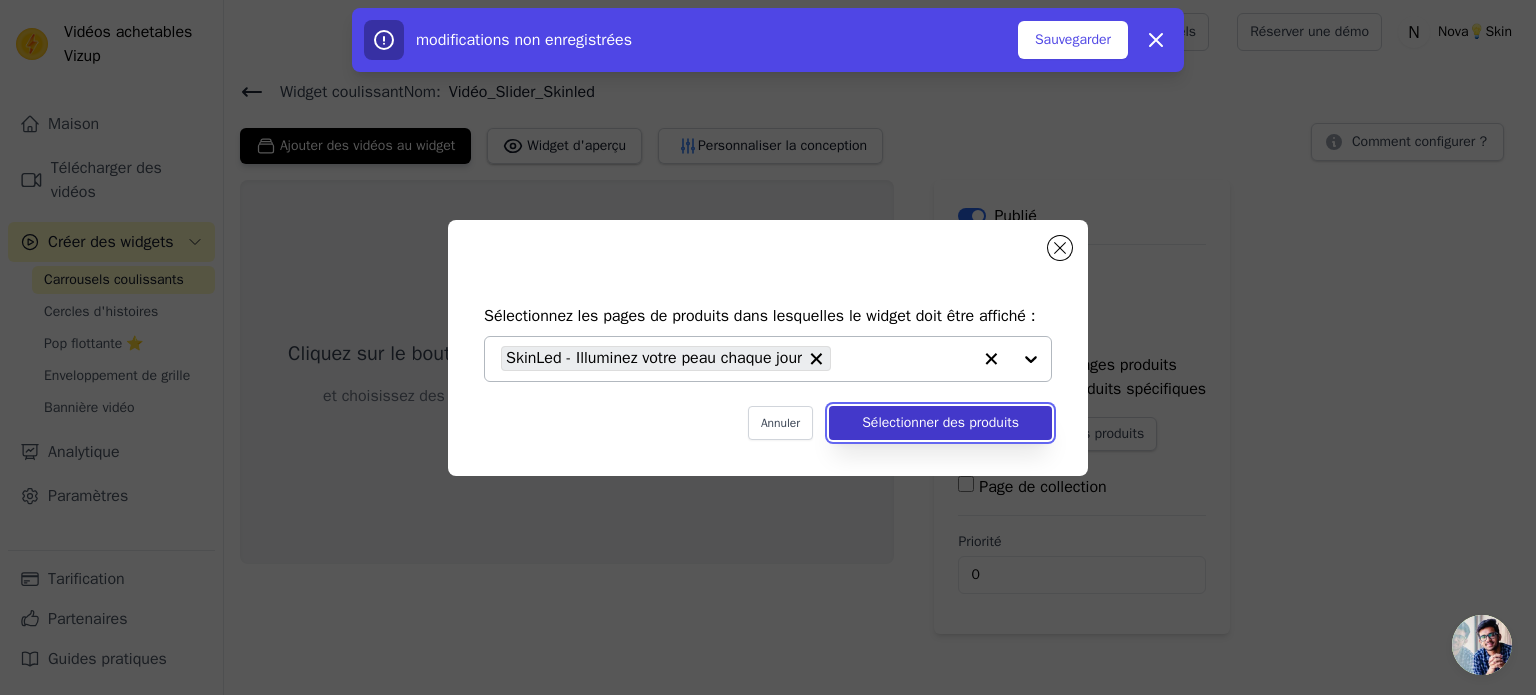 click on "Sélectionner des produits" at bounding box center (940, 422) 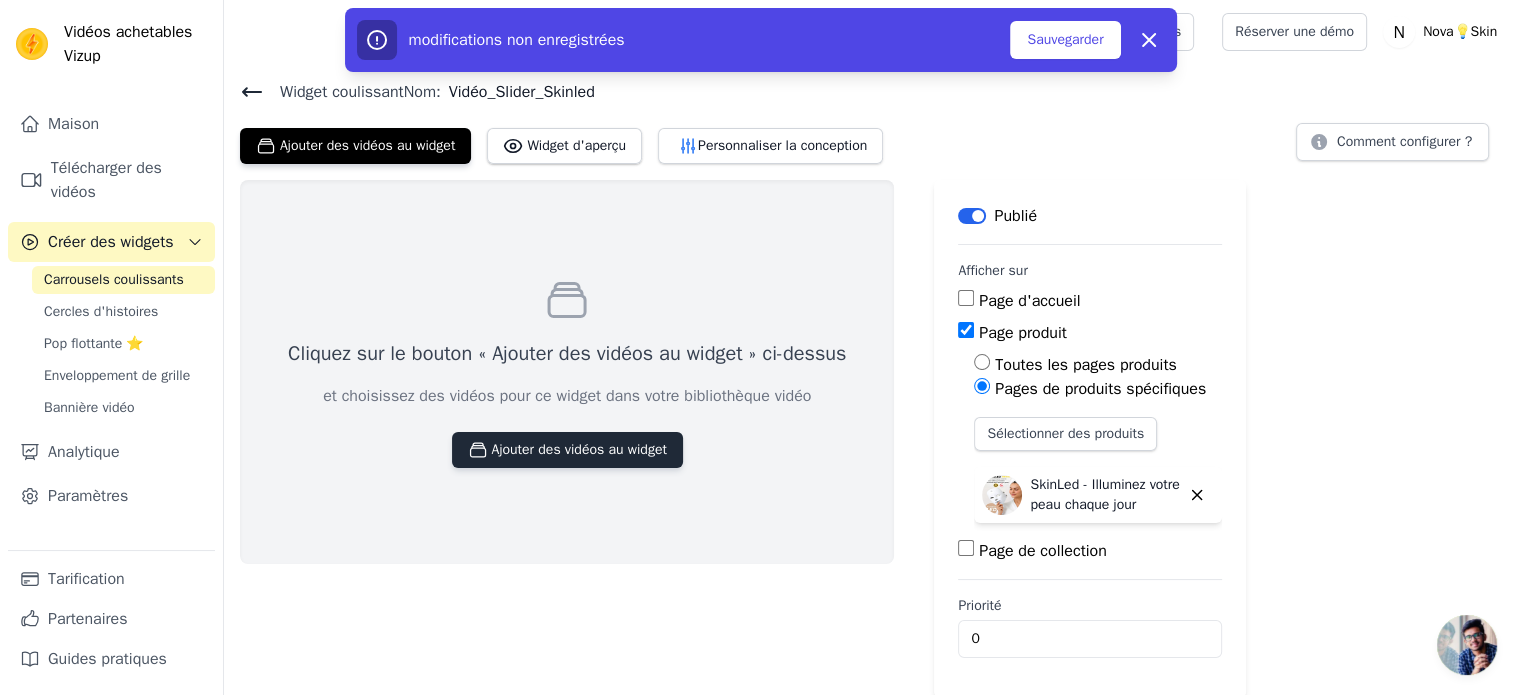 click on "Ajouter des vidéos au widget" at bounding box center [579, 449] 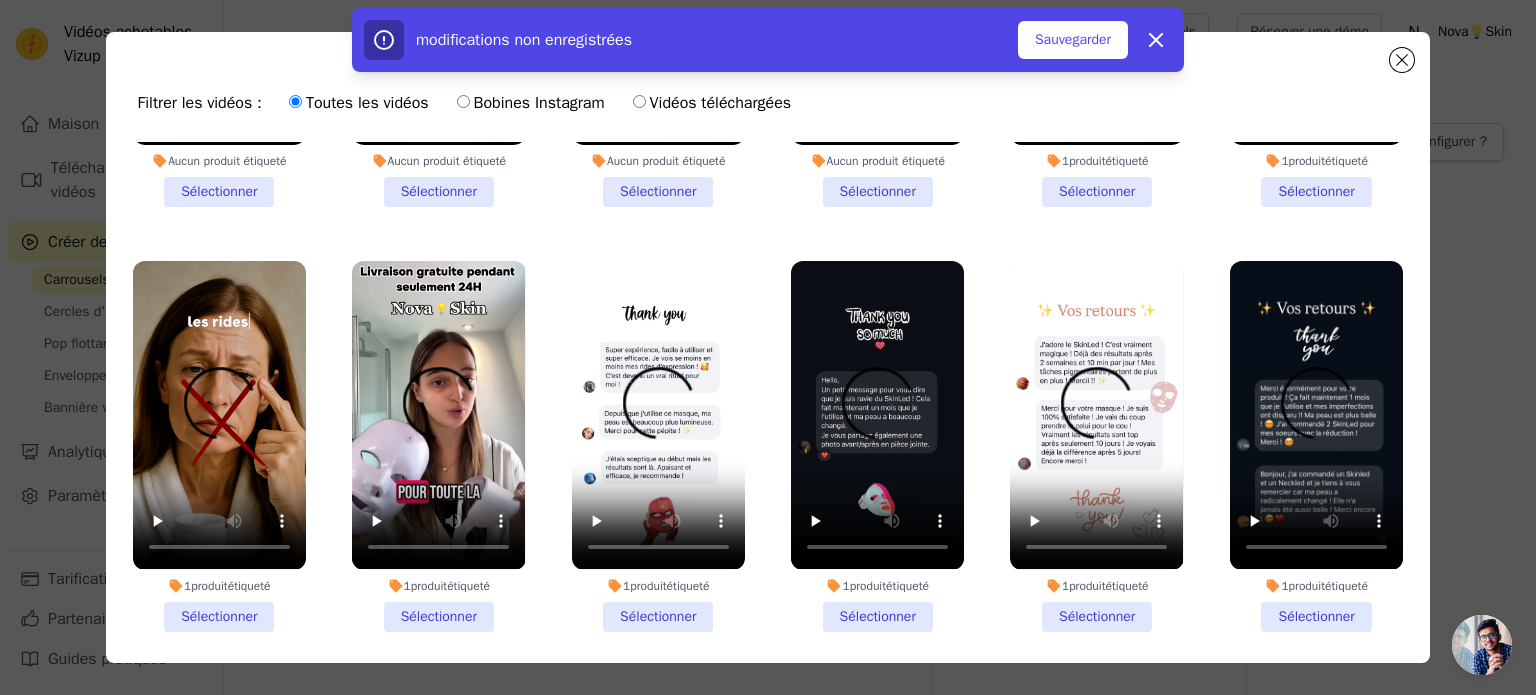 scroll, scrollTop: 318, scrollLeft: 0, axis: vertical 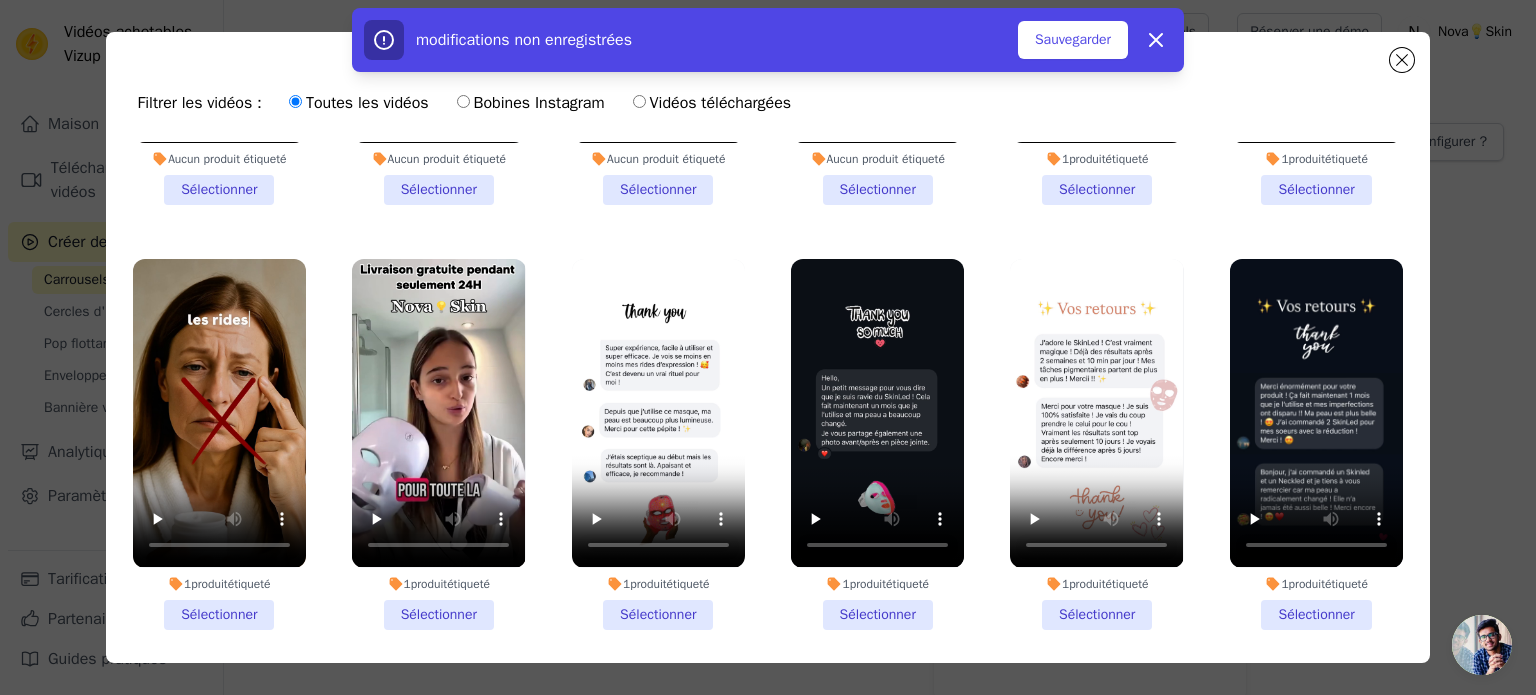 click on "1  produit  étiqueté     Sélectionner" at bounding box center [438, 444] 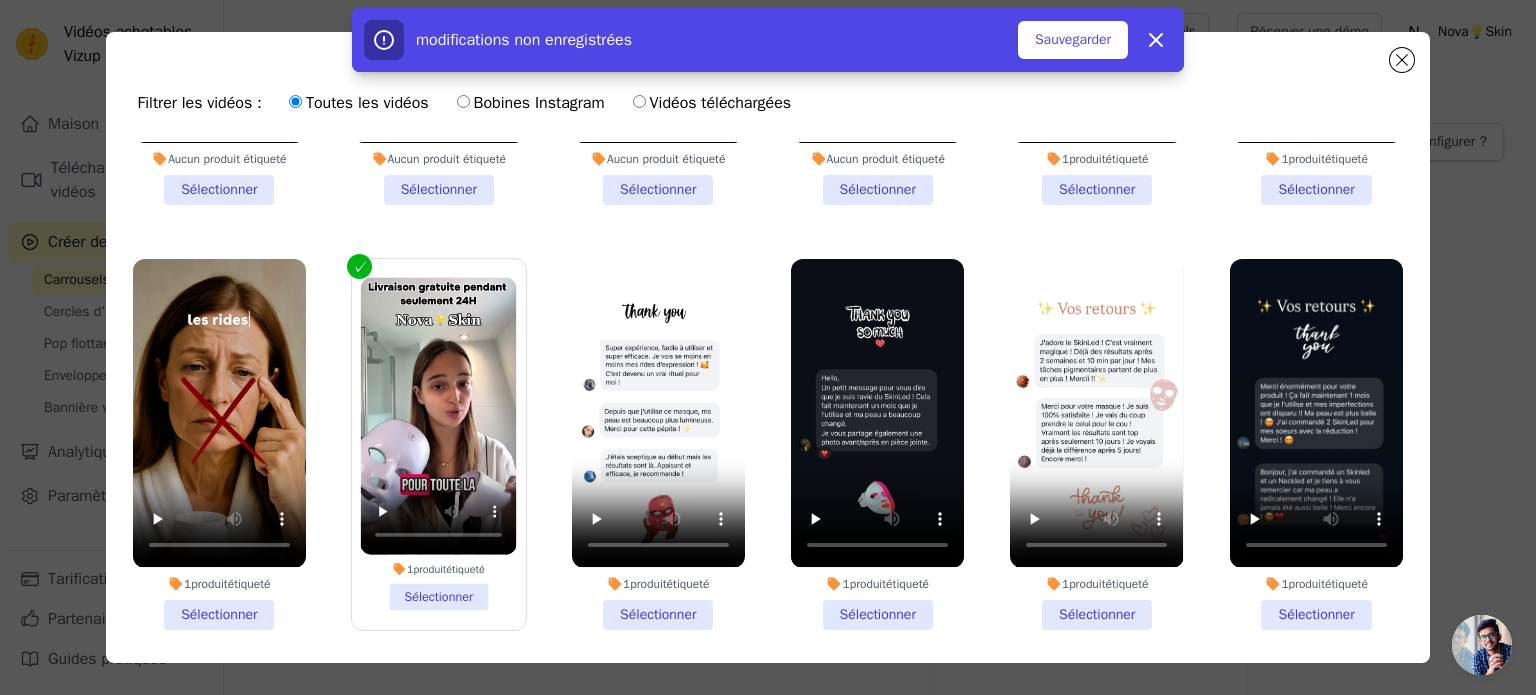 click on "1  produit  étiqueté     Sélectionner" at bounding box center [219, 444] 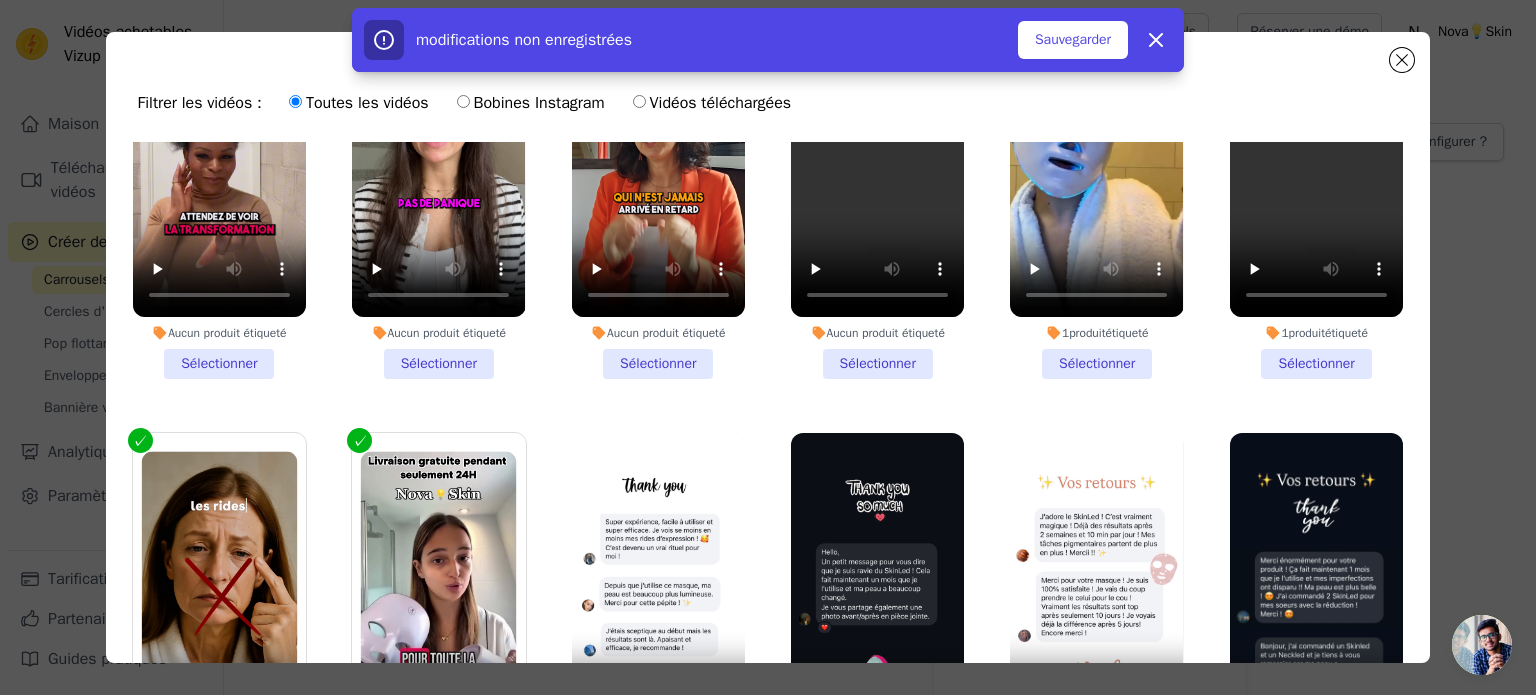 scroll, scrollTop: 134, scrollLeft: 0, axis: vertical 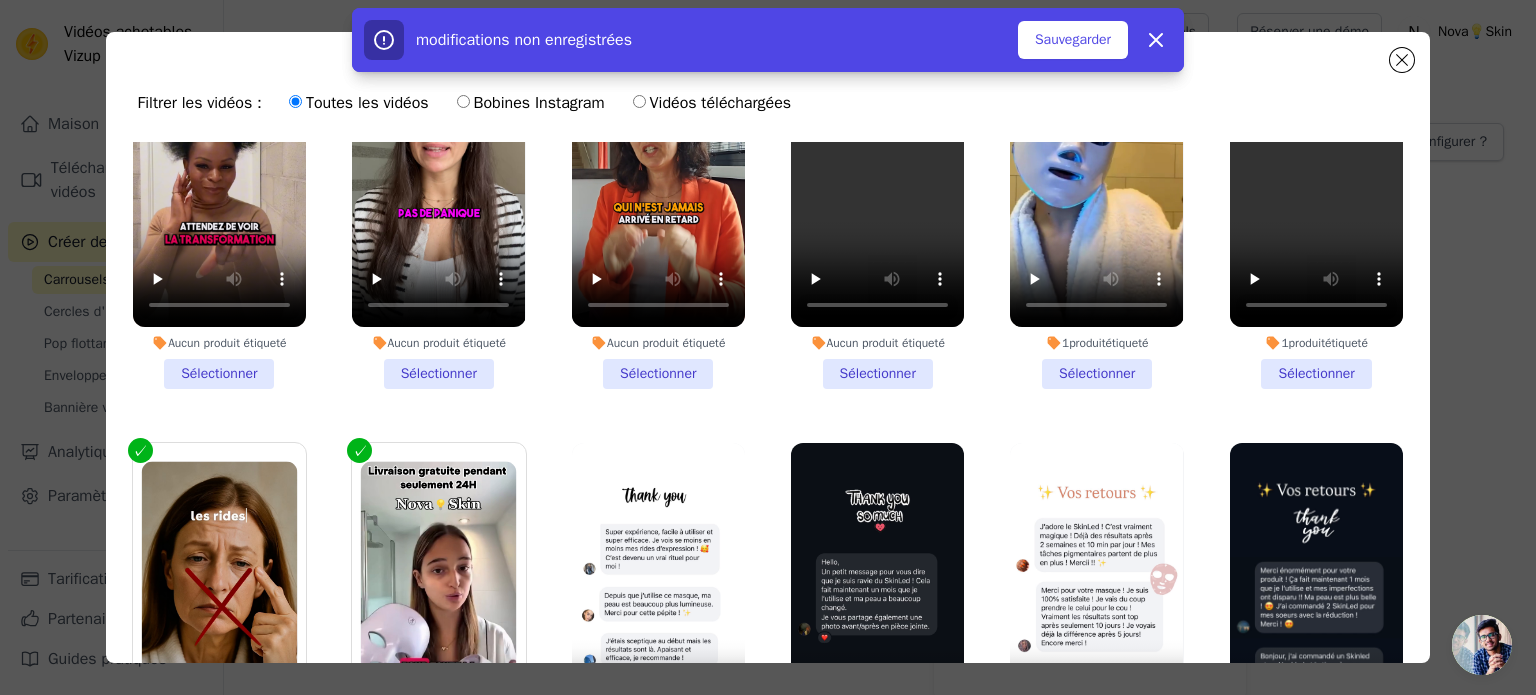click on "1  produit  étiqueté     Sélectionner" at bounding box center (1316, 204) 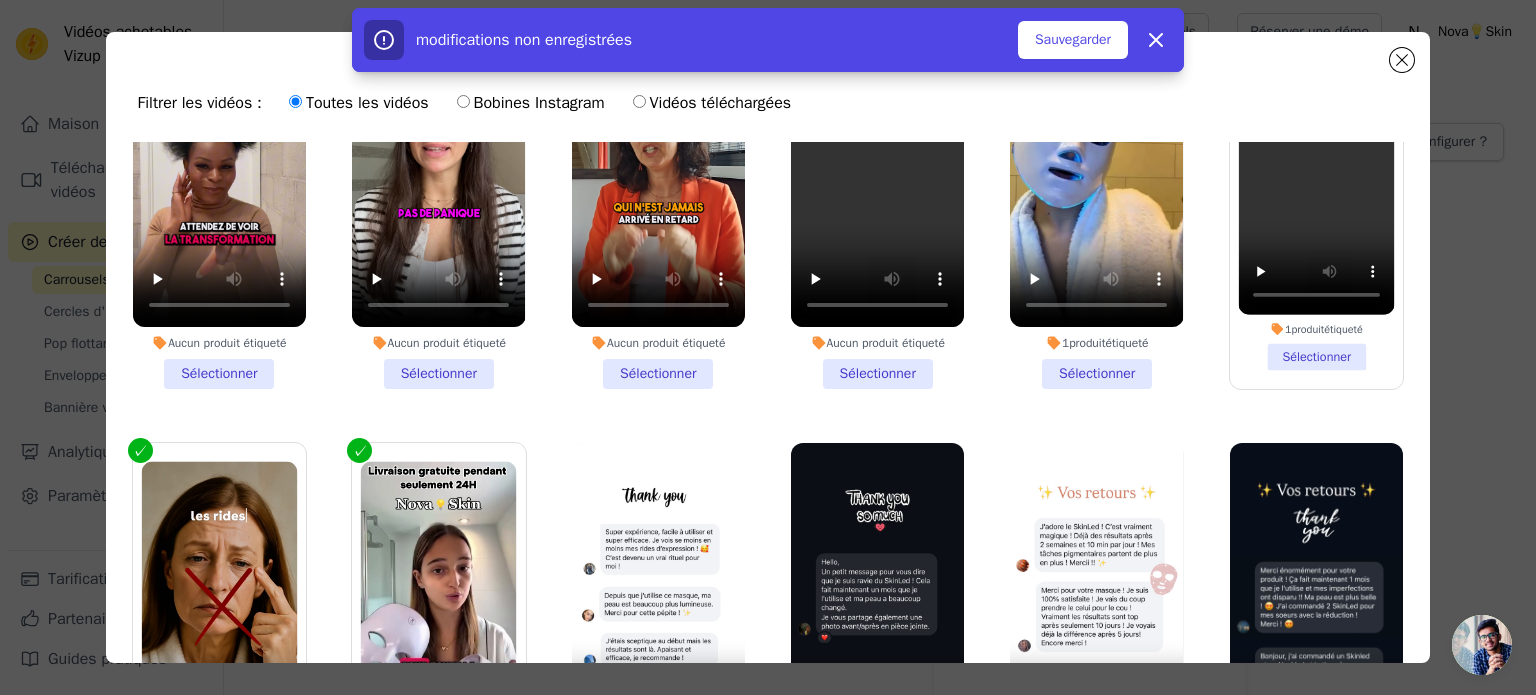 click on "1  produit  étiqueté     Sélectionner" at bounding box center (1096, 204) 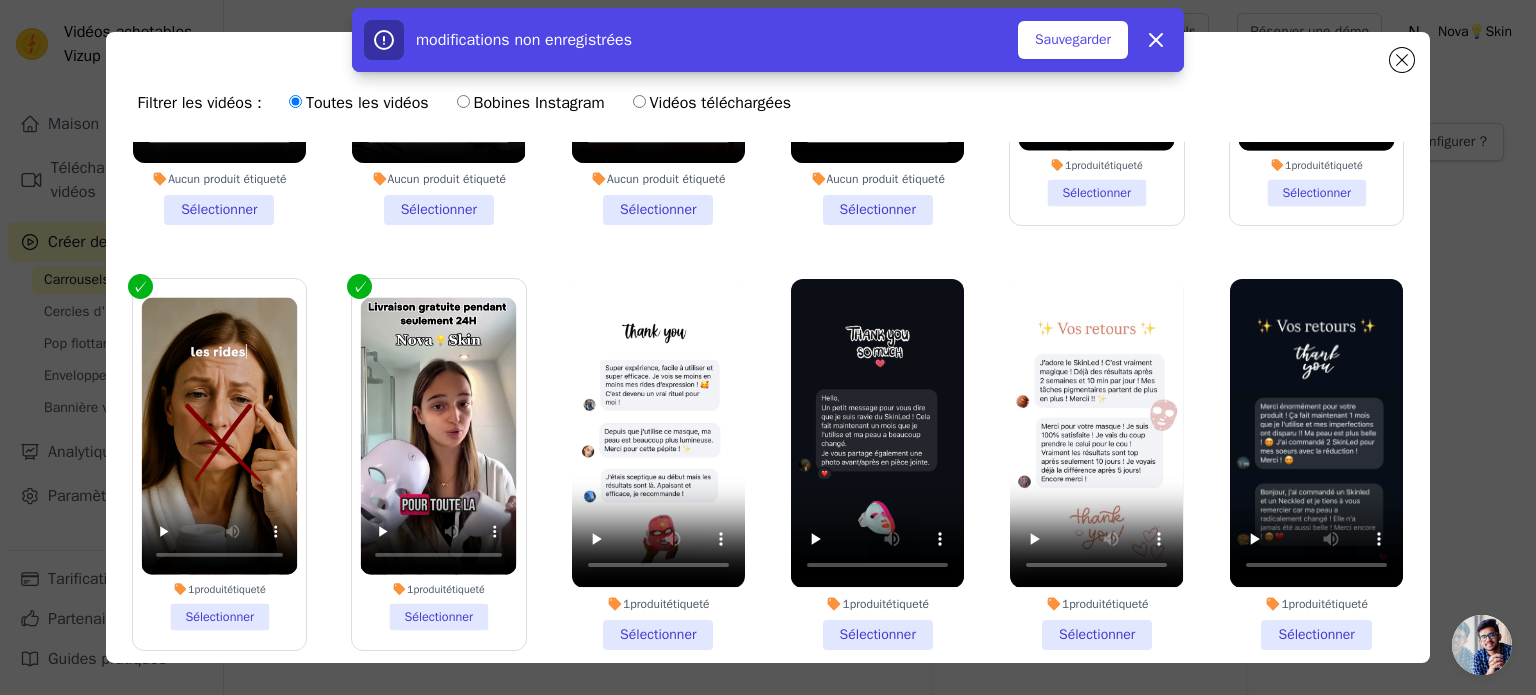 scroll, scrollTop: 0, scrollLeft: 0, axis: both 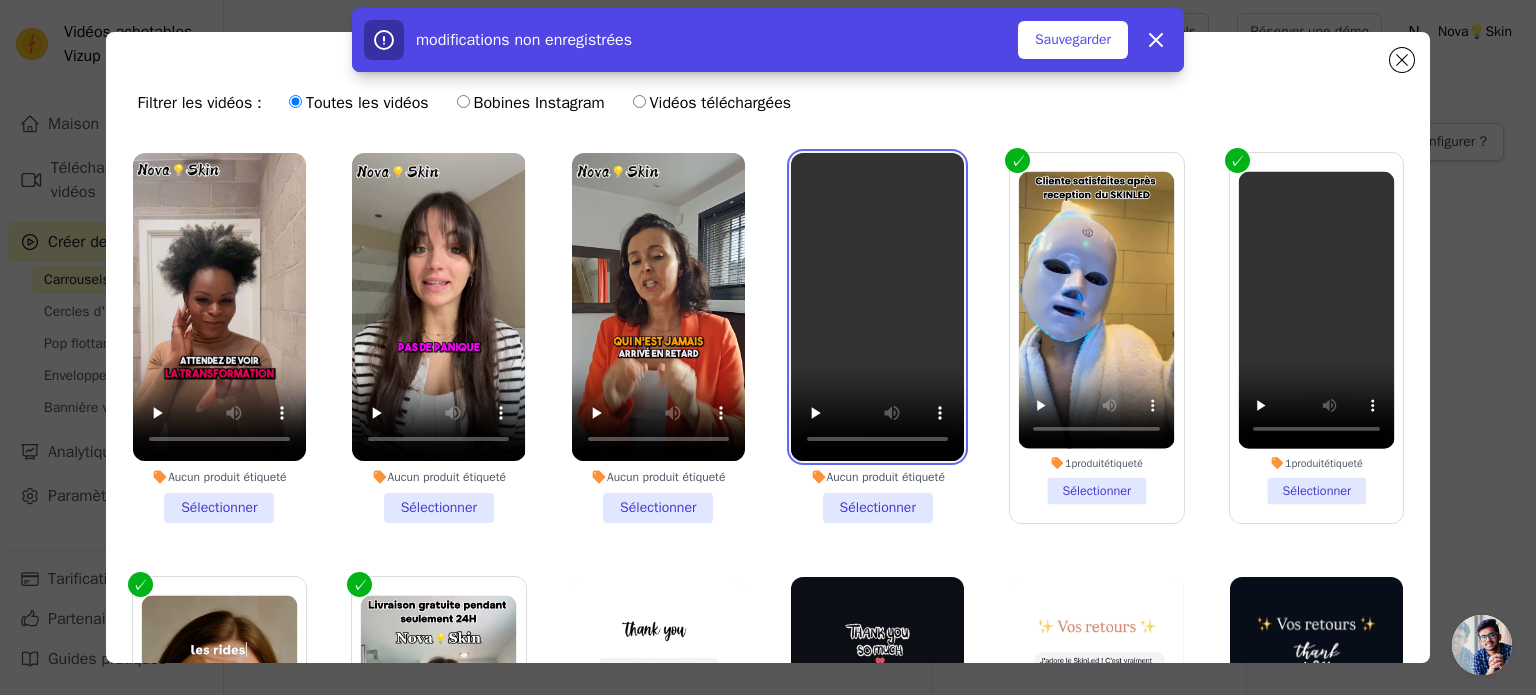 click at bounding box center (877, 307) 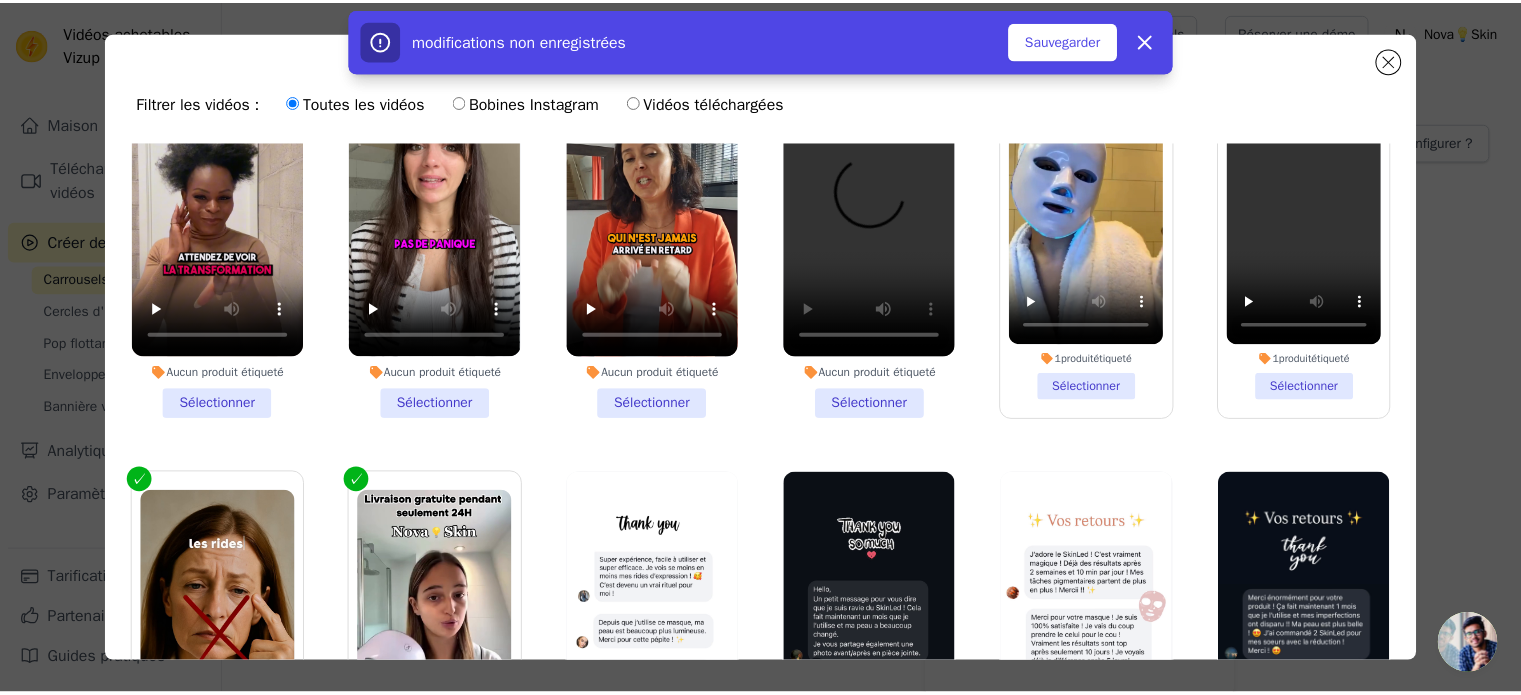 scroll, scrollTop: 100, scrollLeft: 0, axis: vertical 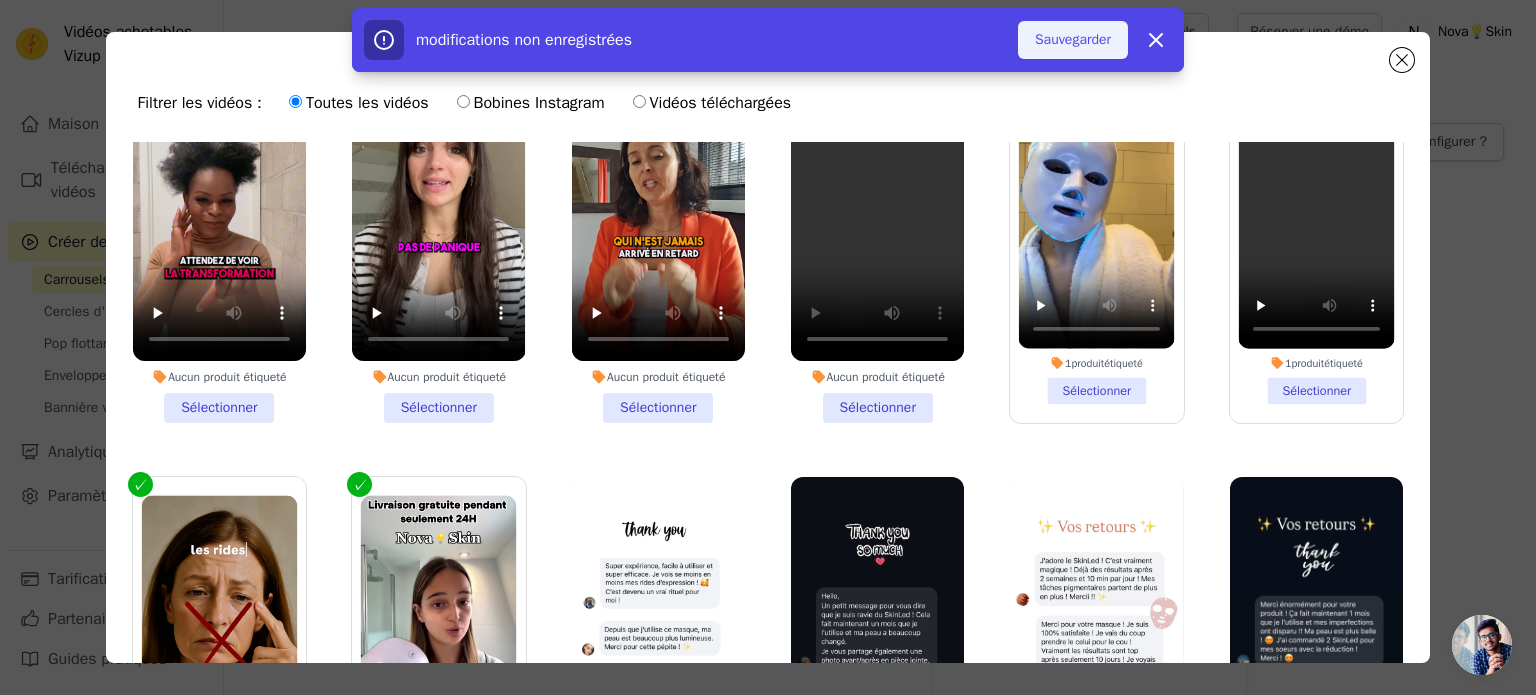 click on "Sauvegarder" at bounding box center [1073, 39] 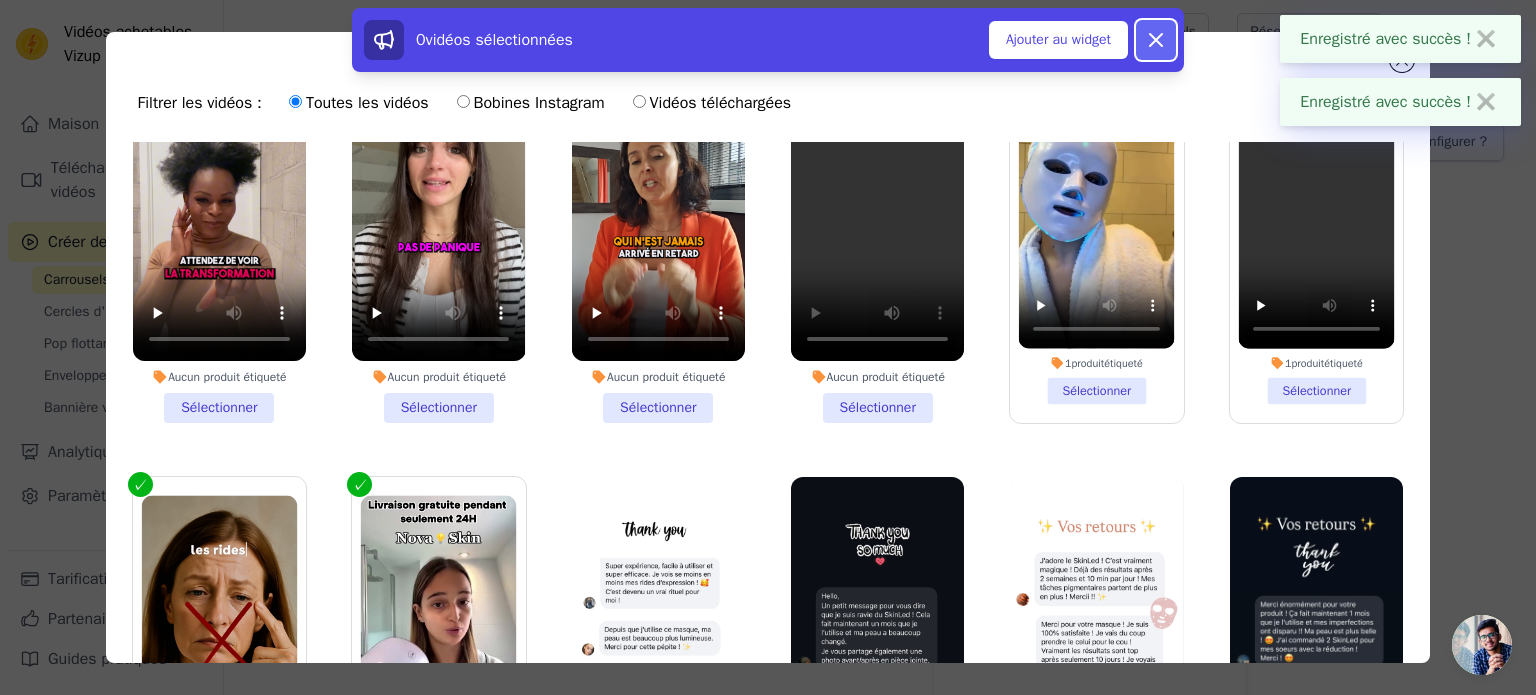 click 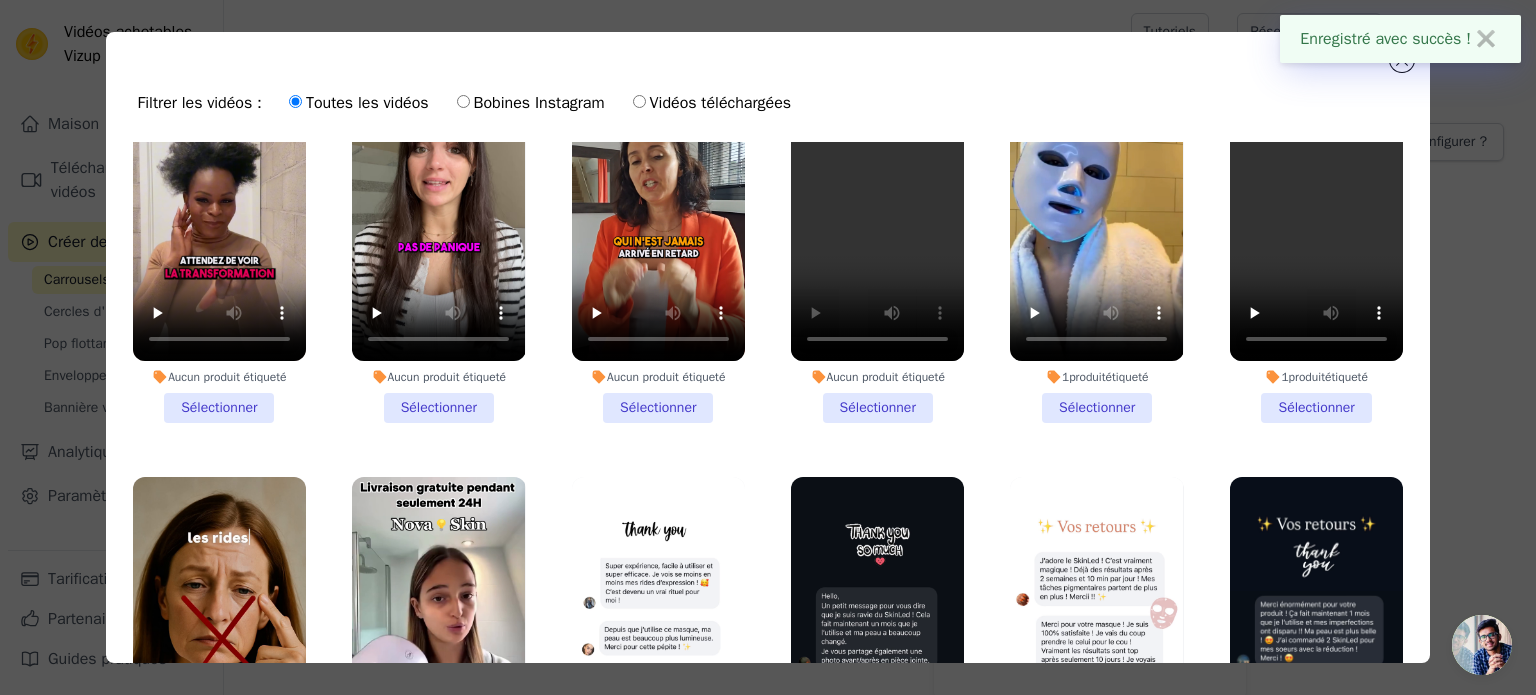 click on "✖" at bounding box center [1486, 39] 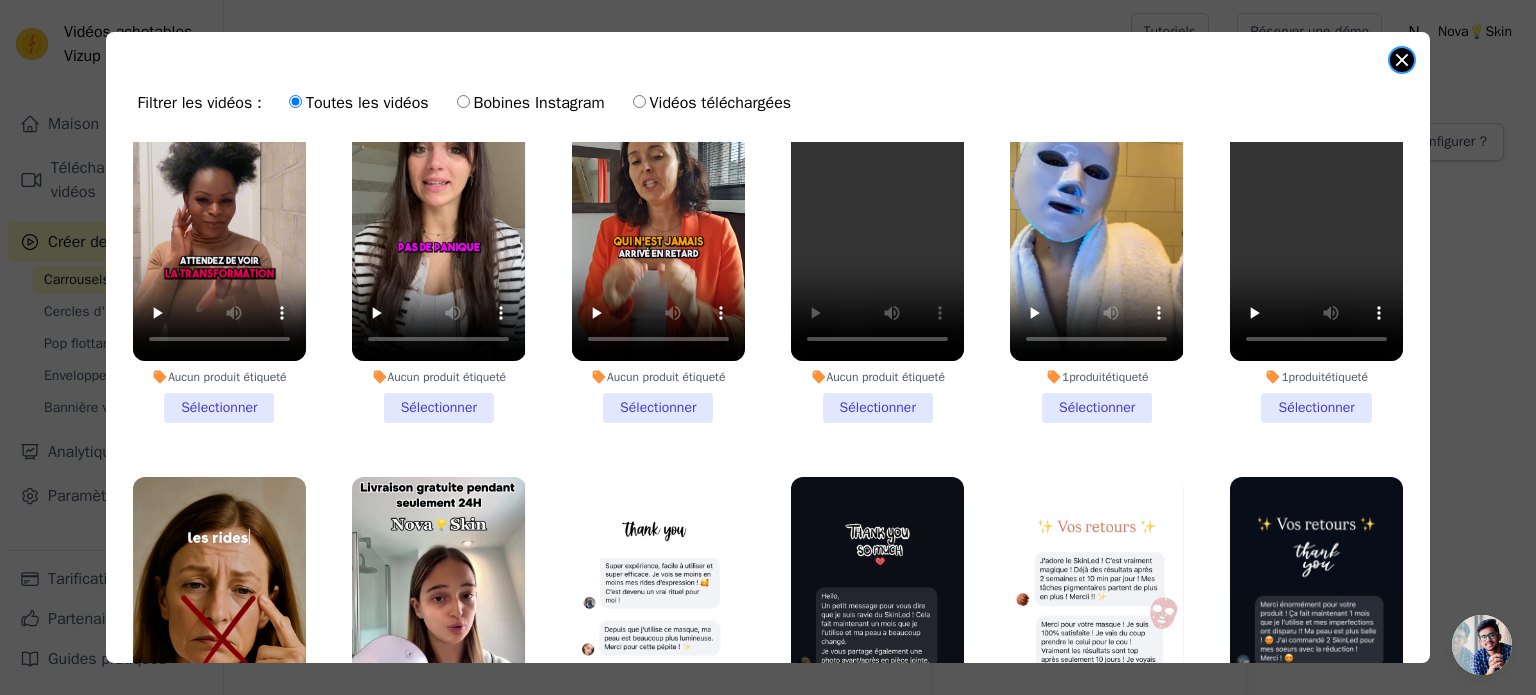 click at bounding box center (1402, 60) 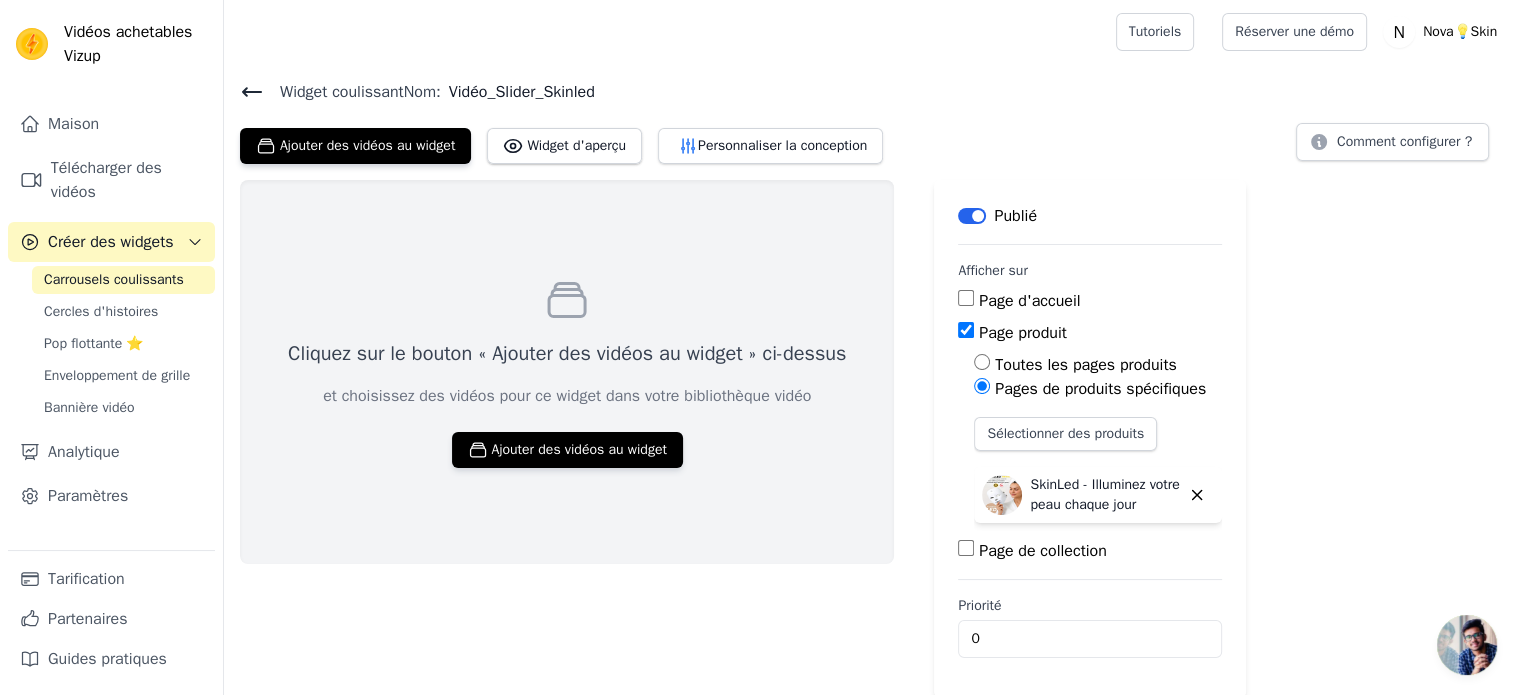 click on "Cliquez sur le bouton « Ajouter des vidéos au widget » ci-dessus   et choisissez des vidéos pour ce widget dans votre bibliothèque vidéo
Ajouter des vidéos au widget" at bounding box center [567, 439] 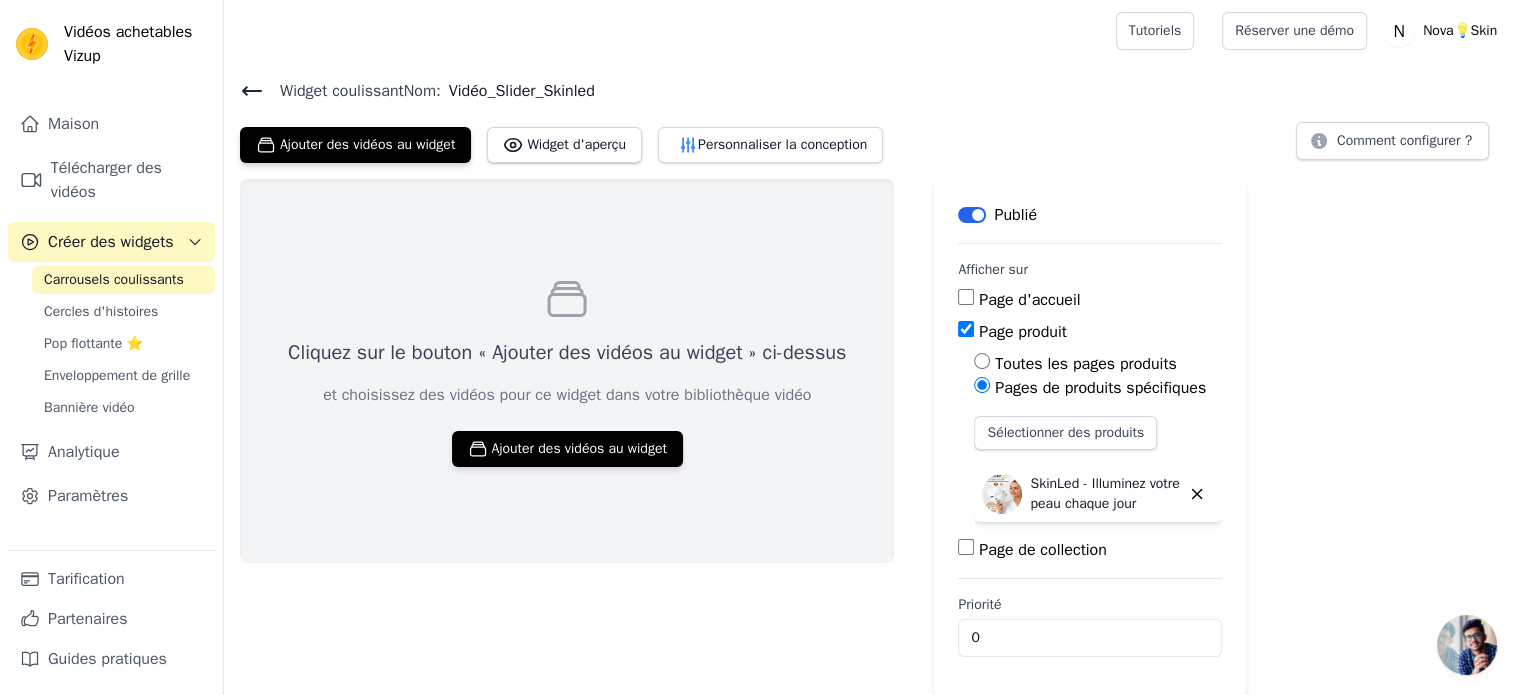 scroll, scrollTop: 0, scrollLeft: 0, axis: both 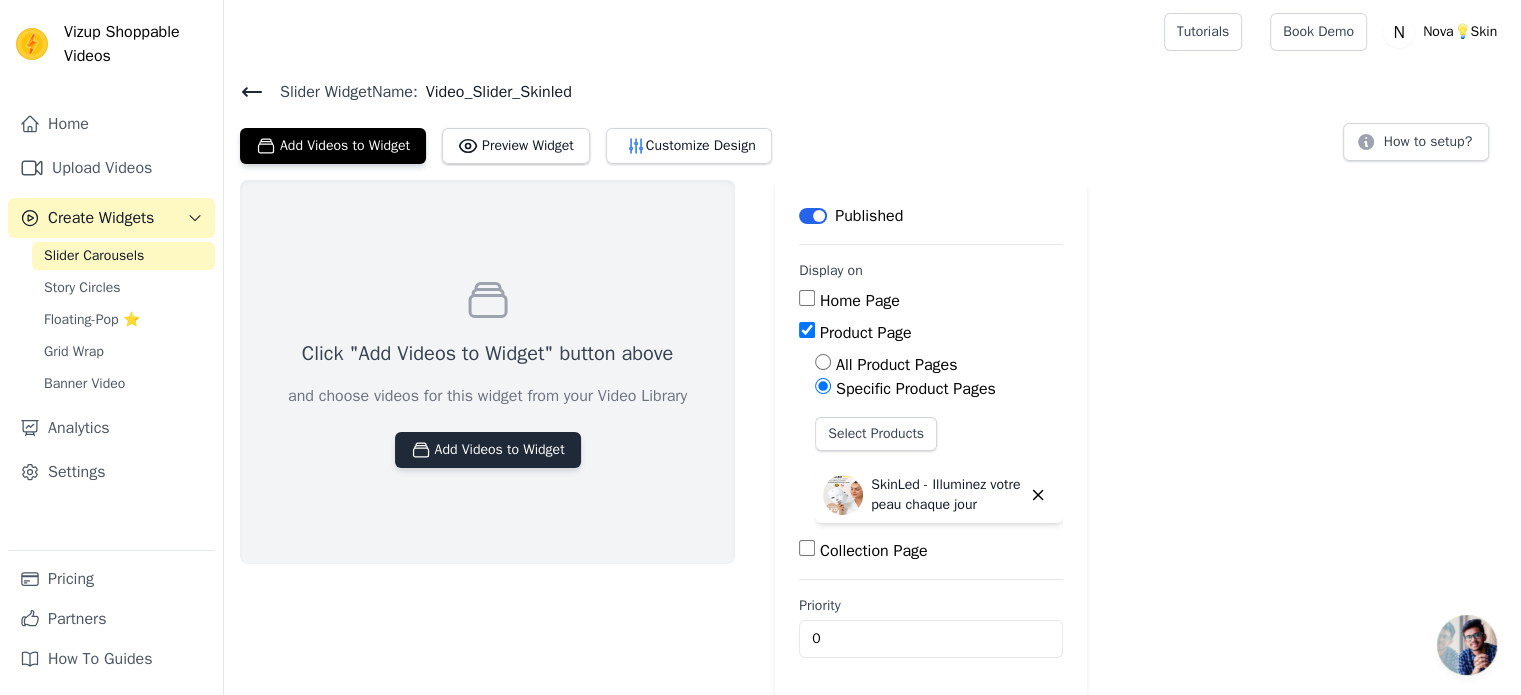 click on "Add Videos to Widget" at bounding box center (488, 450) 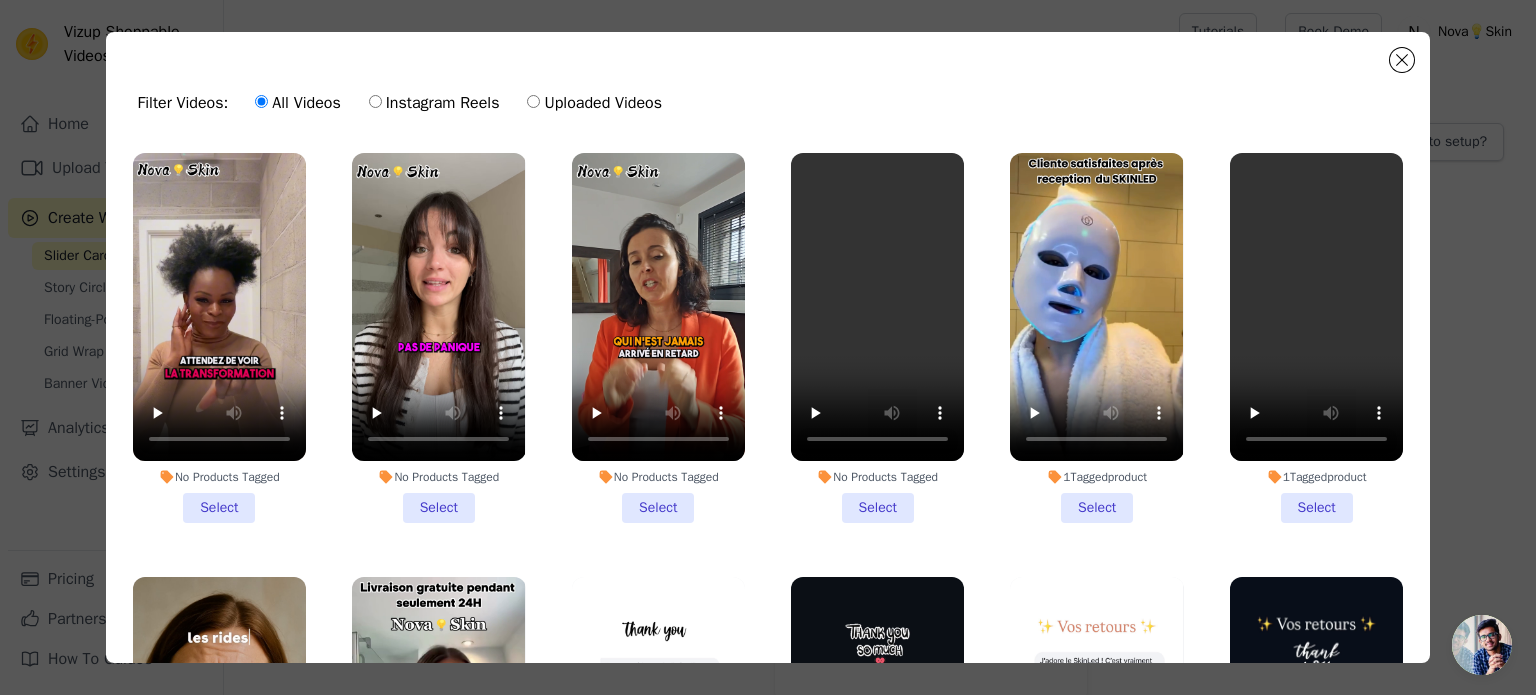 click on "1  Tagged  product     Select" at bounding box center (1096, 338) 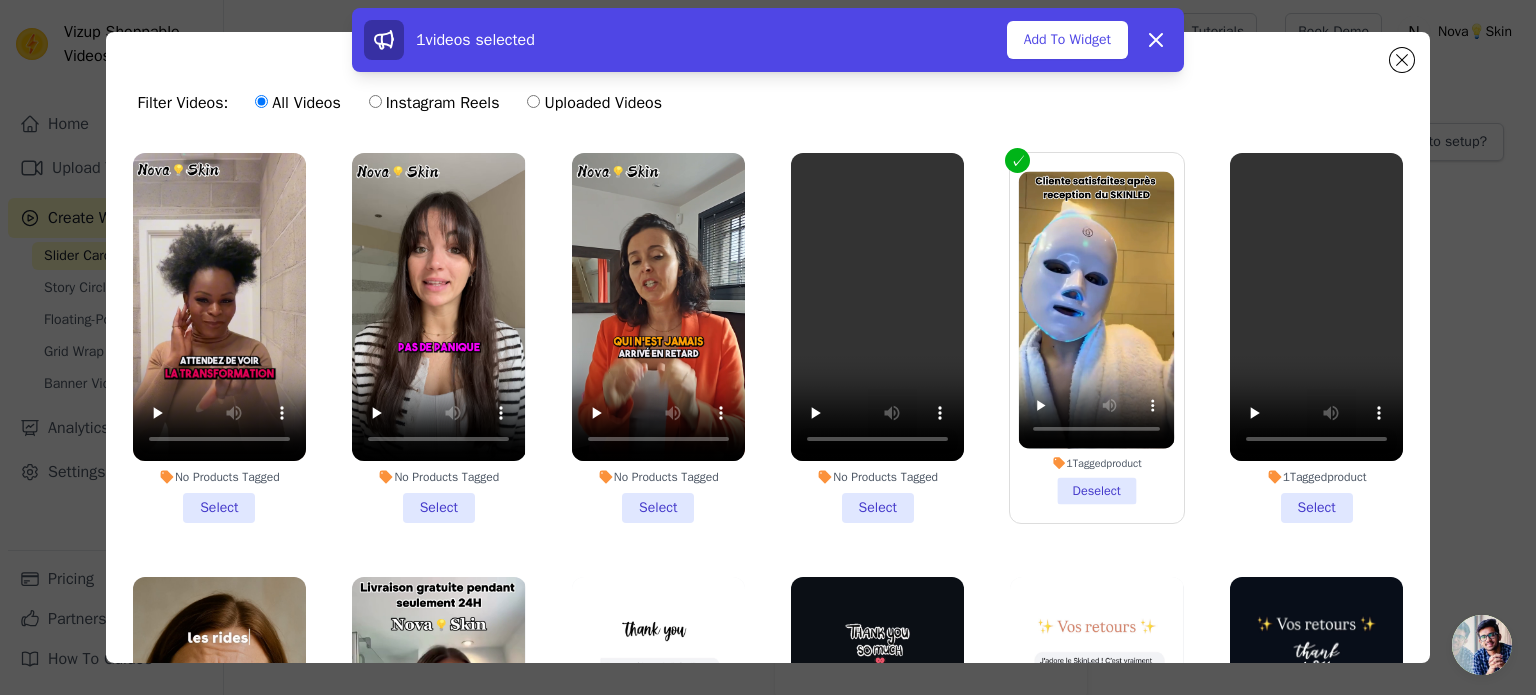click on "1  Tagged  product     Select" at bounding box center (1316, 338) 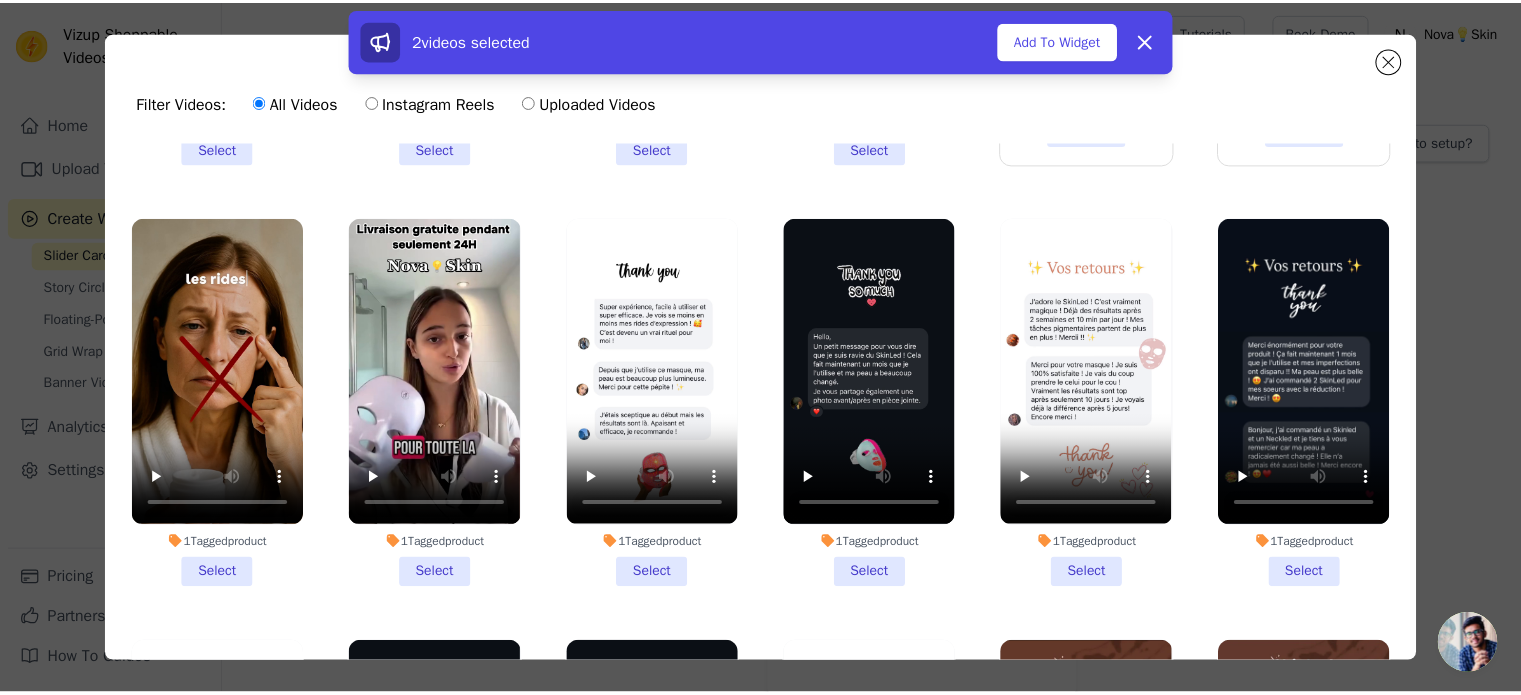 scroll, scrollTop: 360, scrollLeft: 0, axis: vertical 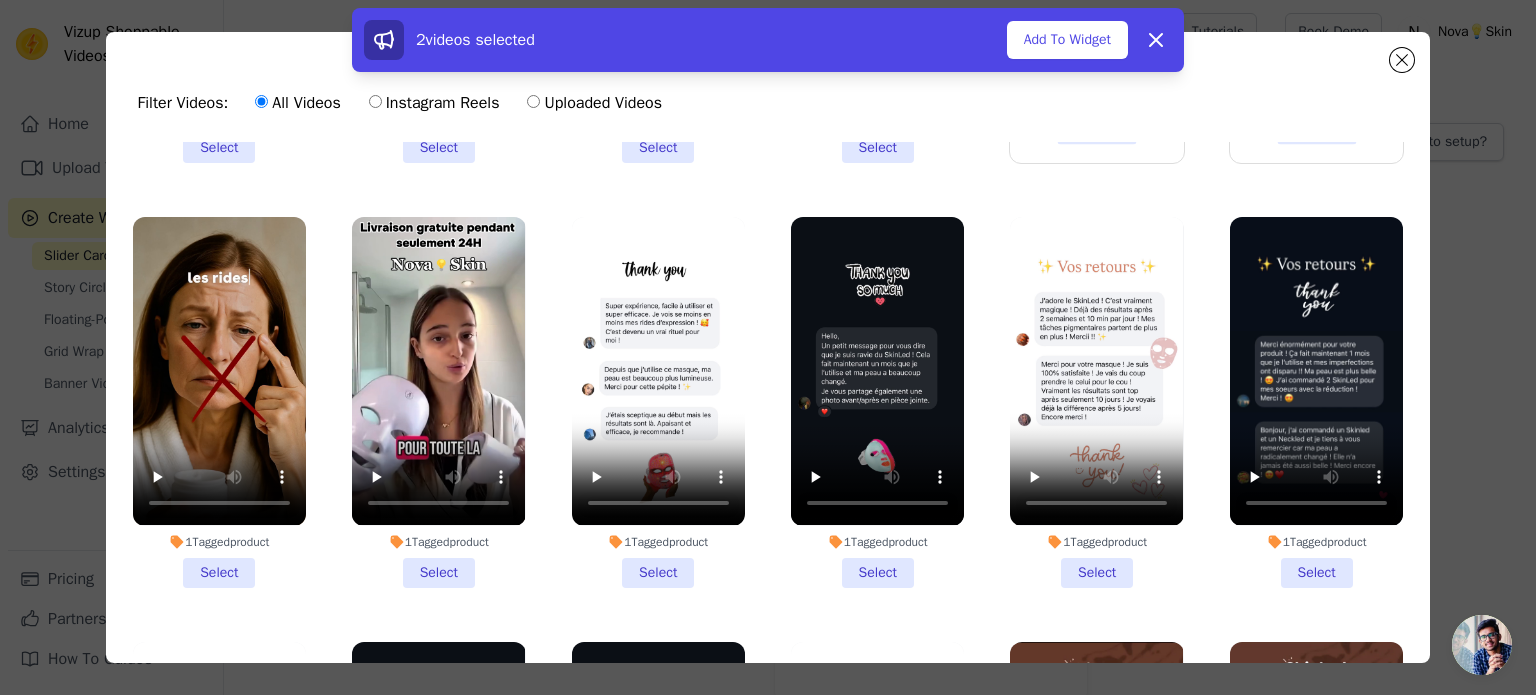 click on "1  Tagged  product     Select" at bounding box center [219, 402] 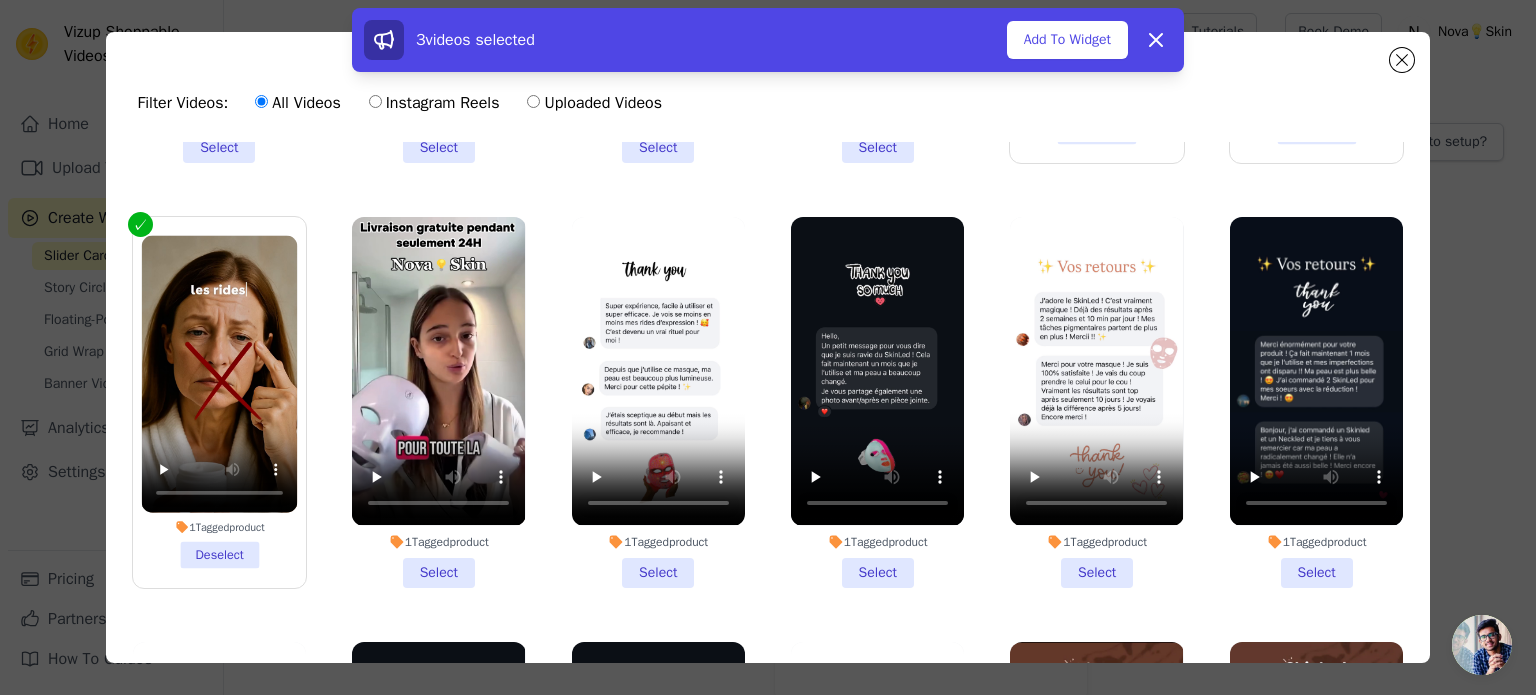 click on "1  Tagged  product     Select" at bounding box center (438, 402) 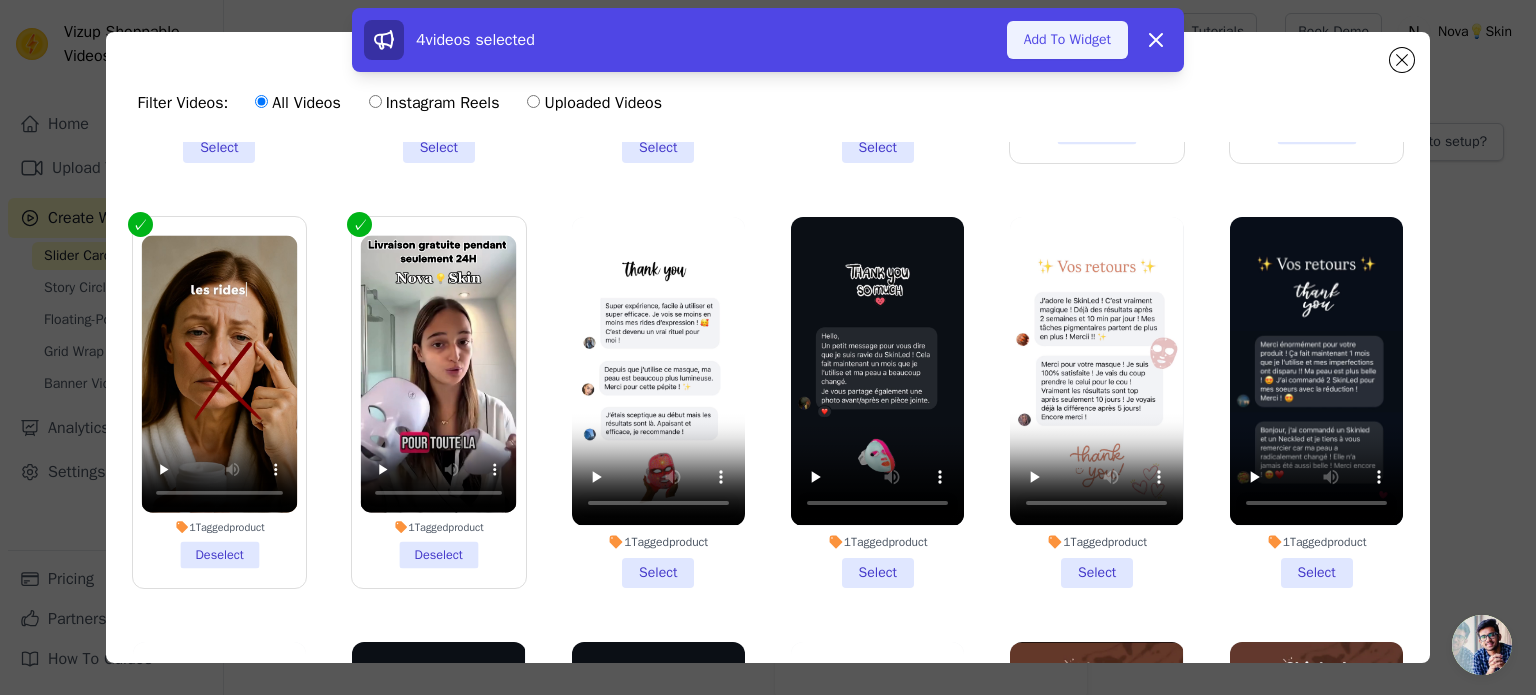 click on "Add To Widget" at bounding box center (1067, 40) 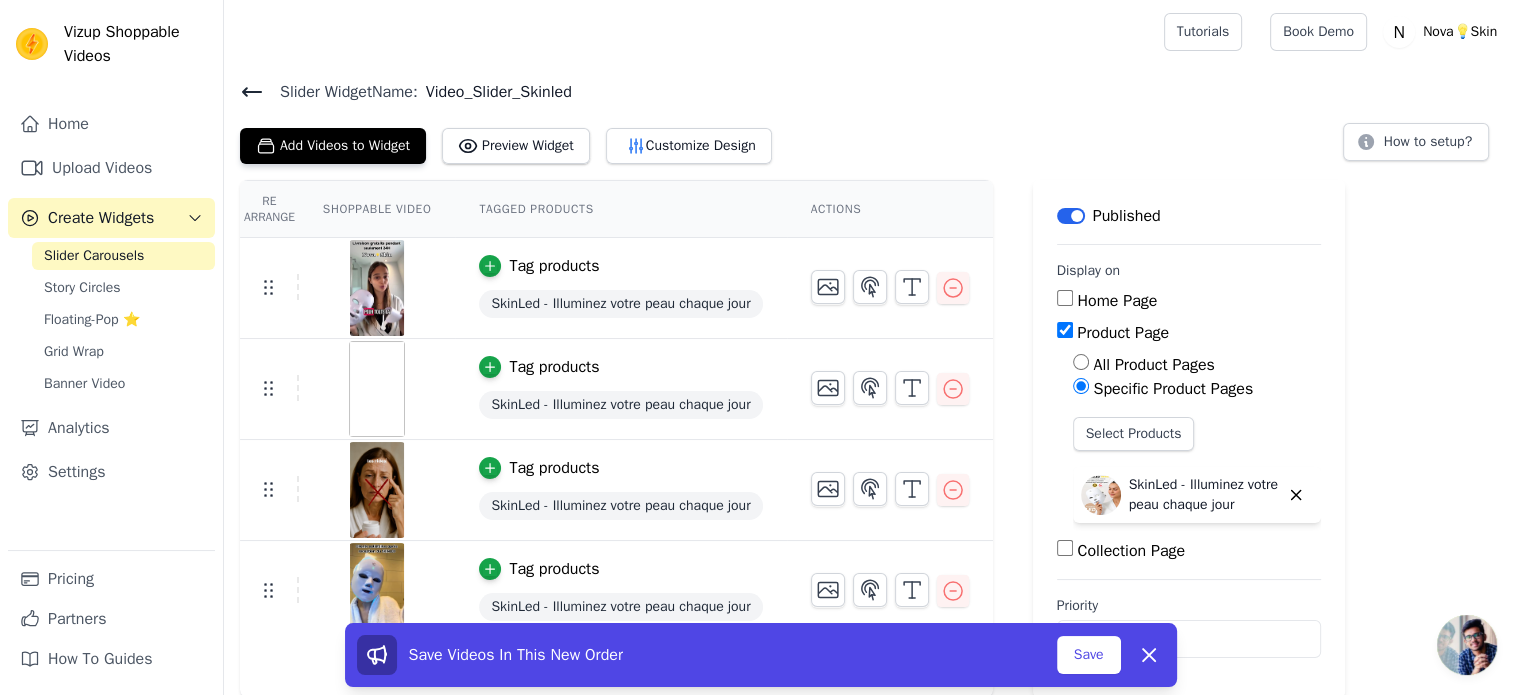 scroll, scrollTop: 1, scrollLeft: 0, axis: vertical 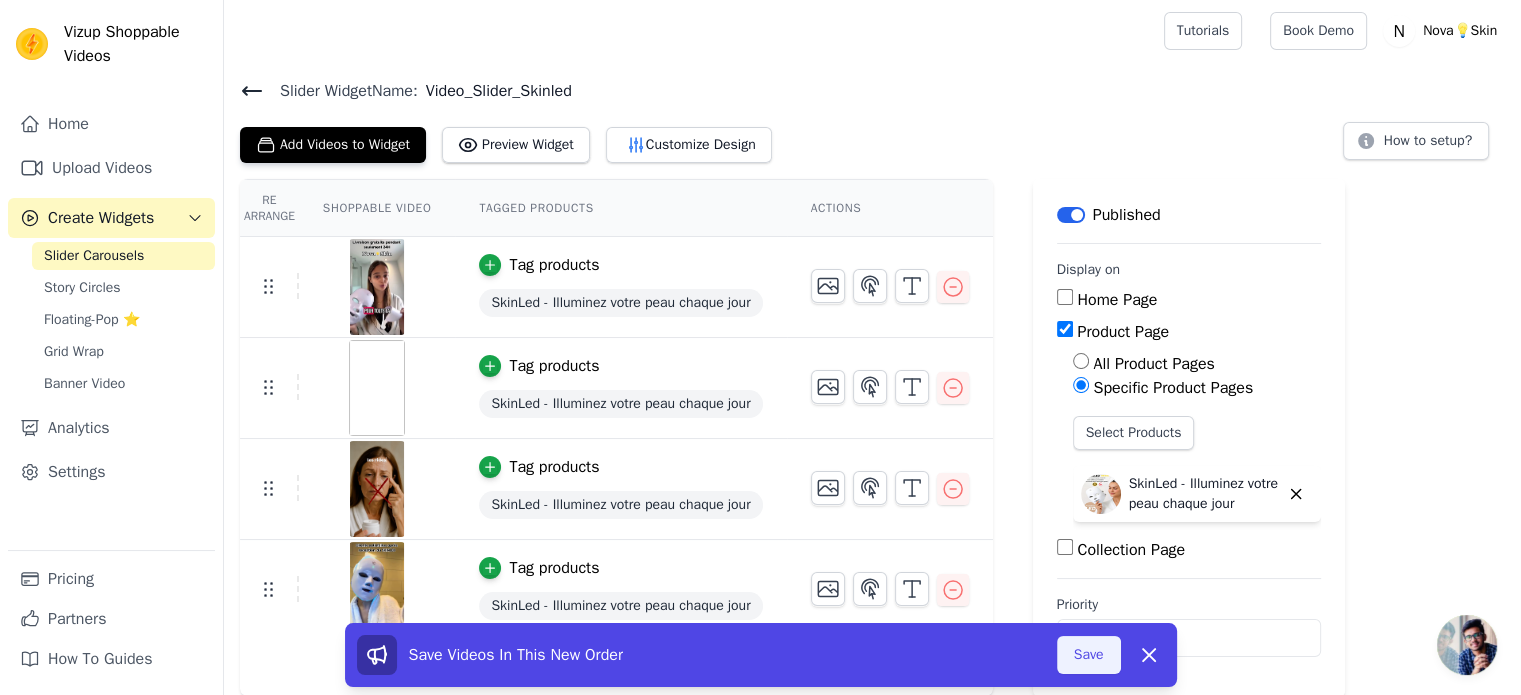 click on "Save" at bounding box center [1089, 655] 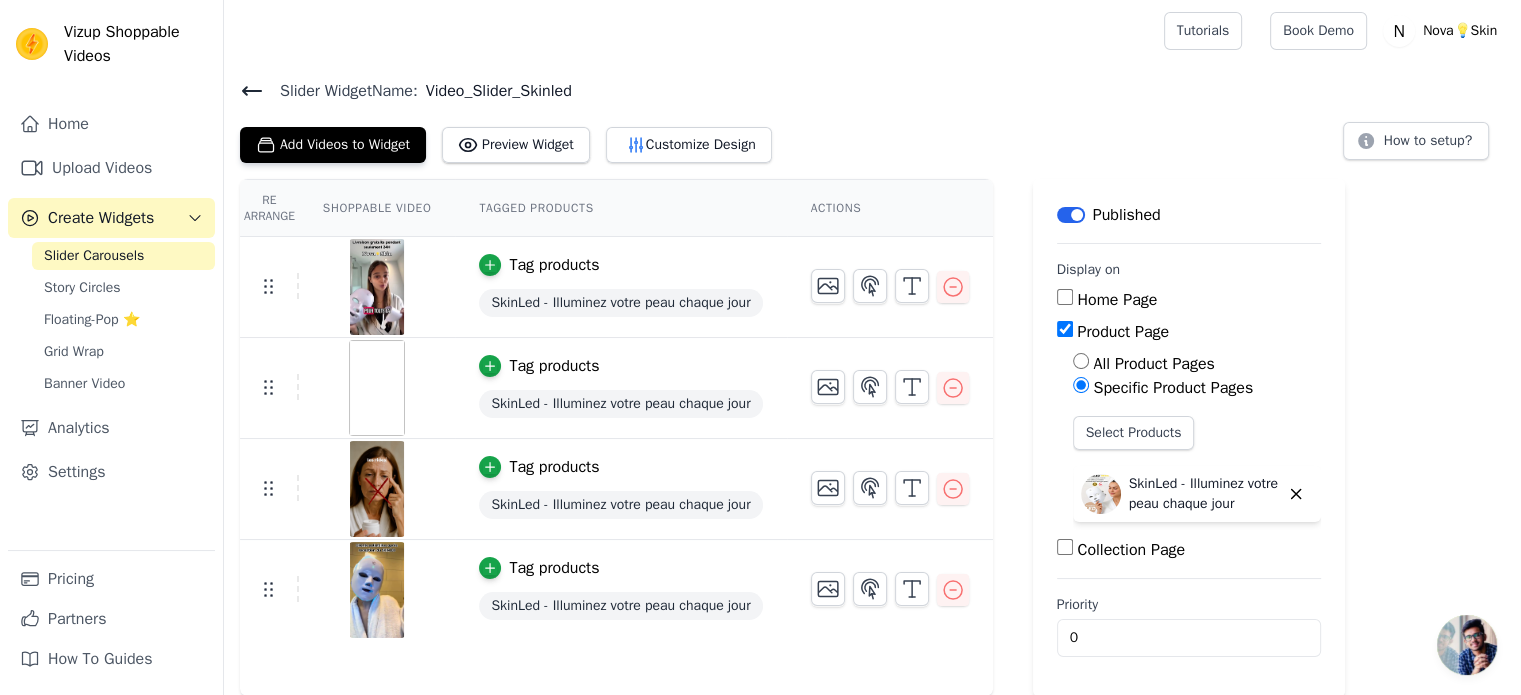 scroll, scrollTop: 0, scrollLeft: 0, axis: both 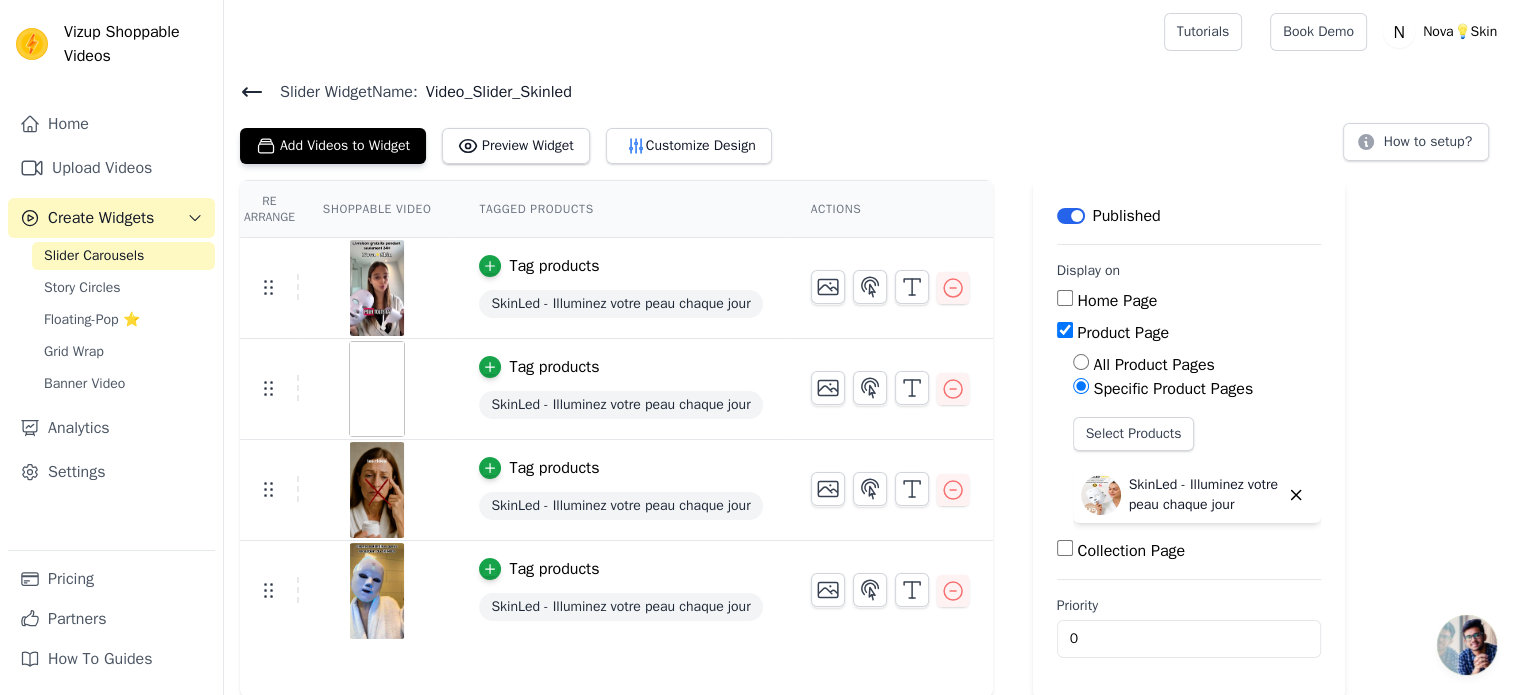 click 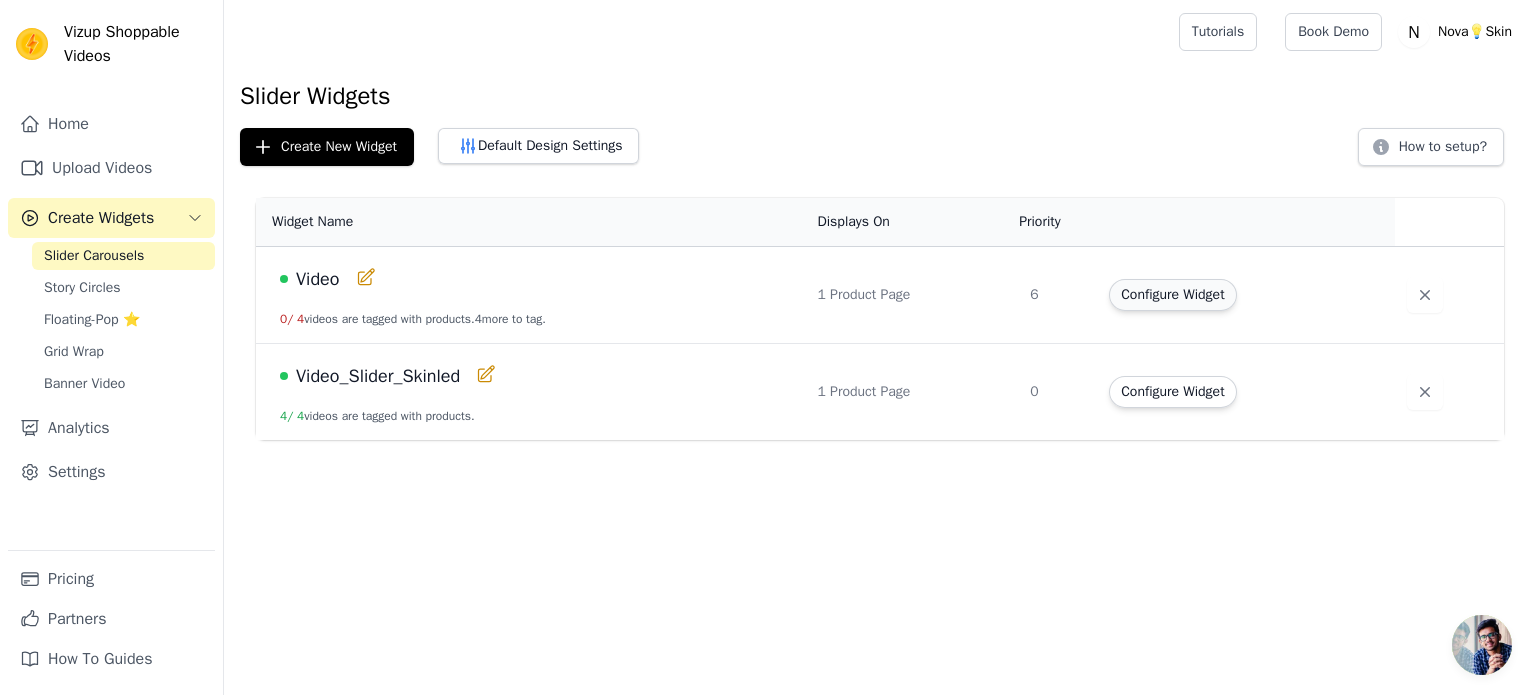 click on "Configure Widget" at bounding box center [1172, 295] 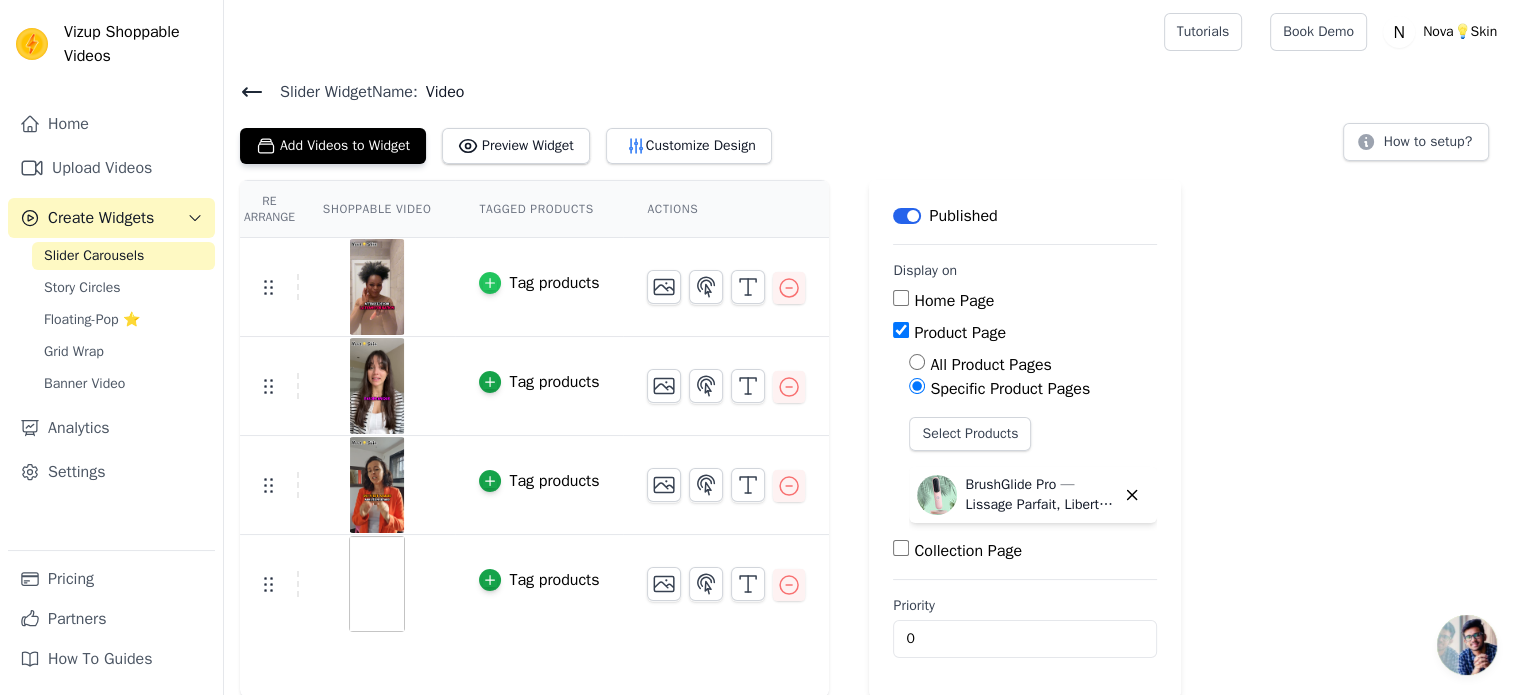 click at bounding box center [490, 283] 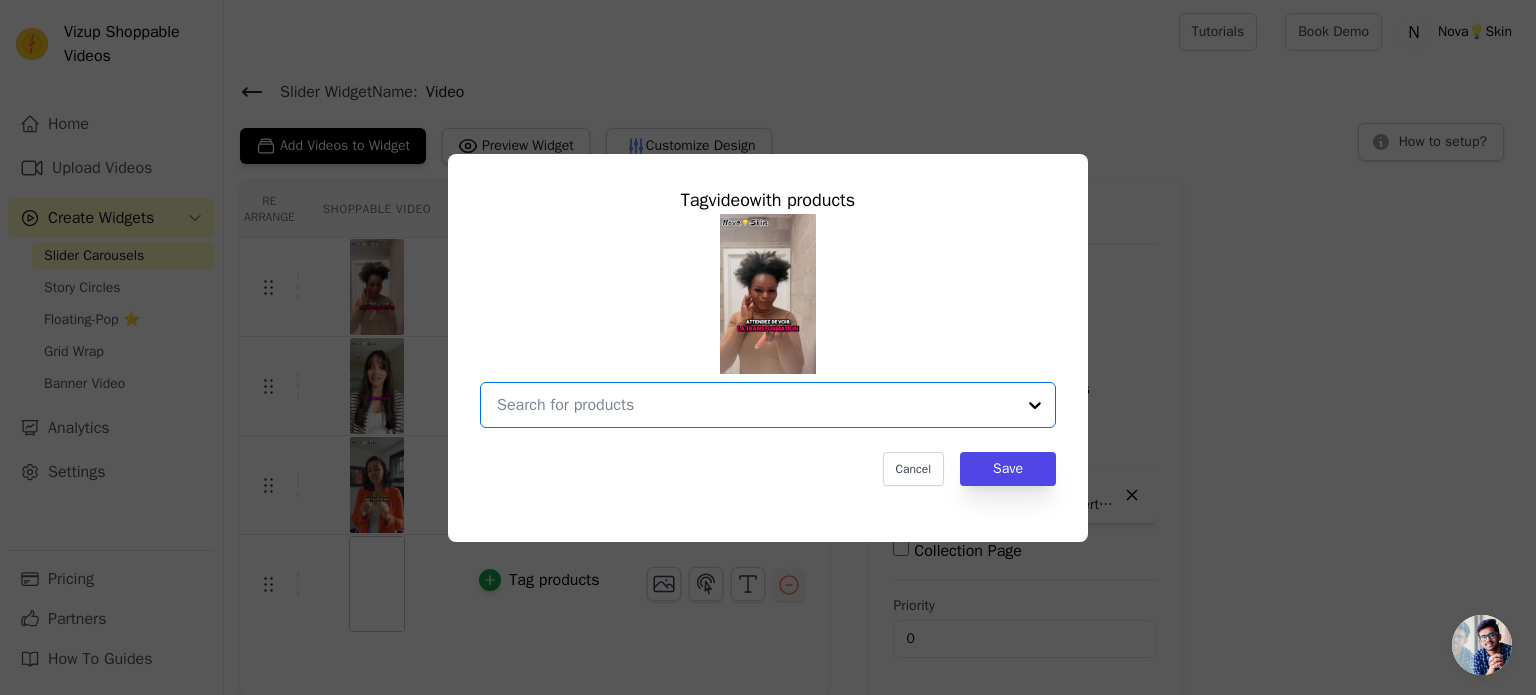 click at bounding box center [756, 405] 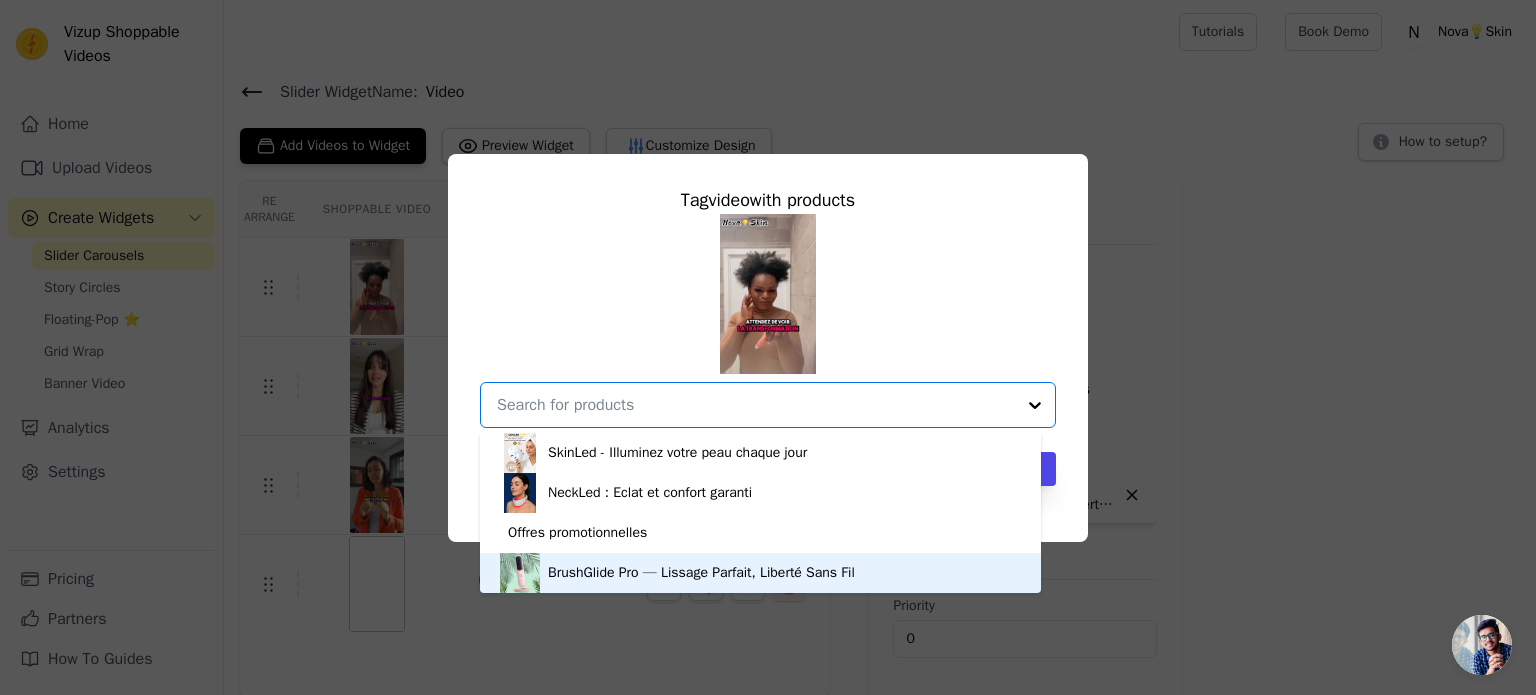 click on "BrushGlide Pro — Lissage Parfait, Liberté Sans Fil" at bounding box center [760, 573] 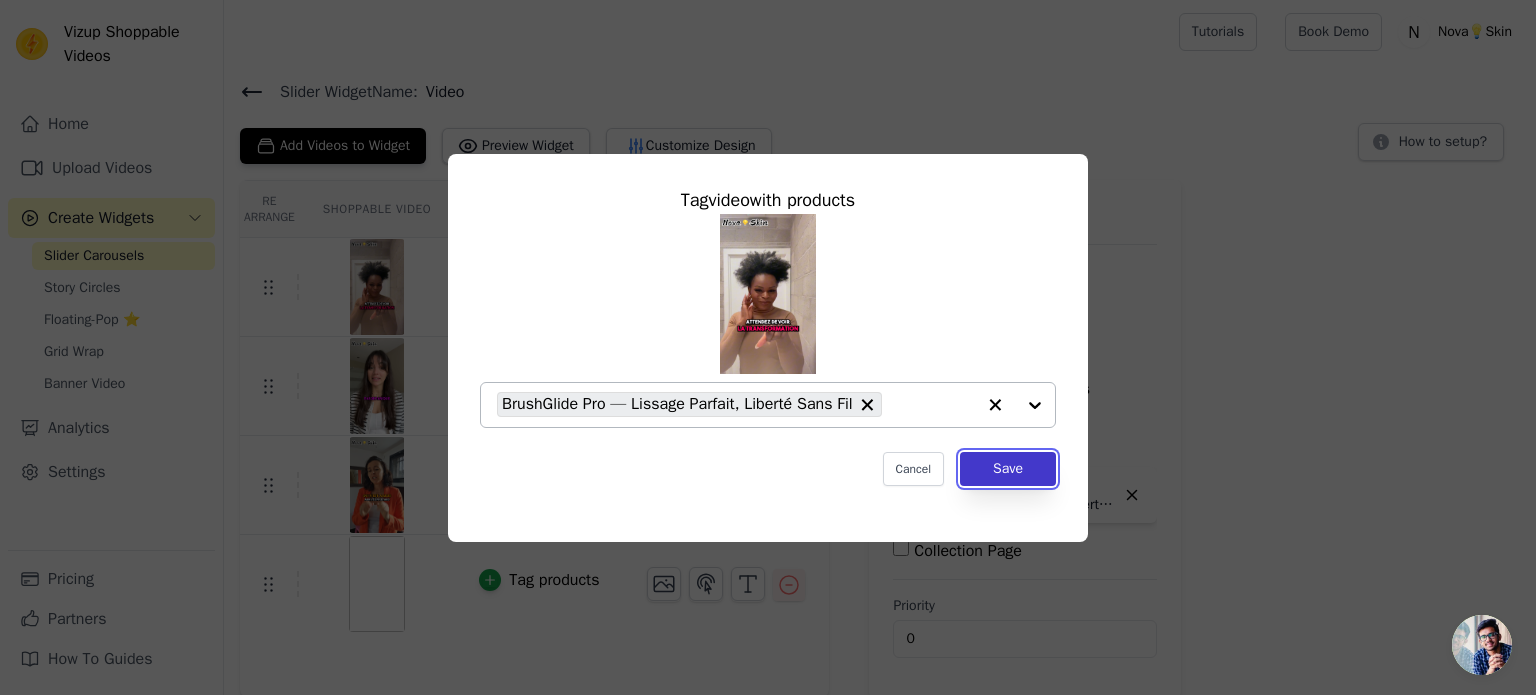 click on "Save" at bounding box center (1008, 469) 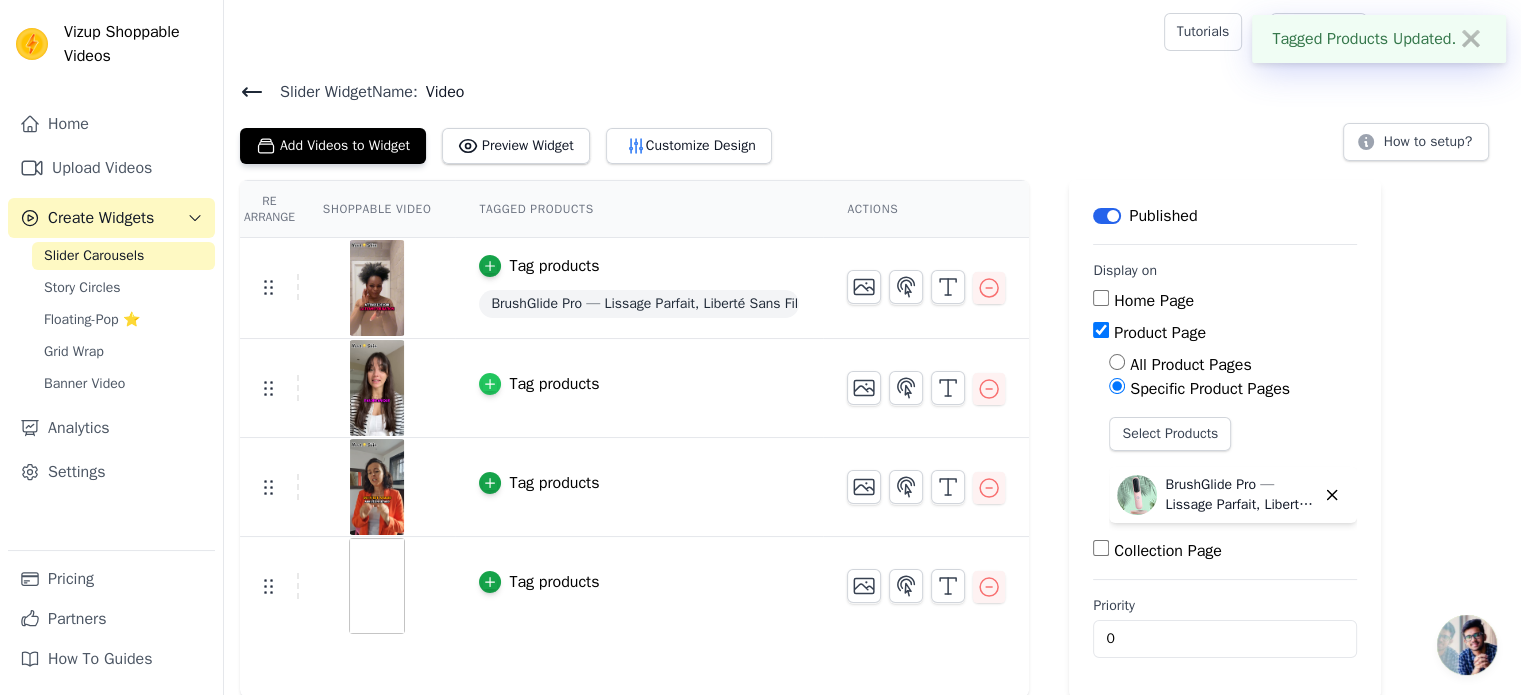 click 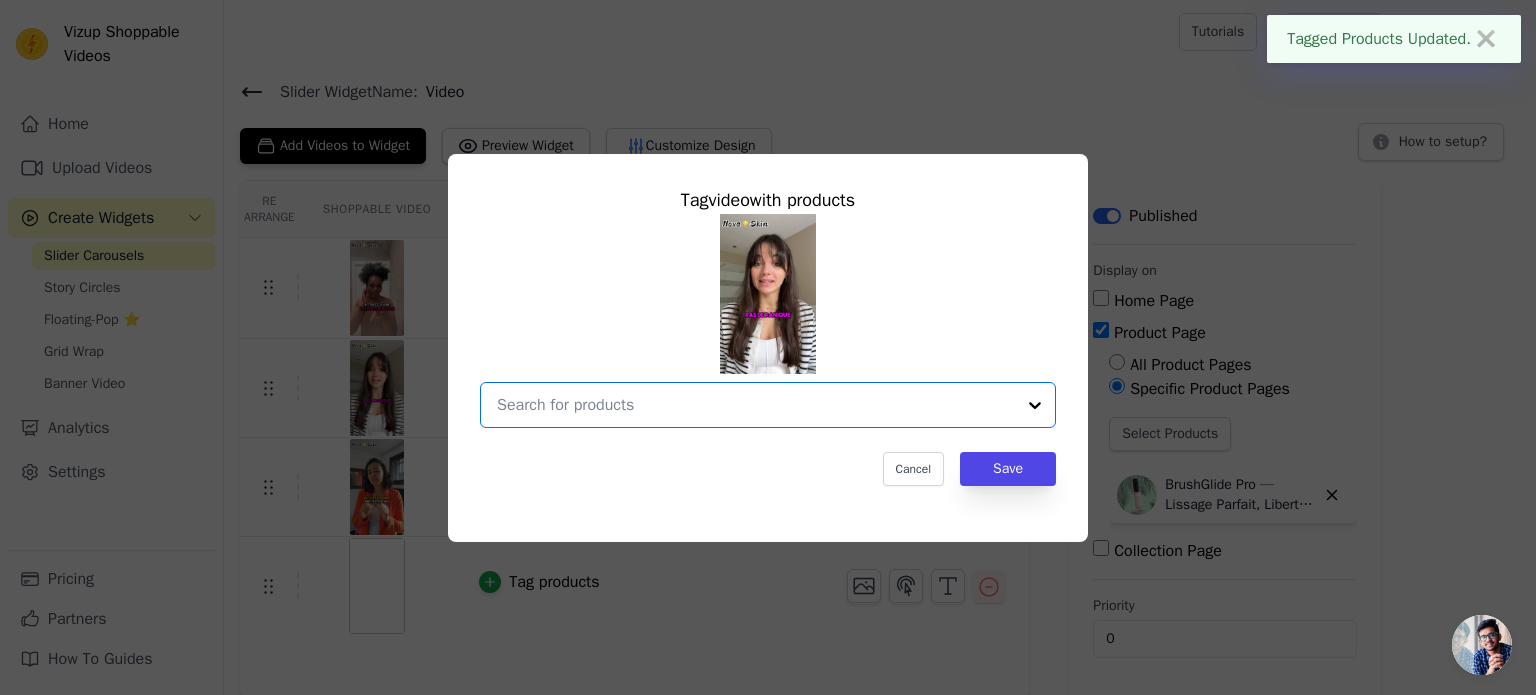 click at bounding box center (756, 405) 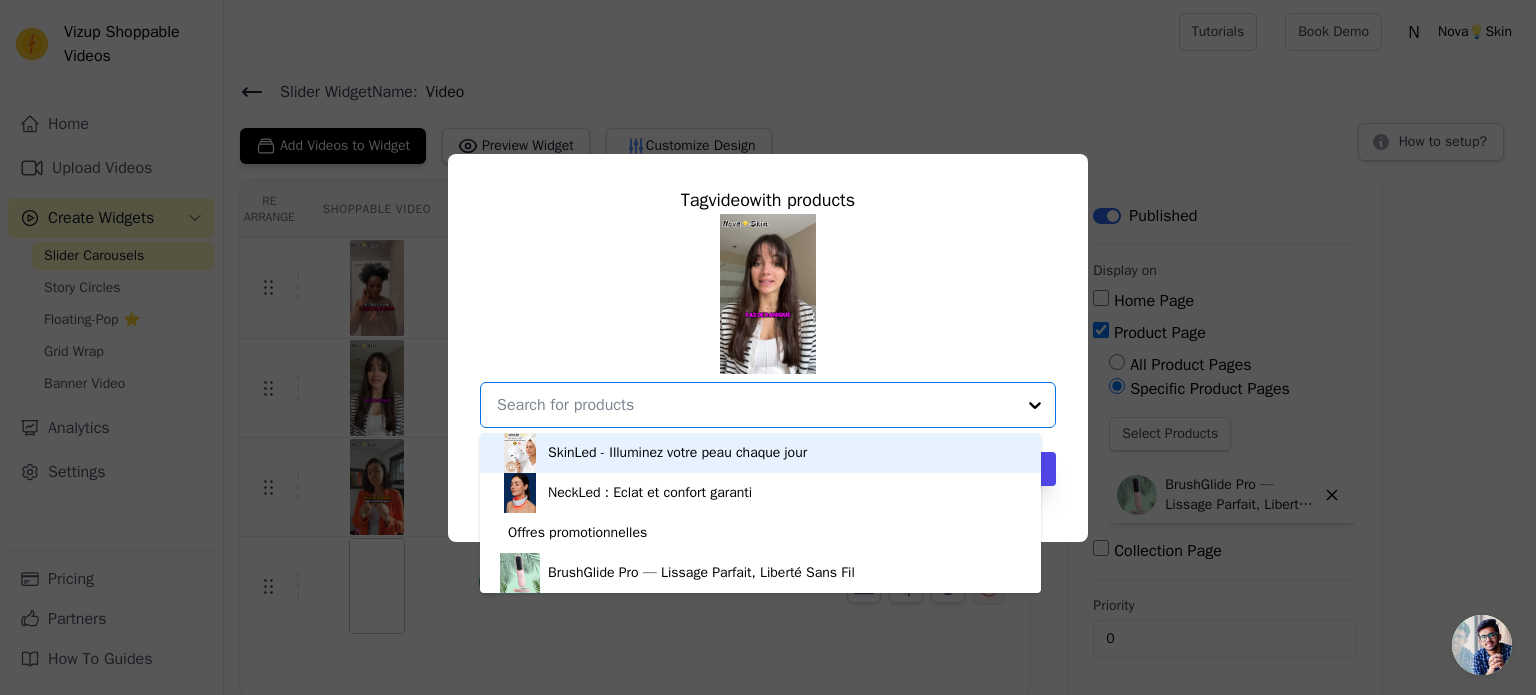 click on "SkinLed - Illuminez votre peau chaque jour" at bounding box center (677, 453) 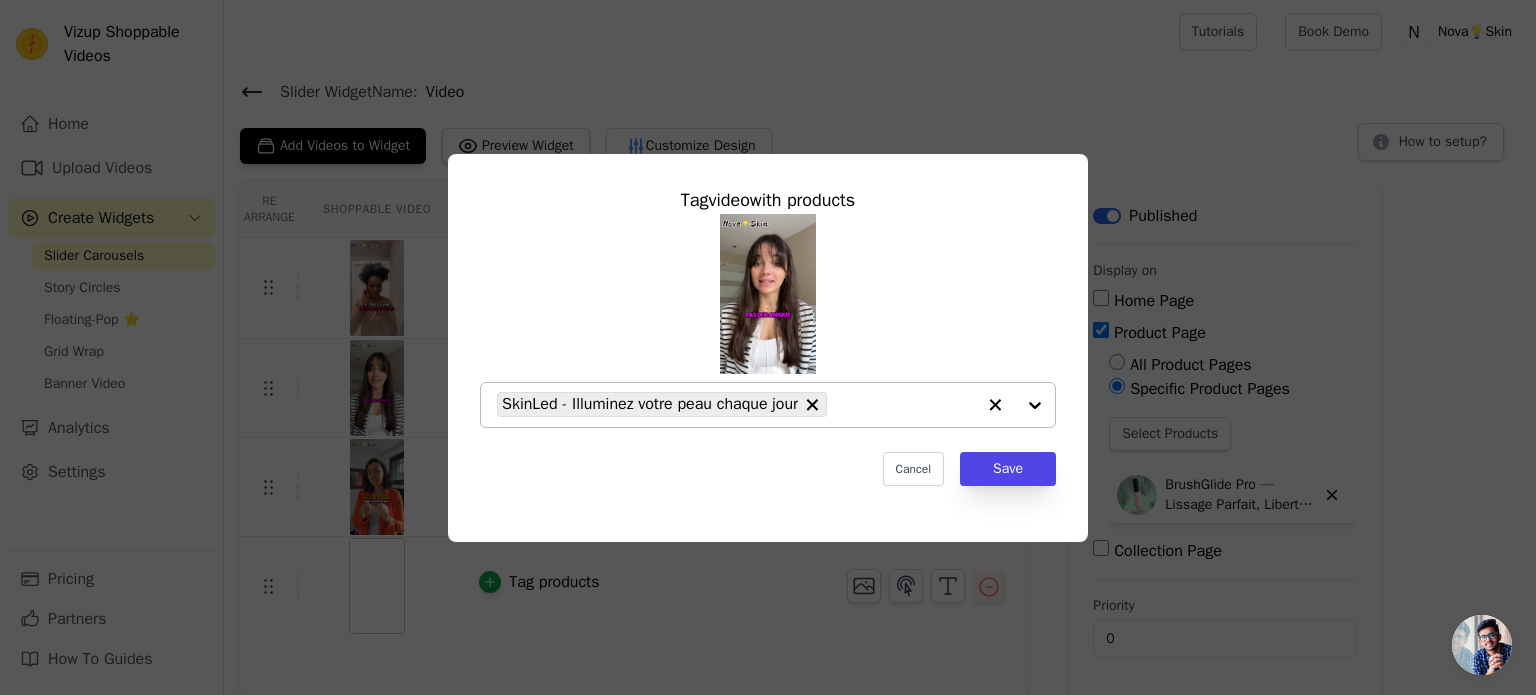 click on "Tag  video  with products           SkinLed - Illuminez votre peau chaque jour                   Cancel   Save" at bounding box center (768, 336) 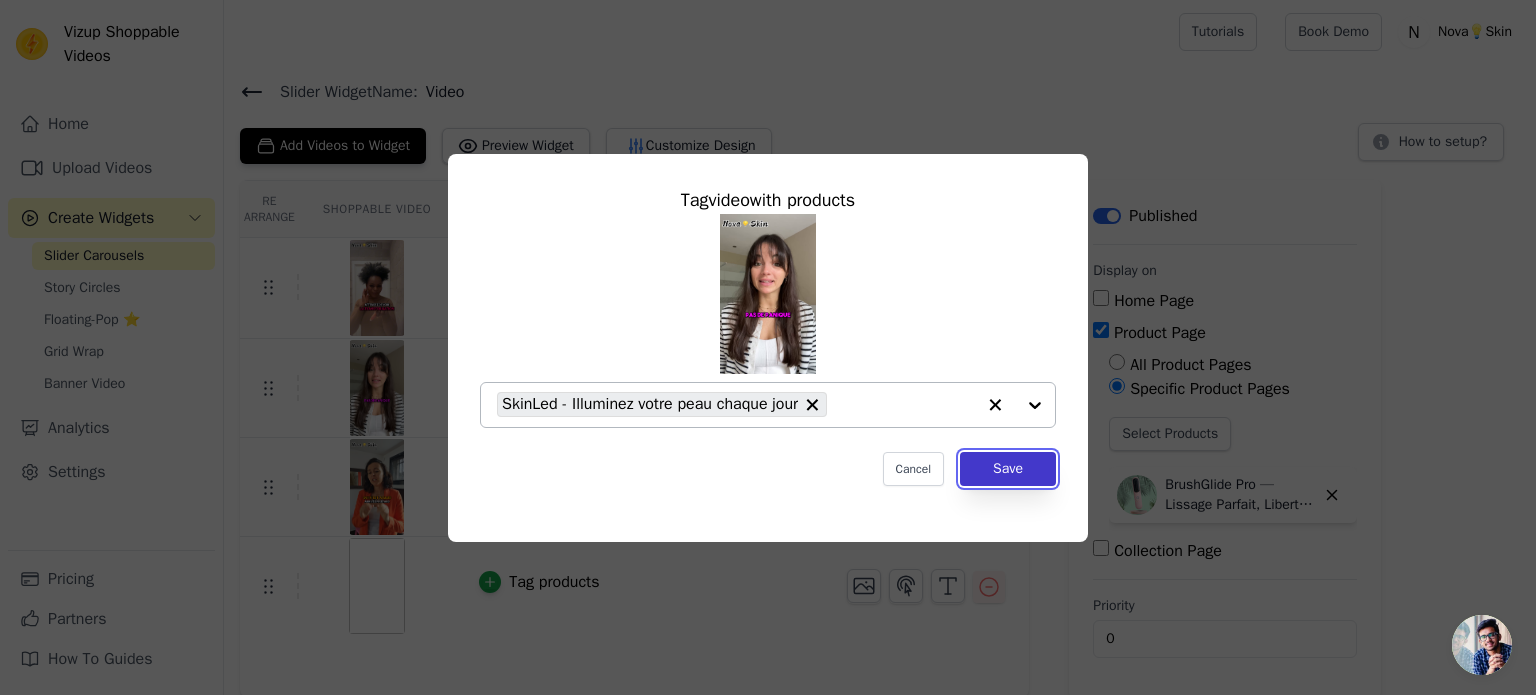 click on "Save" at bounding box center [1008, 469] 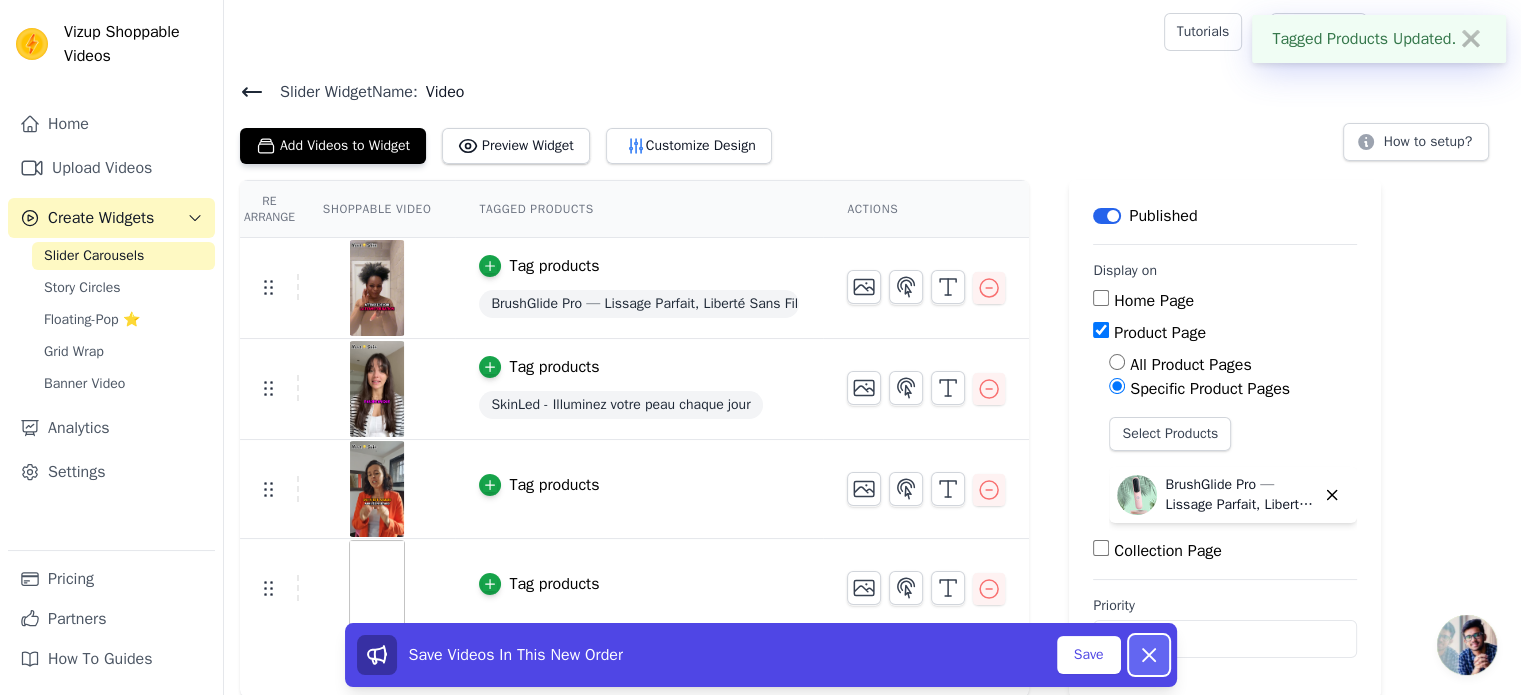 click 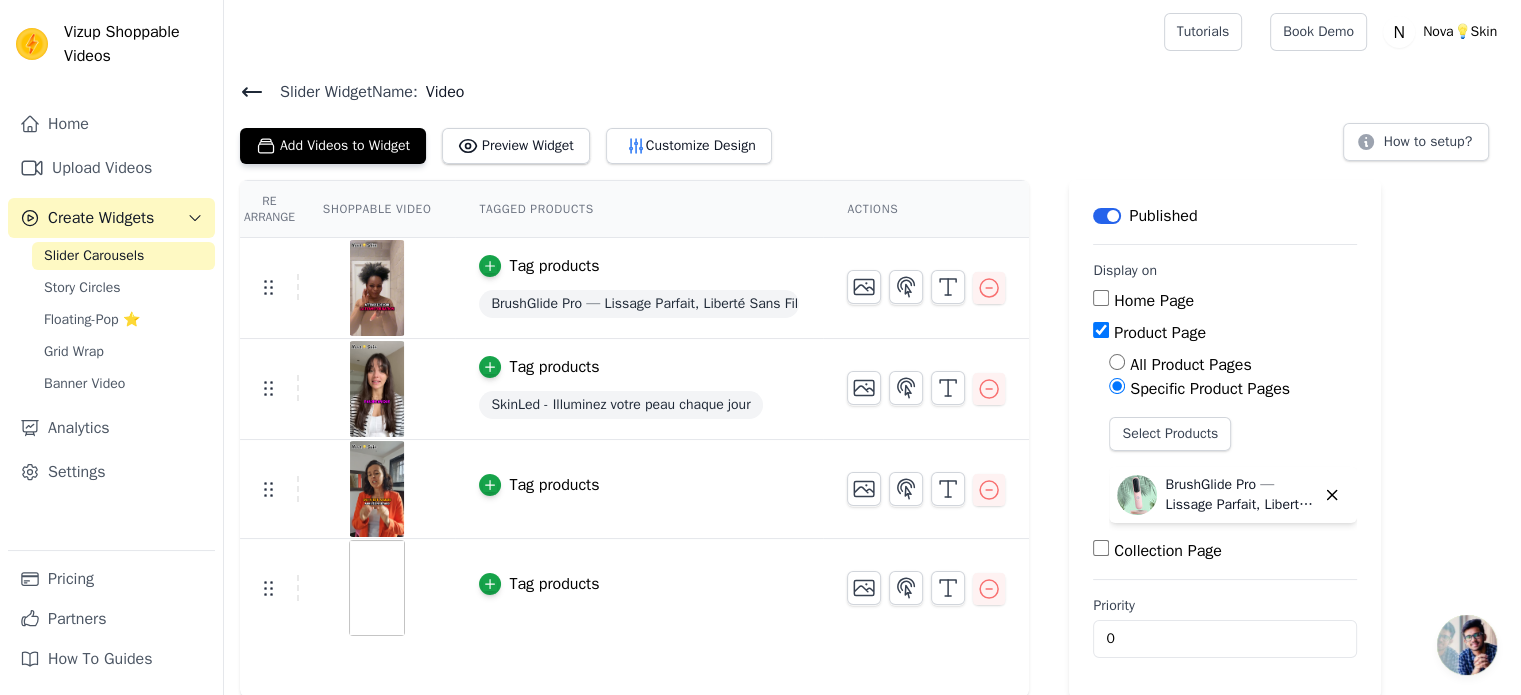 click on "Tag products" at bounding box center [539, 485] 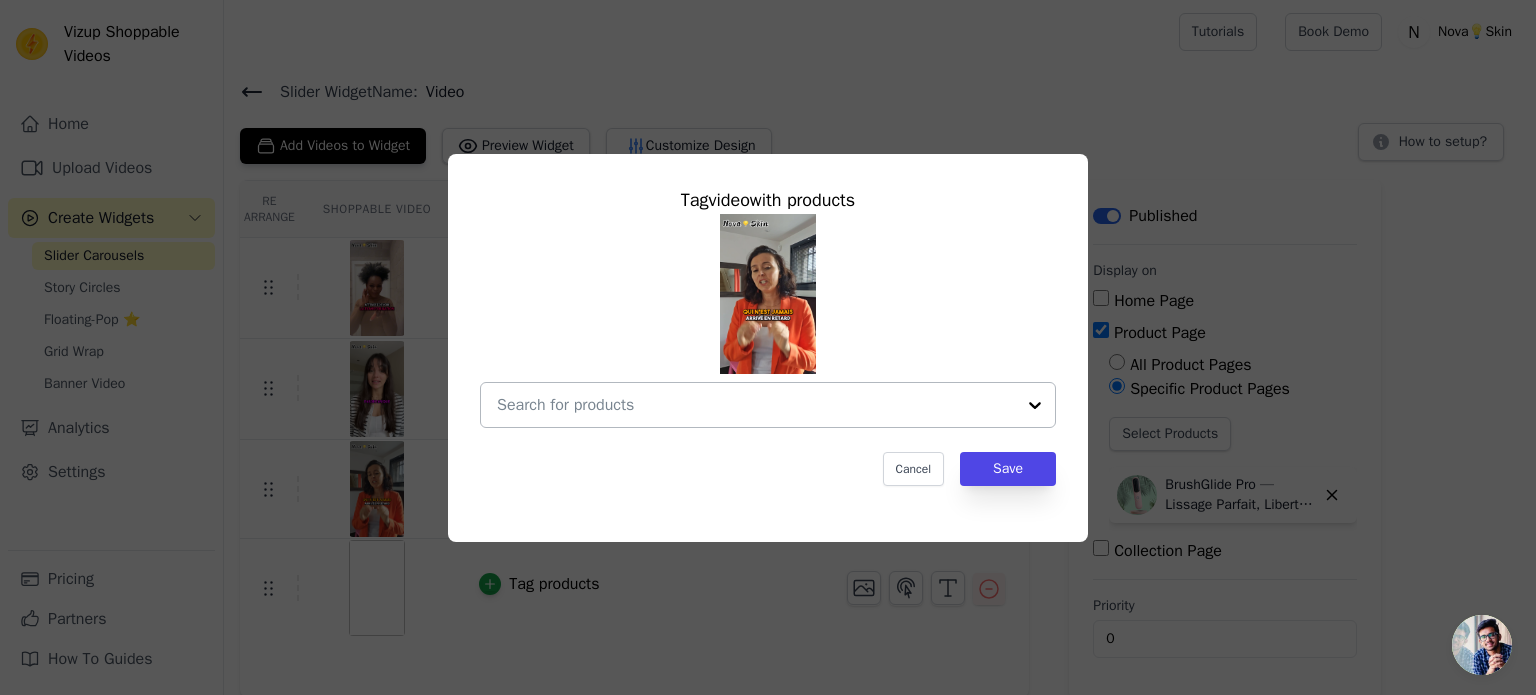 click at bounding box center (756, 405) 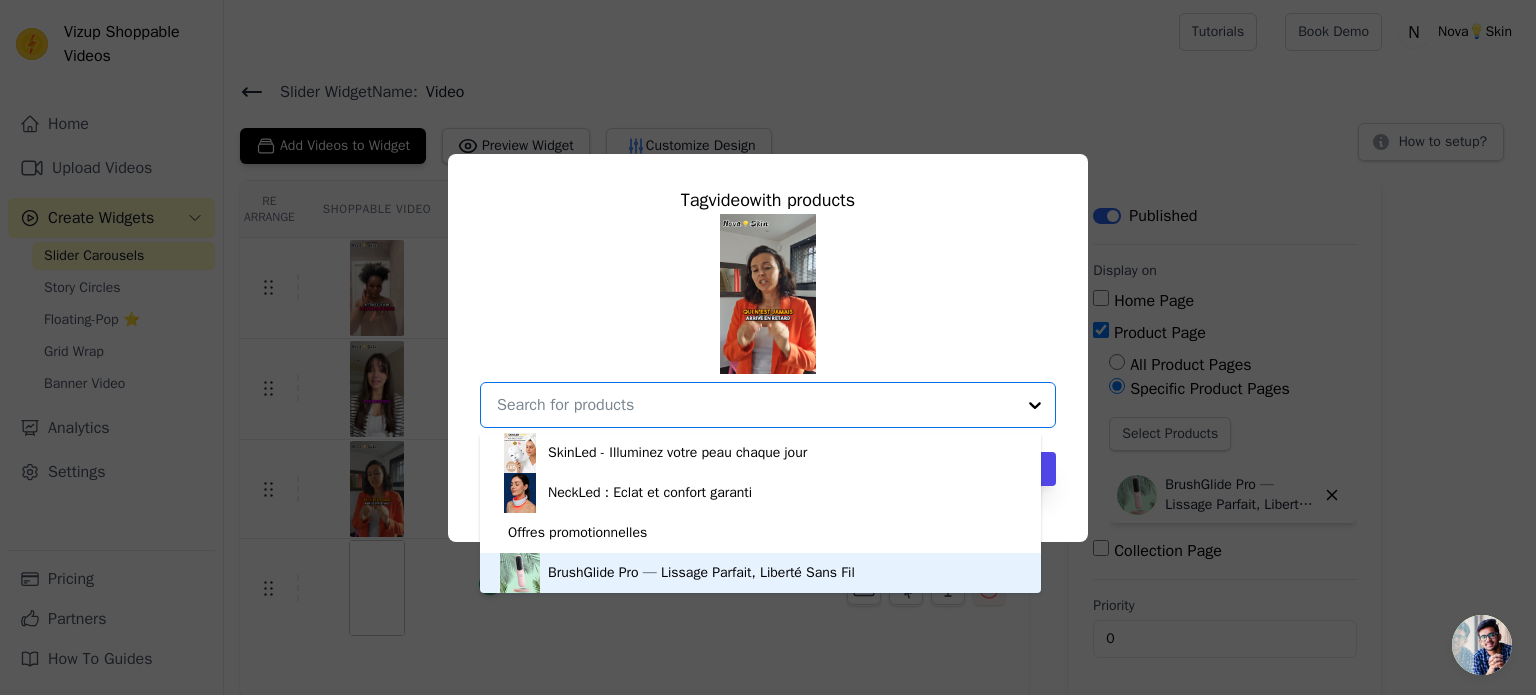click on "BrushGlide Pro — Lissage Parfait, Liberté Sans Fil" at bounding box center (701, 573) 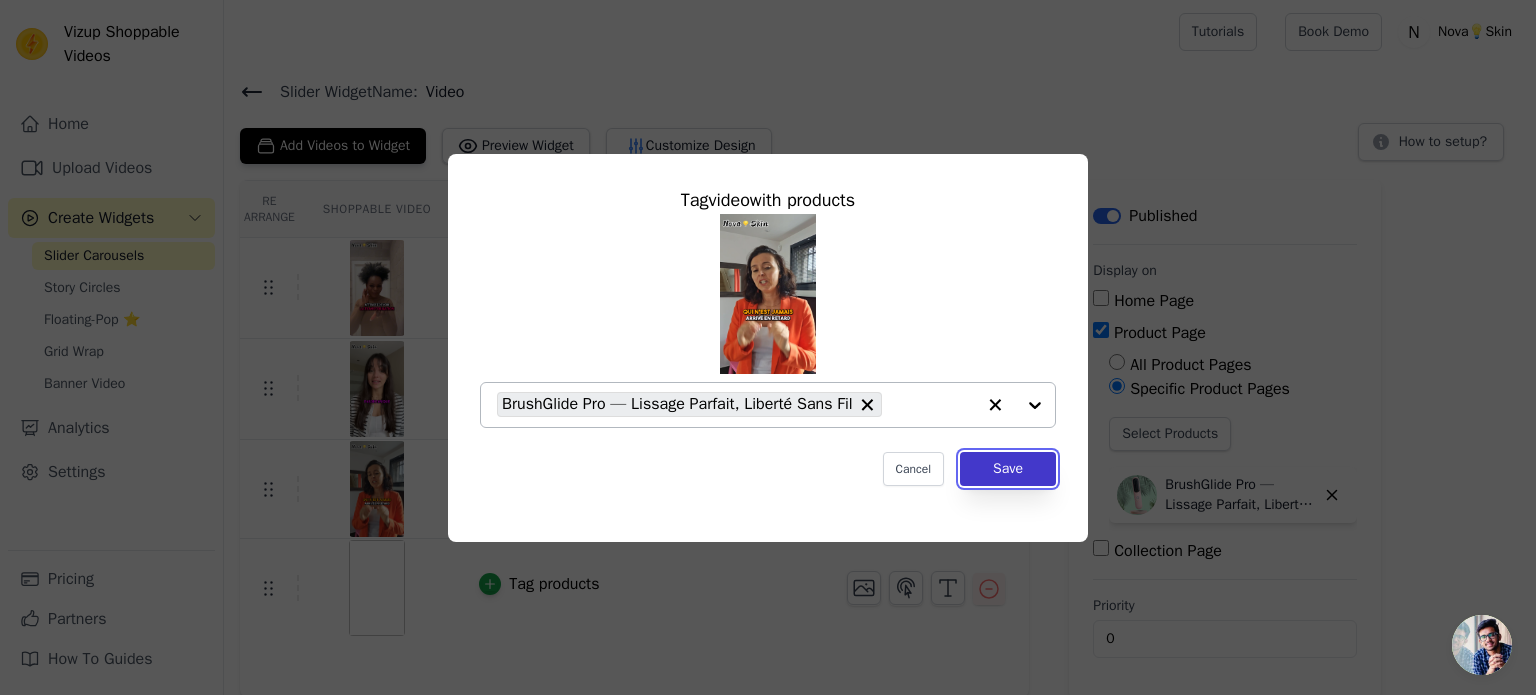 click on "Save" at bounding box center [1008, 469] 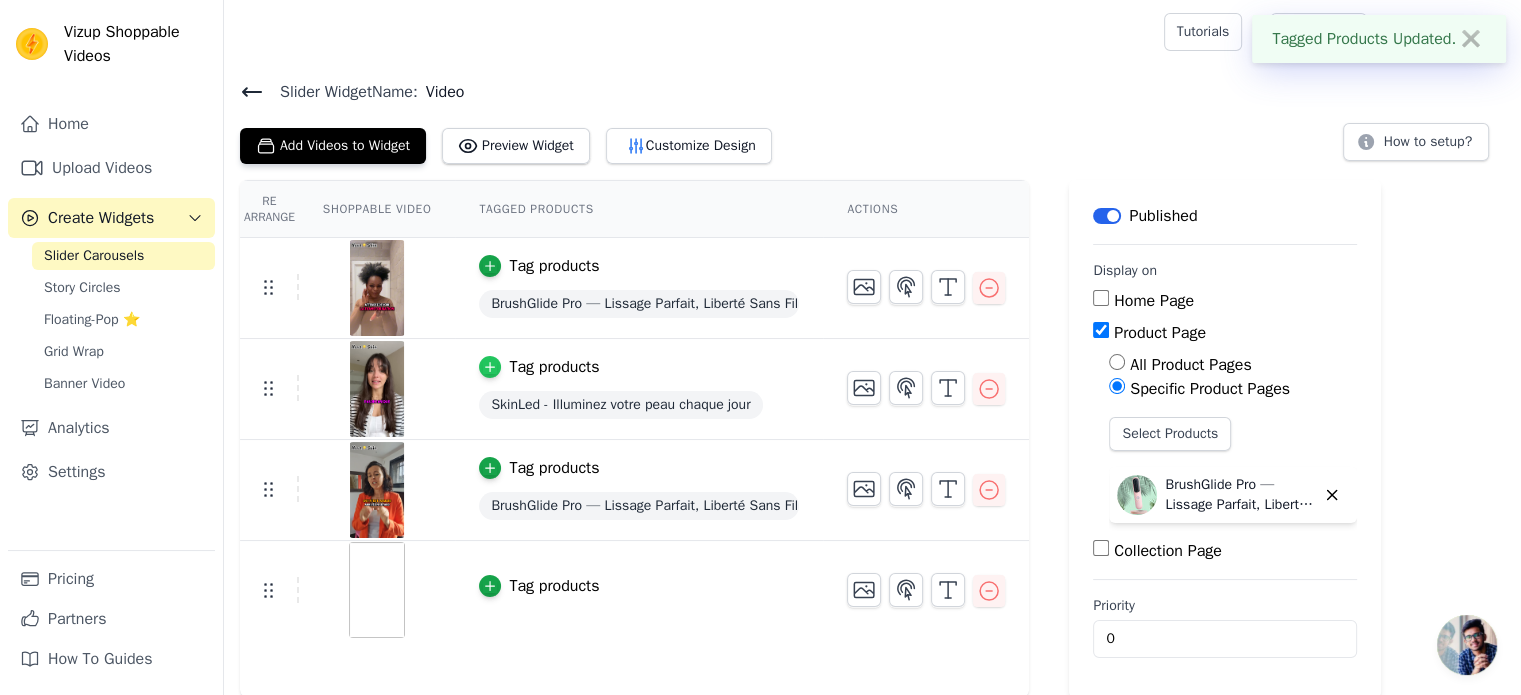 click at bounding box center (490, 367) 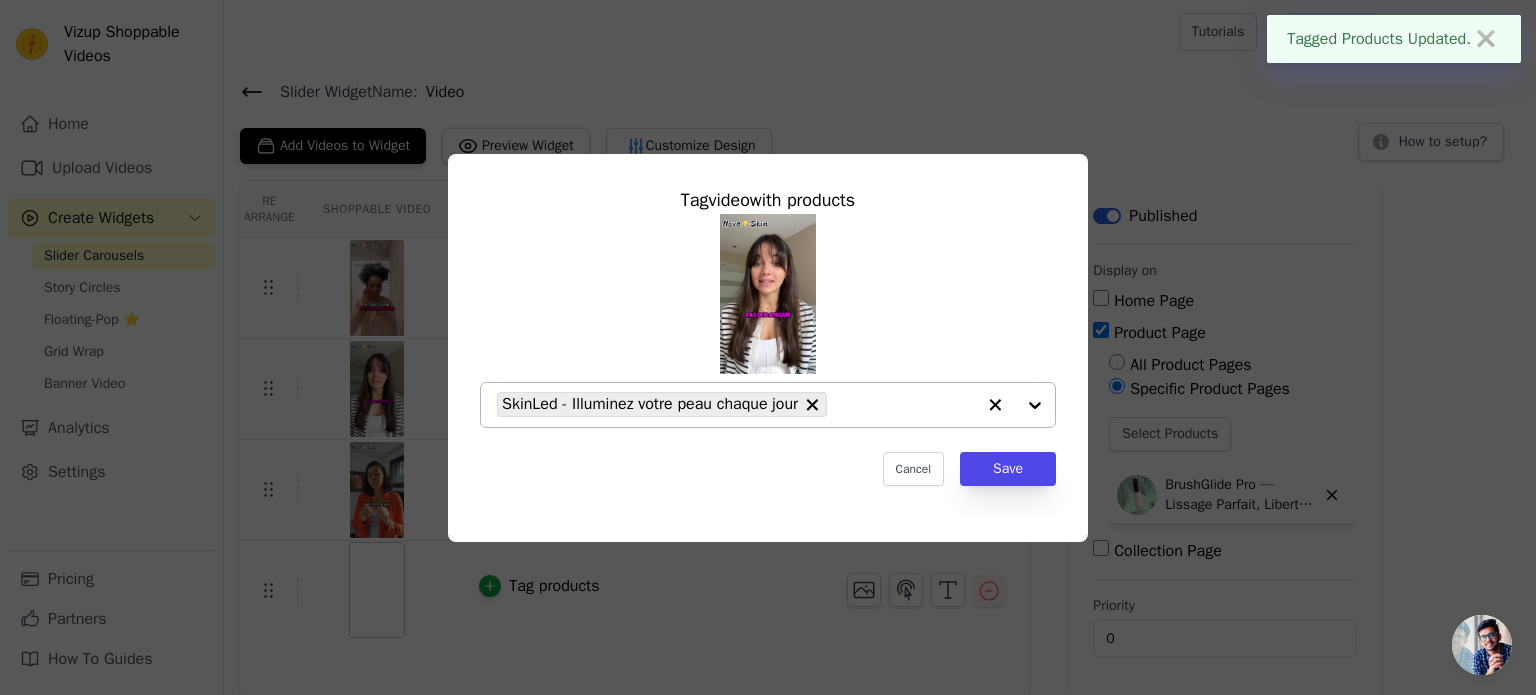 click 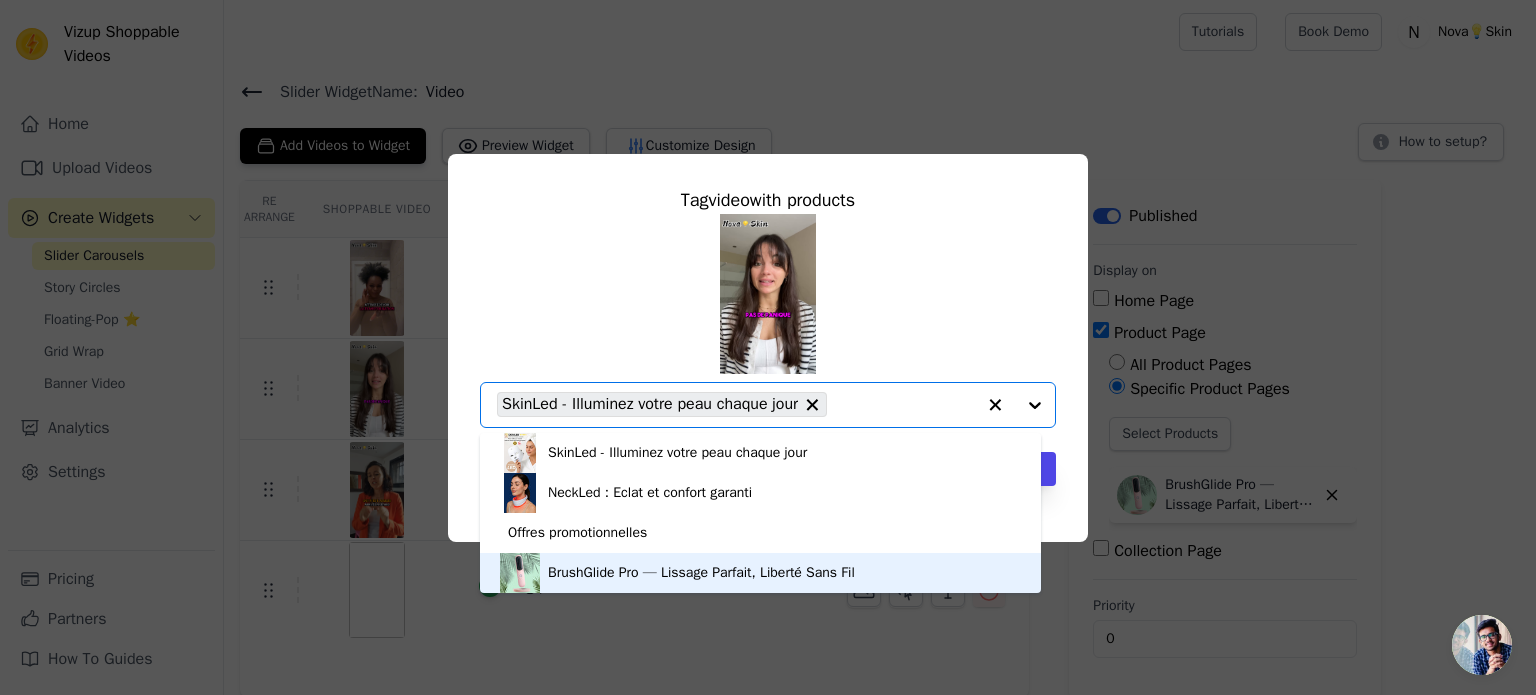 click on "BrushGlide Pro — Lissage Parfait, Liberté Sans Fil" at bounding box center [760, 573] 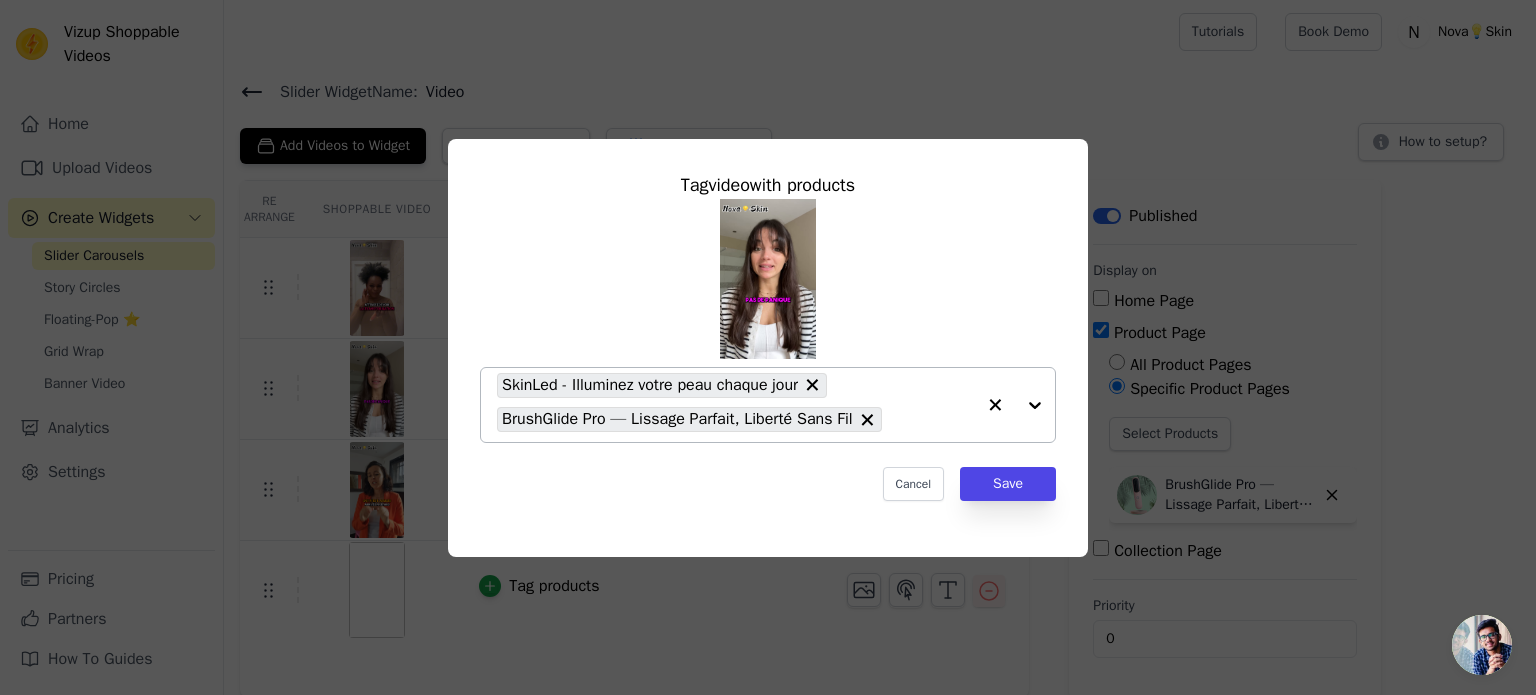 click on "Tag  video  with products           SkinLed - Illuminez votre peau chaque jour     BrushGlide Pro — Lissage Parfait, Liberté Sans Fil                   Cancel   Save" at bounding box center [768, 348] 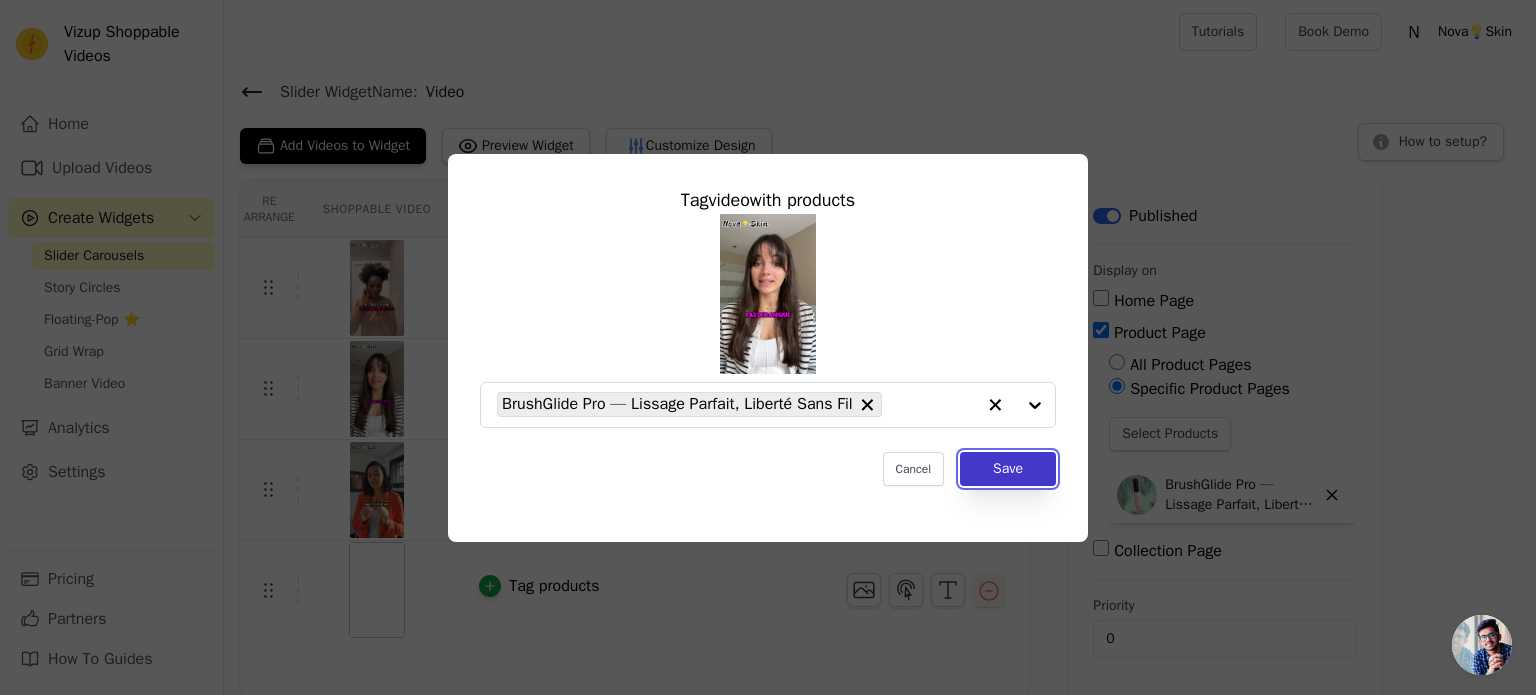 click on "Save" at bounding box center [1008, 469] 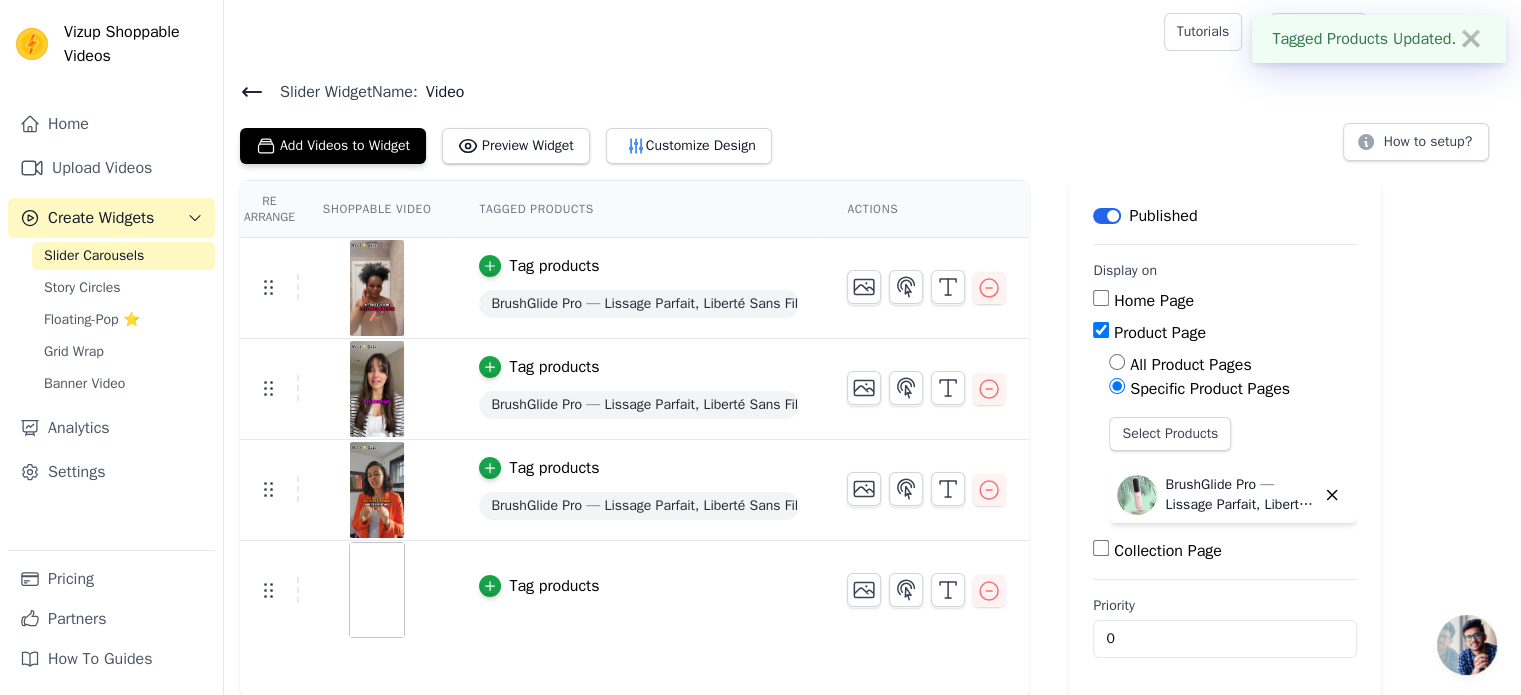 scroll, scrollTop: 1, scrollLeft: 0, axis: vertical 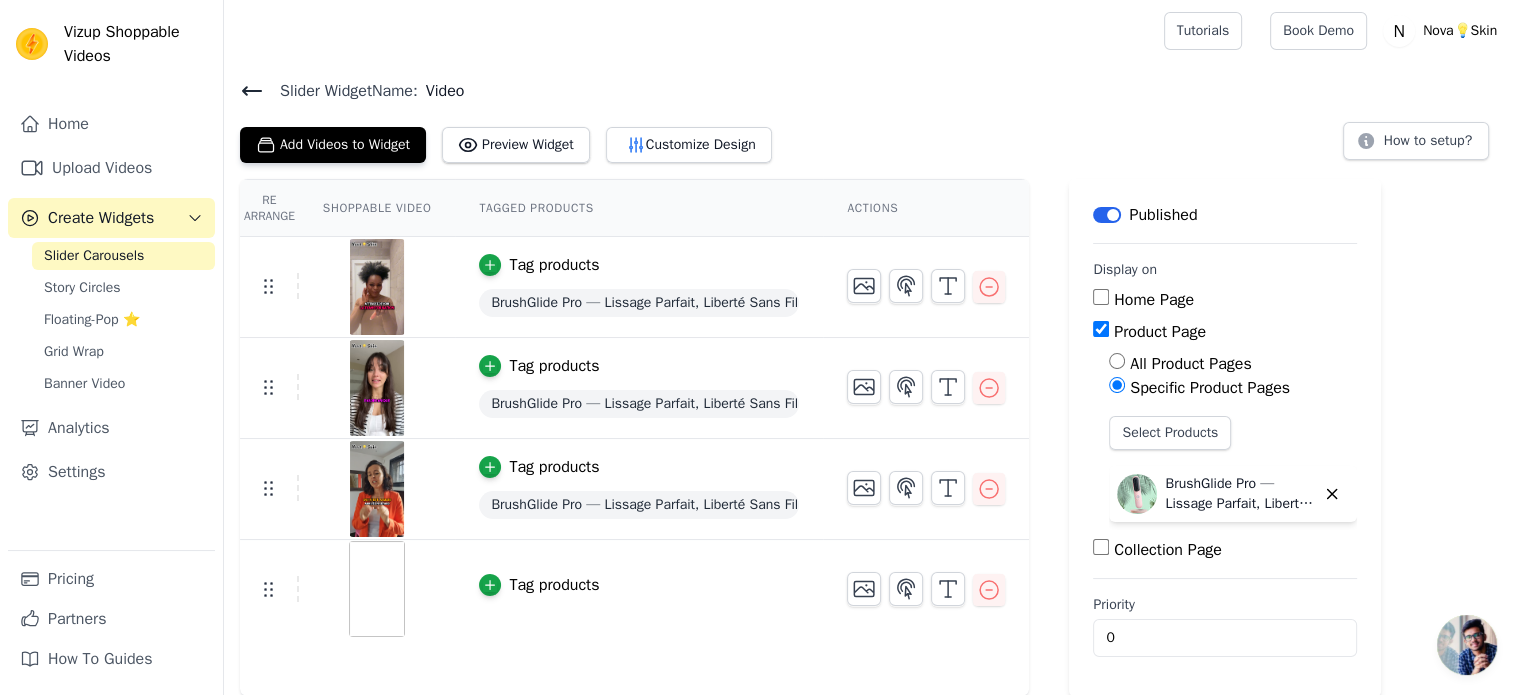 click on "Tag products" at bounding box center (539, 585) 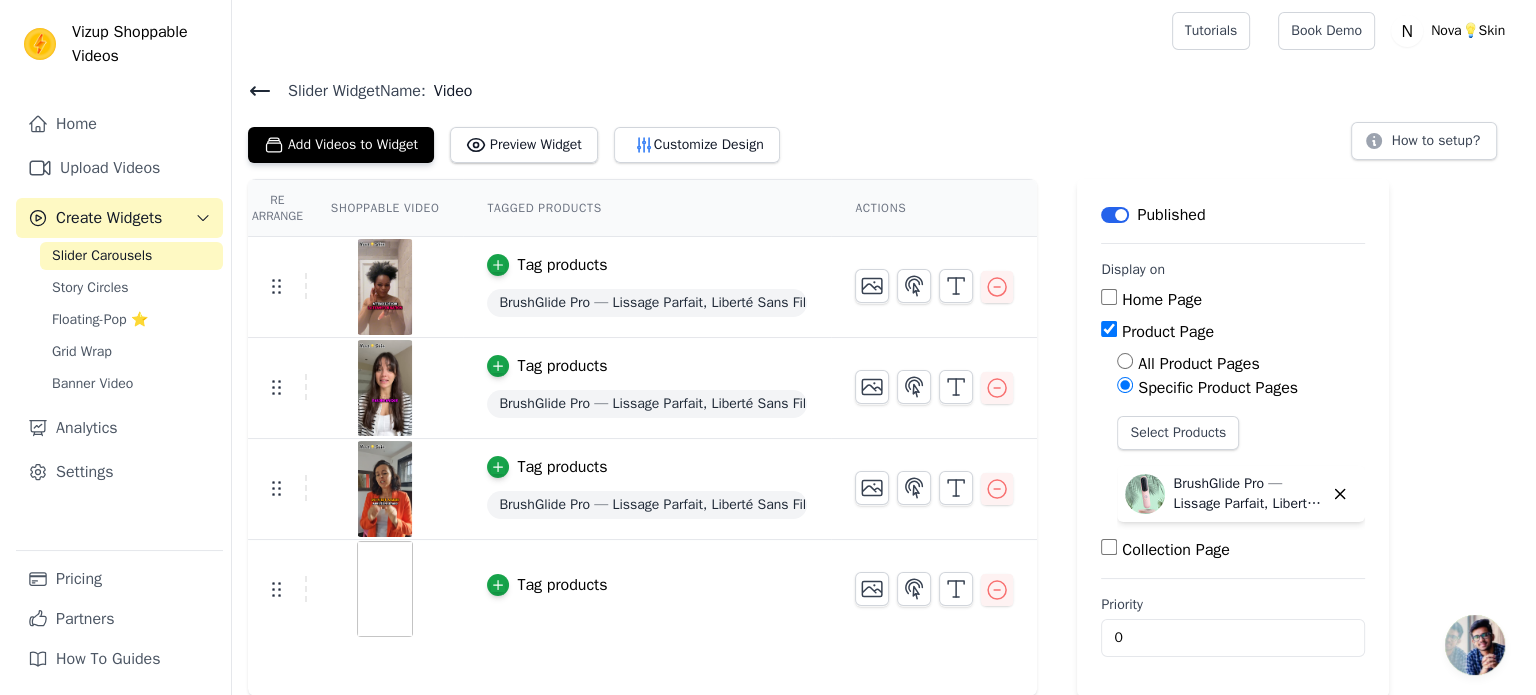 scroll, scrollTop: 0, scrollLeft: 0, axis: both 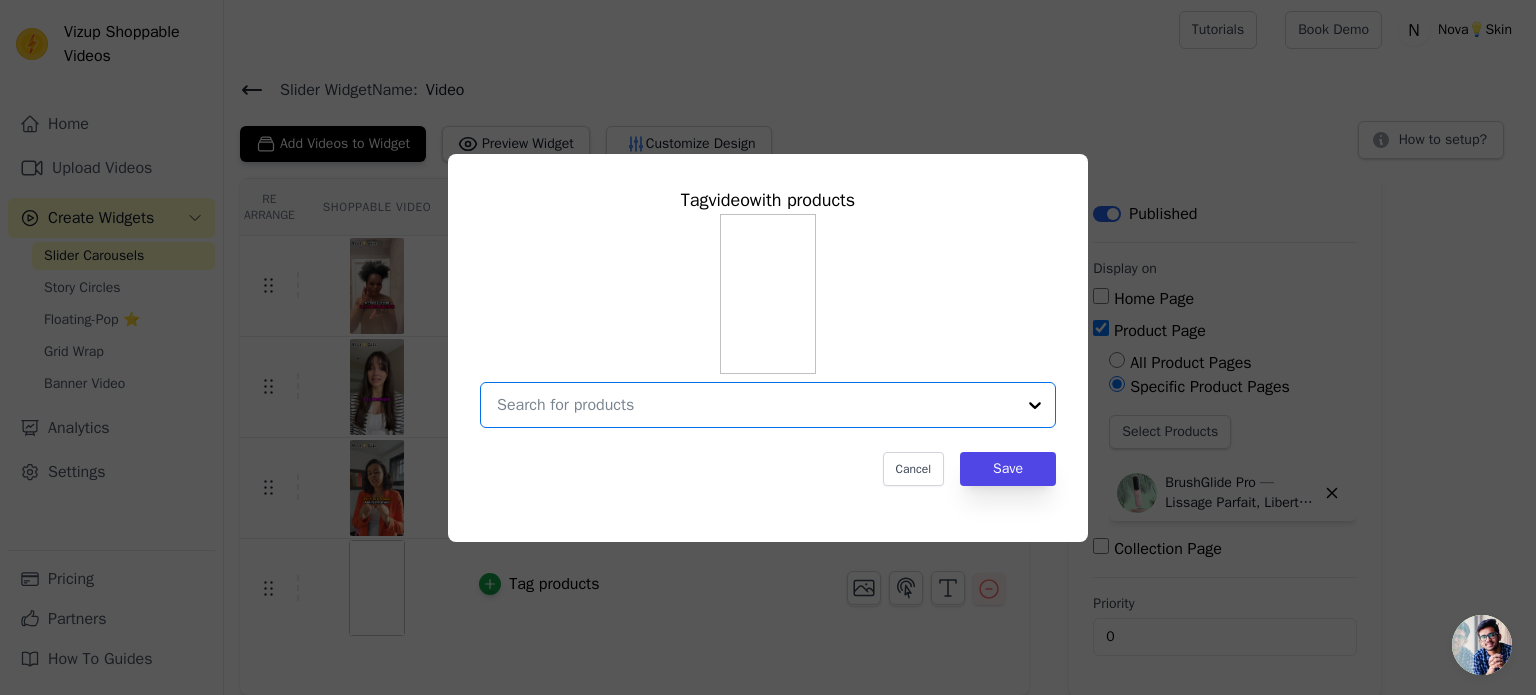click at bounding box center [756, 405] 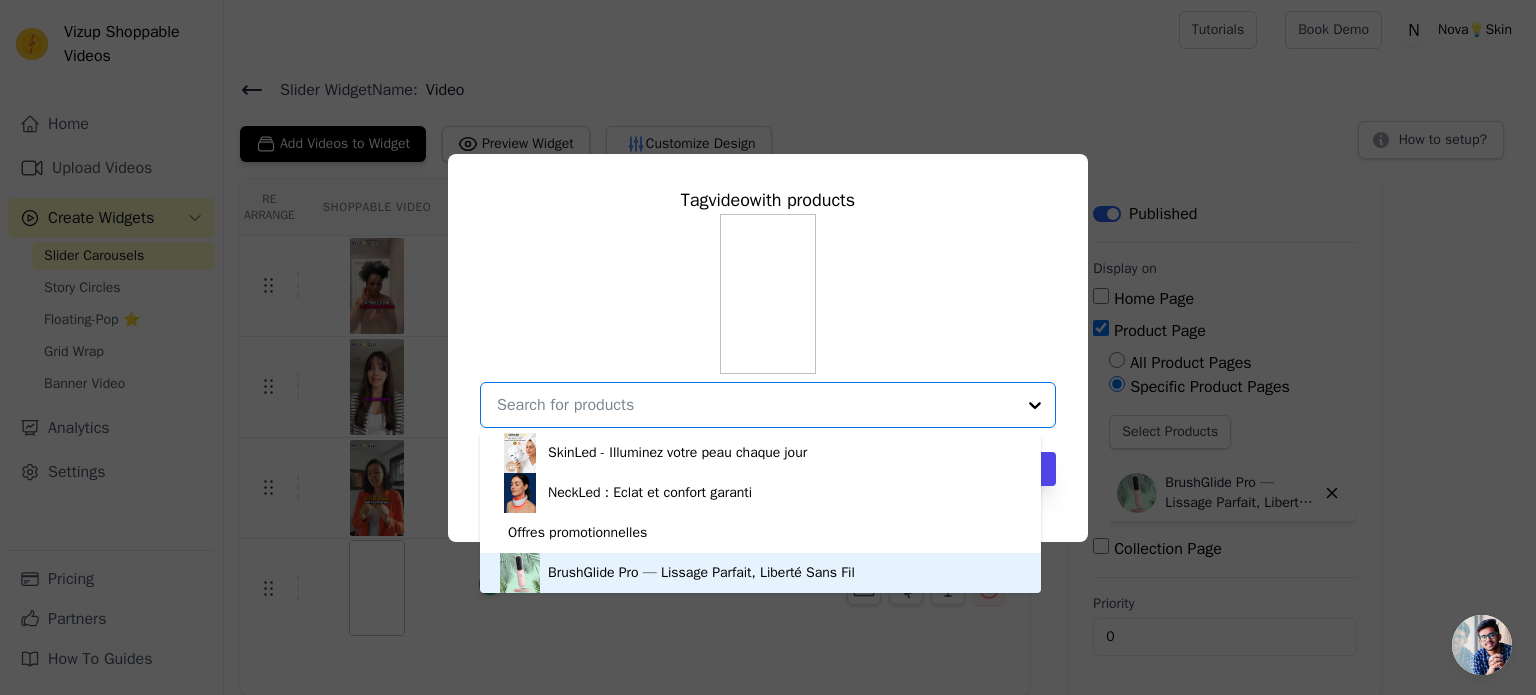 click on "BrushGlide Pro — Lissage Parfait, Liberté Sans Fil" at bounding box center (701, 573) 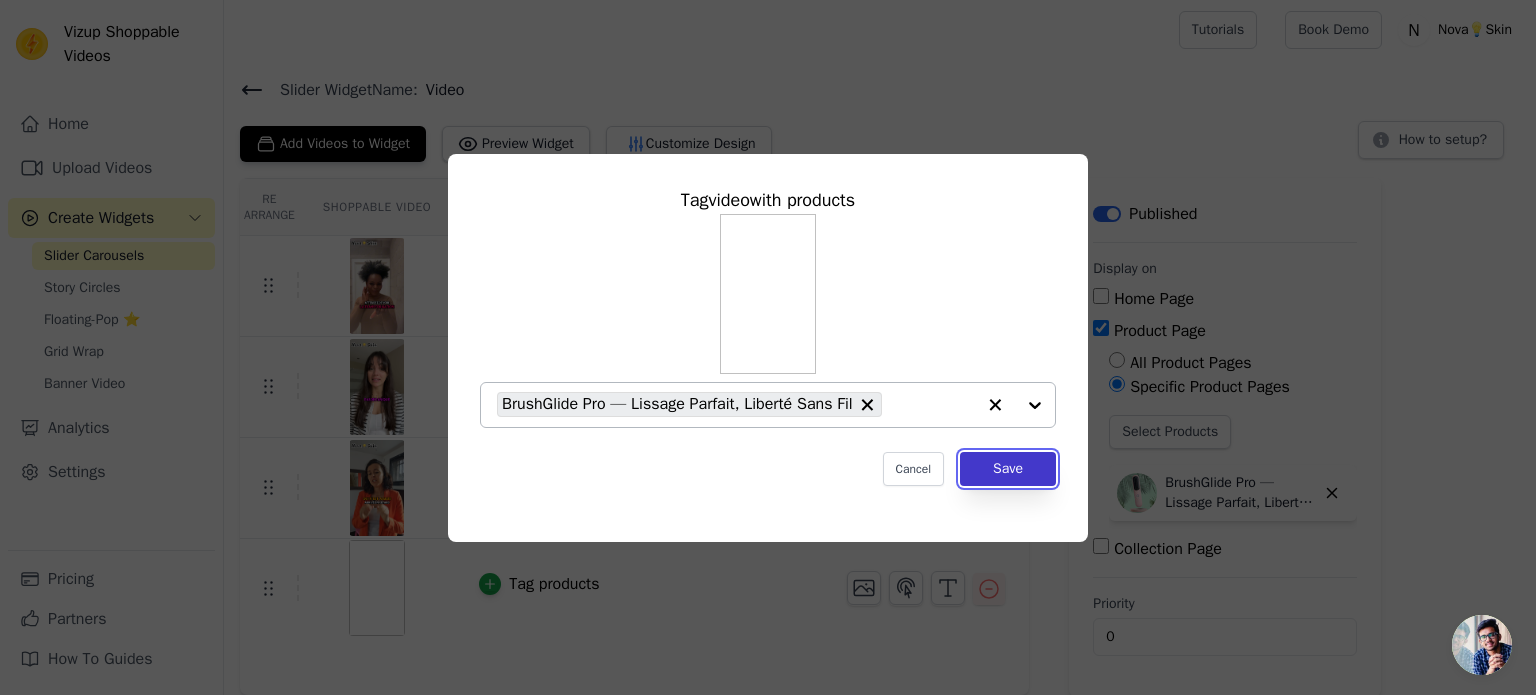 click on "Save" at bounding box center [1008, 469] 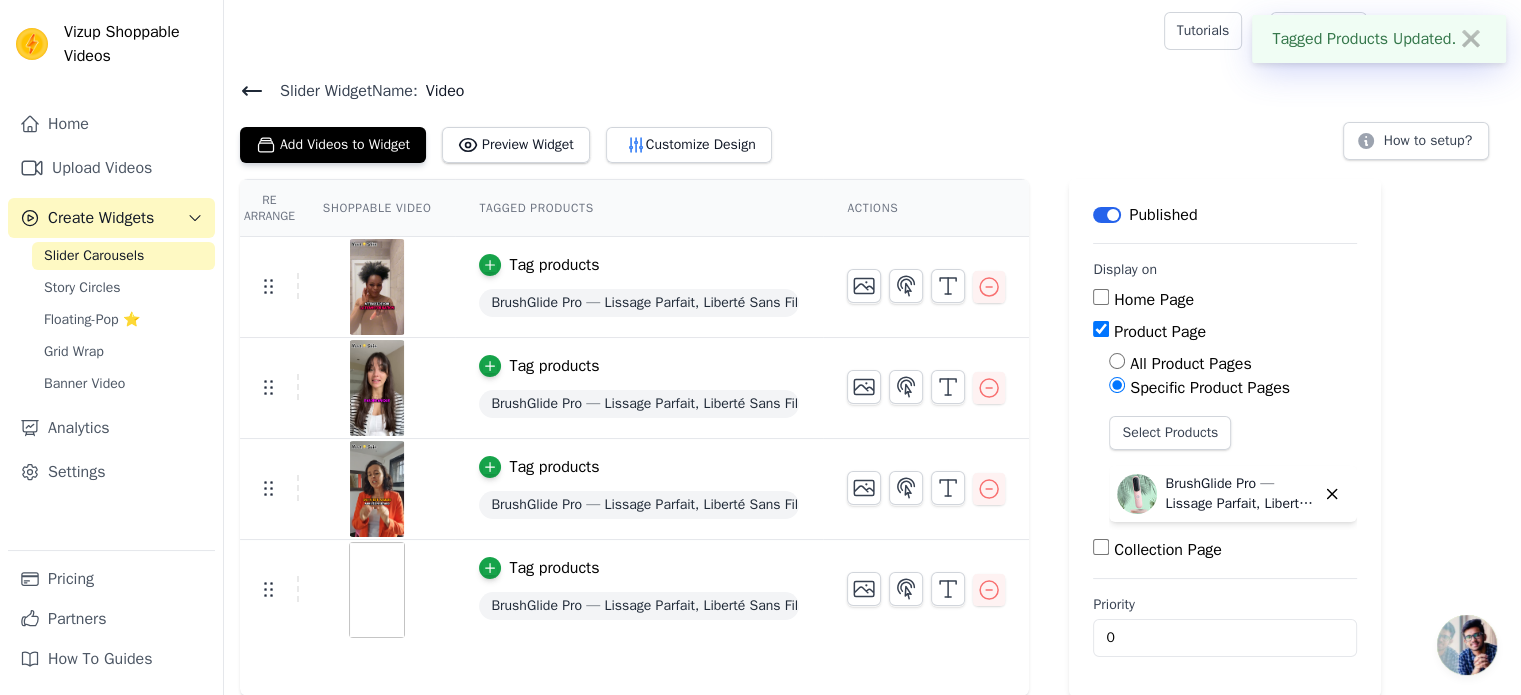 scroll, scrollTop: 0, scrollLeft: 0, axis: both 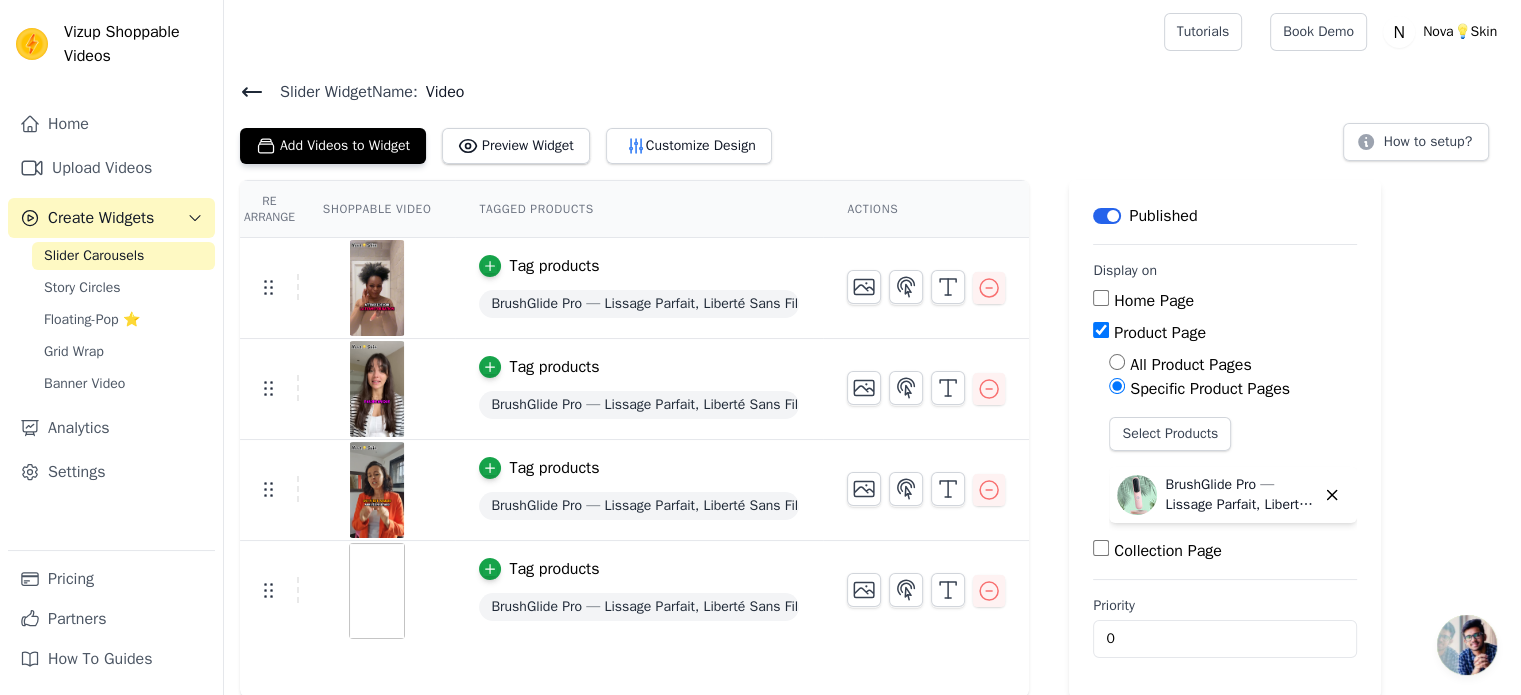 click 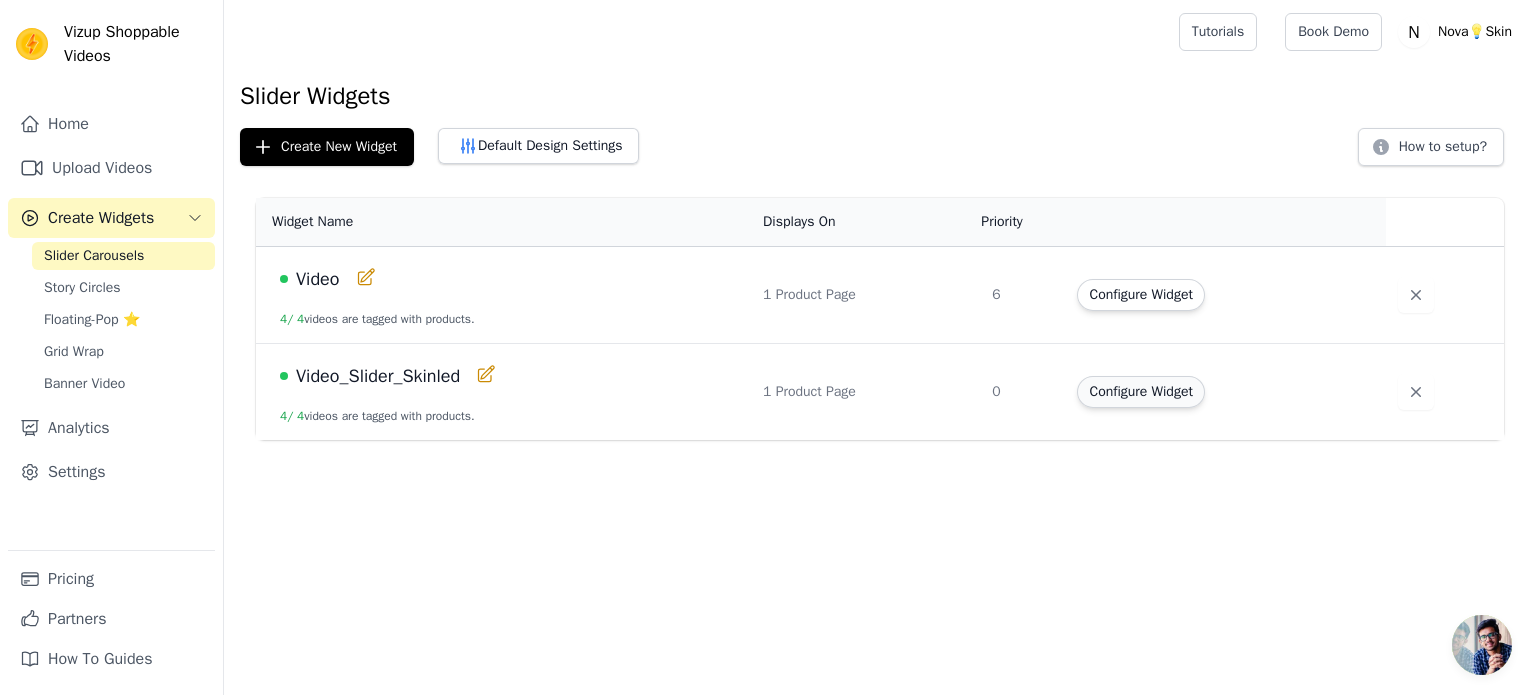 click on "Configure Widget" at bounding box center (1140, 392) 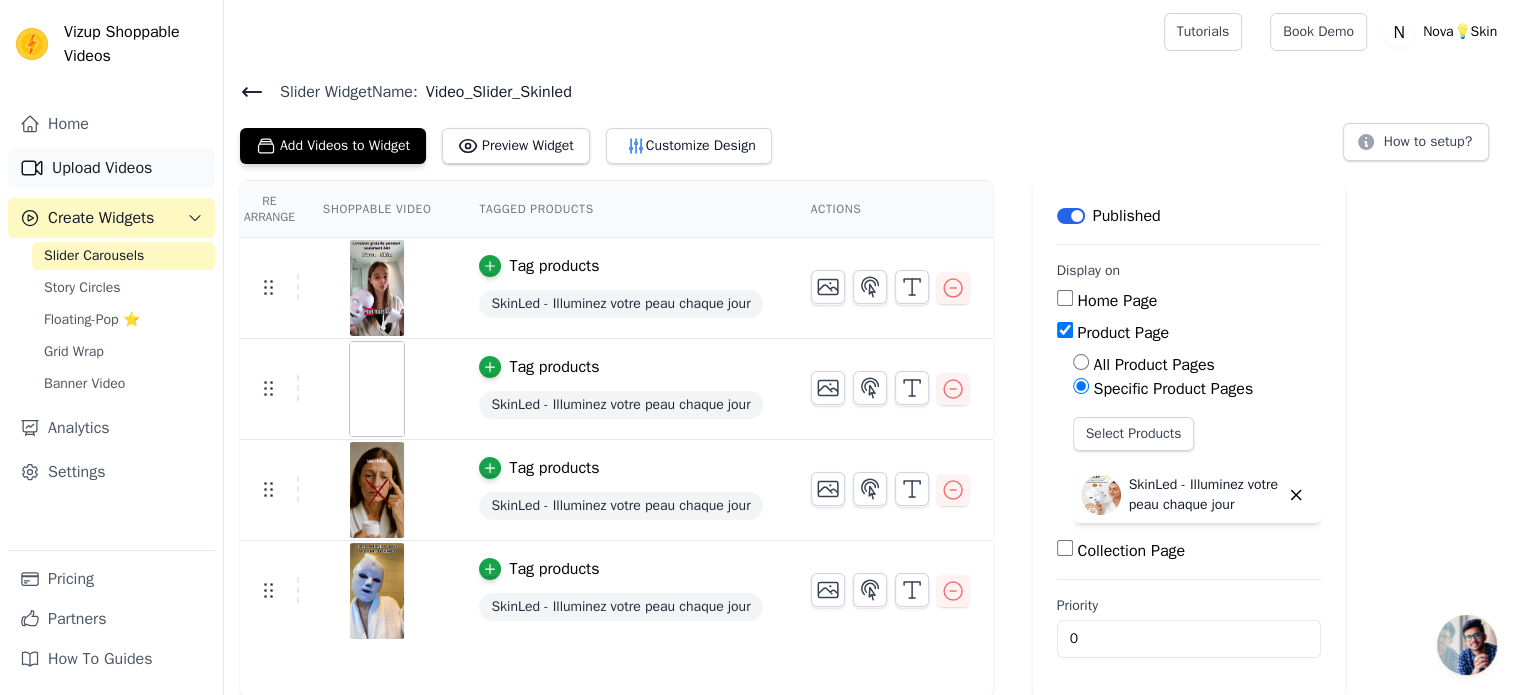 click on "Upload Videos" at bounding box center [111, 168] 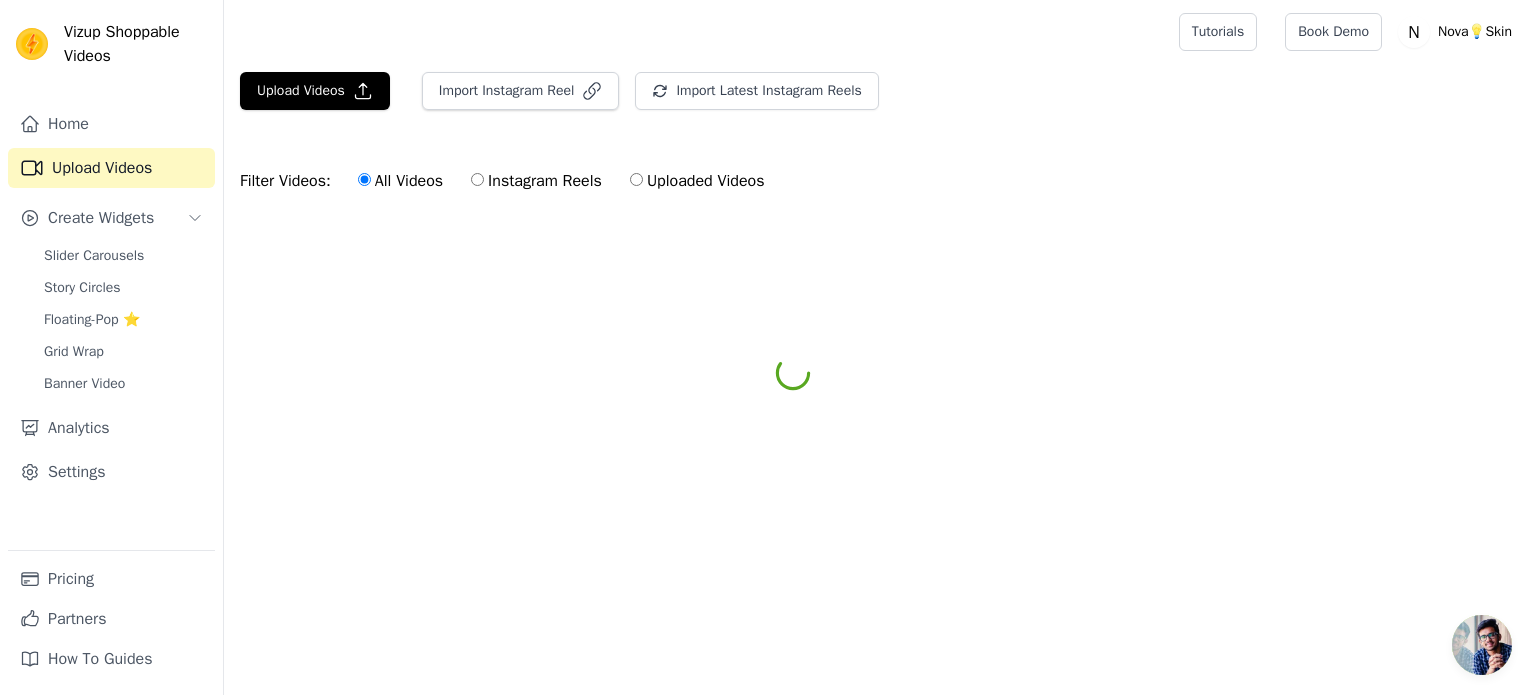 click on "Upload Videos" at bounding box center [111, 168] 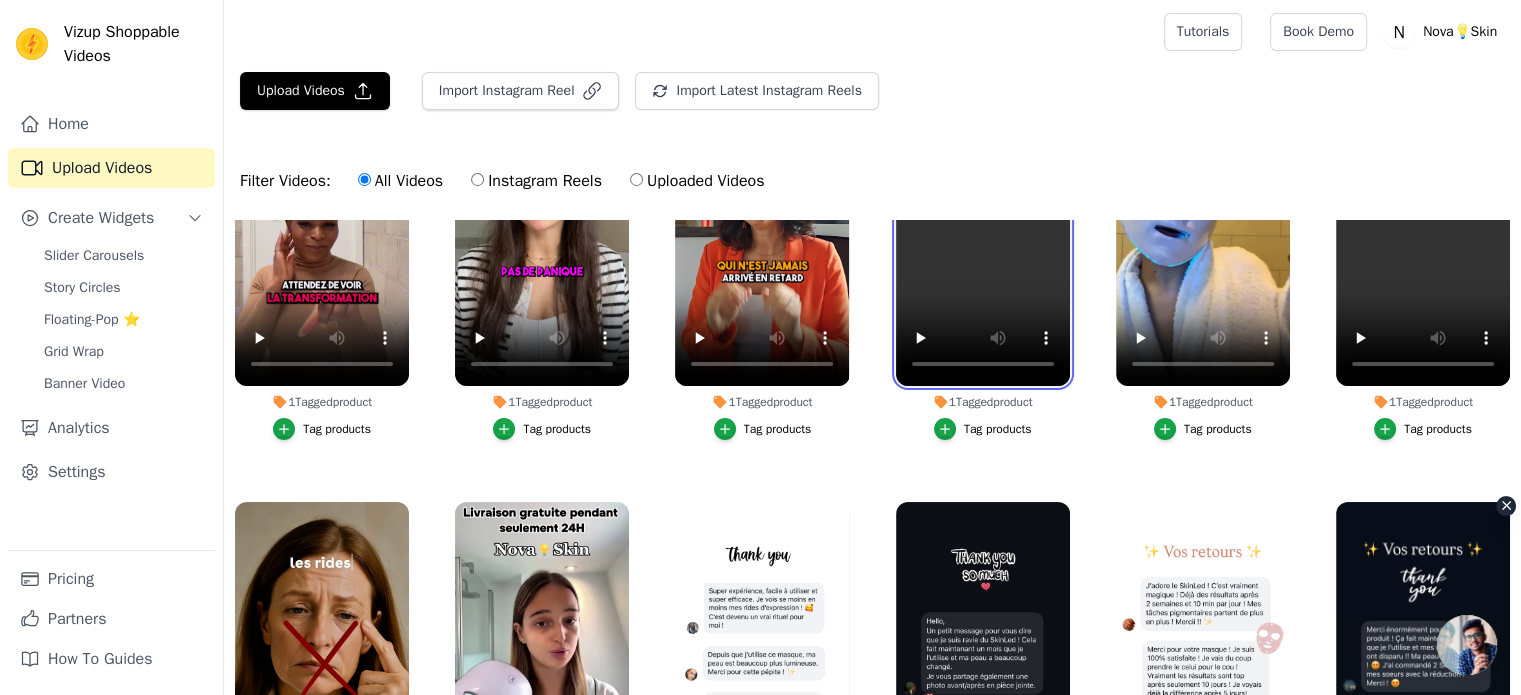 scroll, scrollTop: 126, scrollLeft: 0, axis: vertical 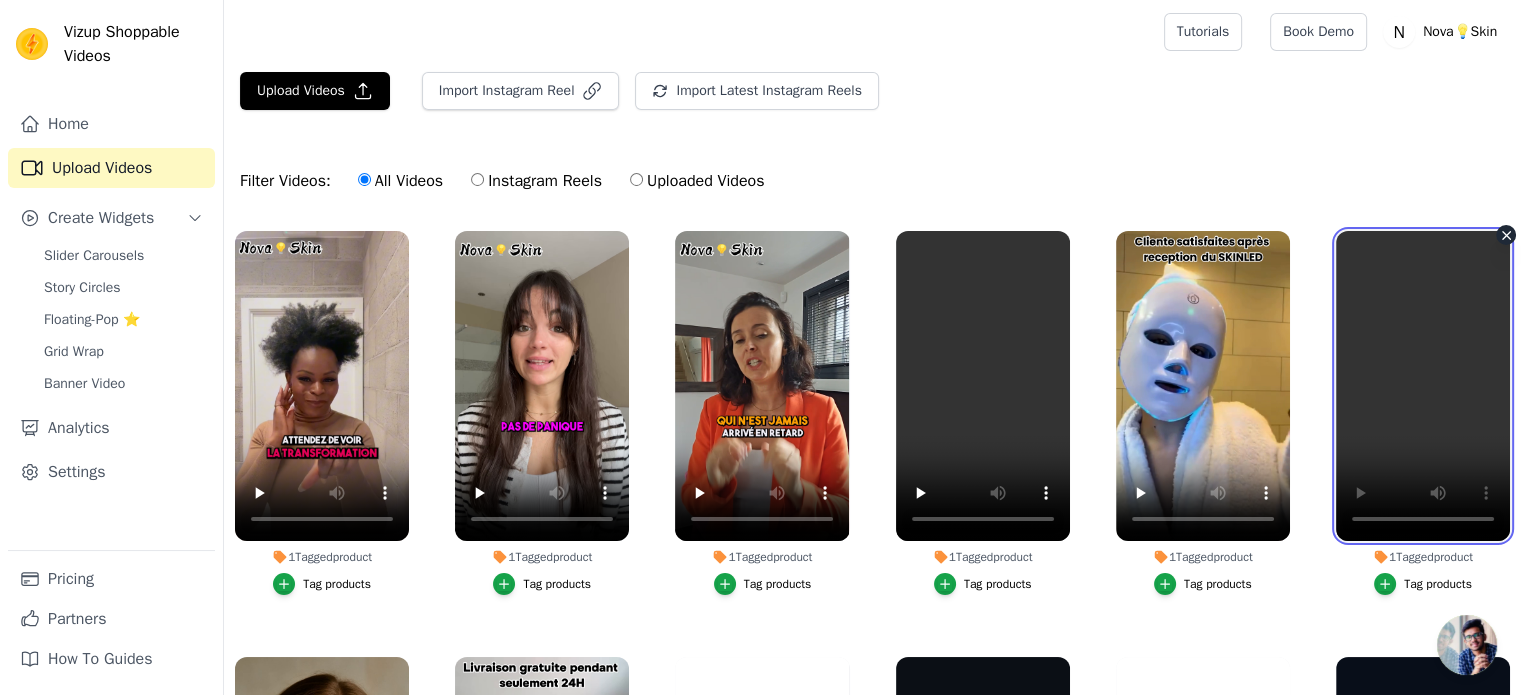 click at bounding box center [1423, 386] 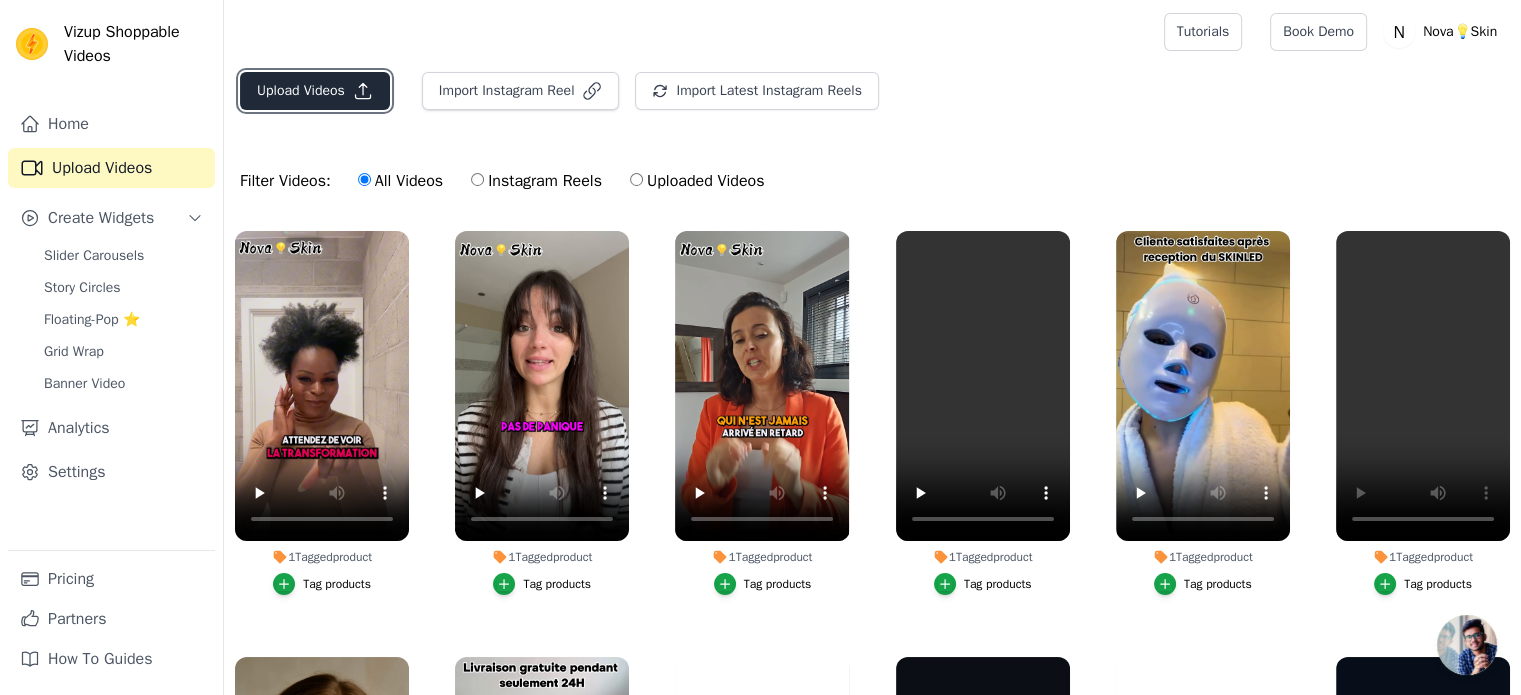 click on "Upload Videos" at bounding box center [315, 91] 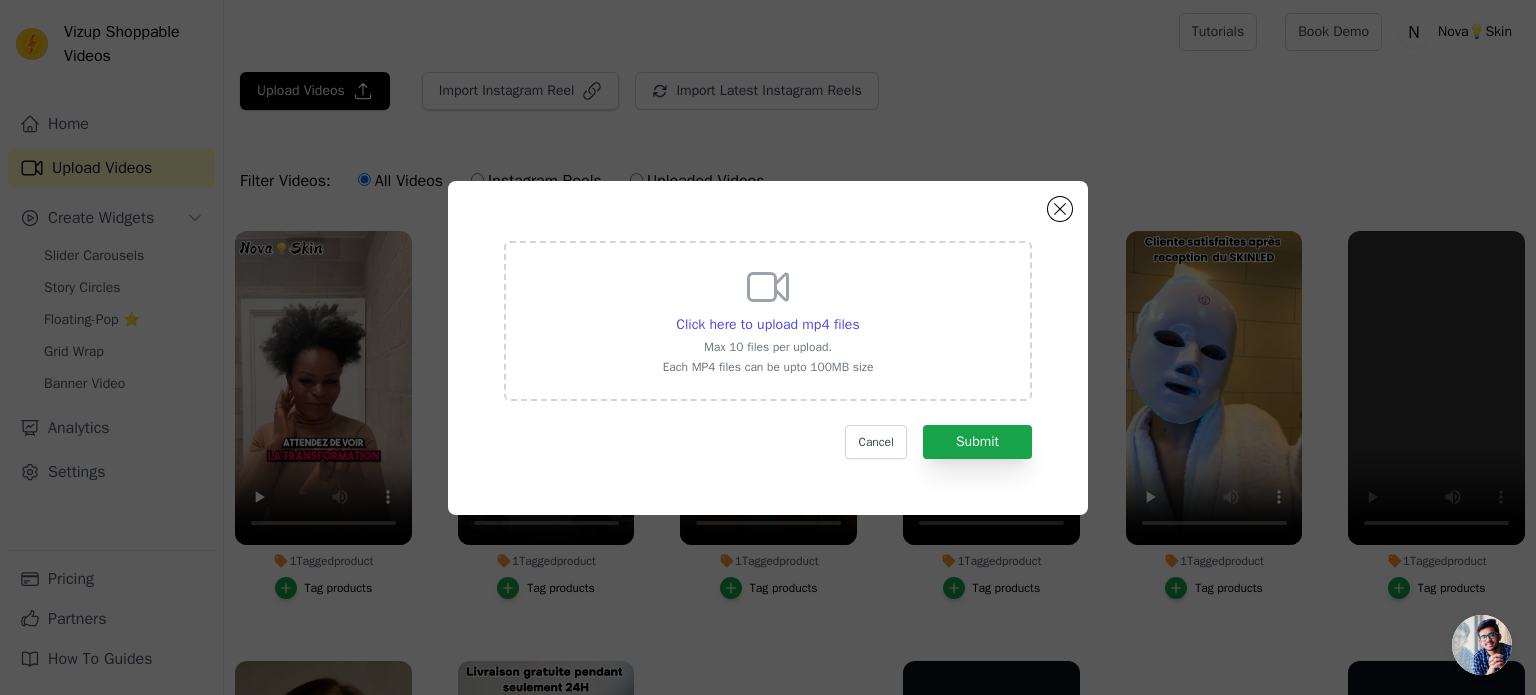 click 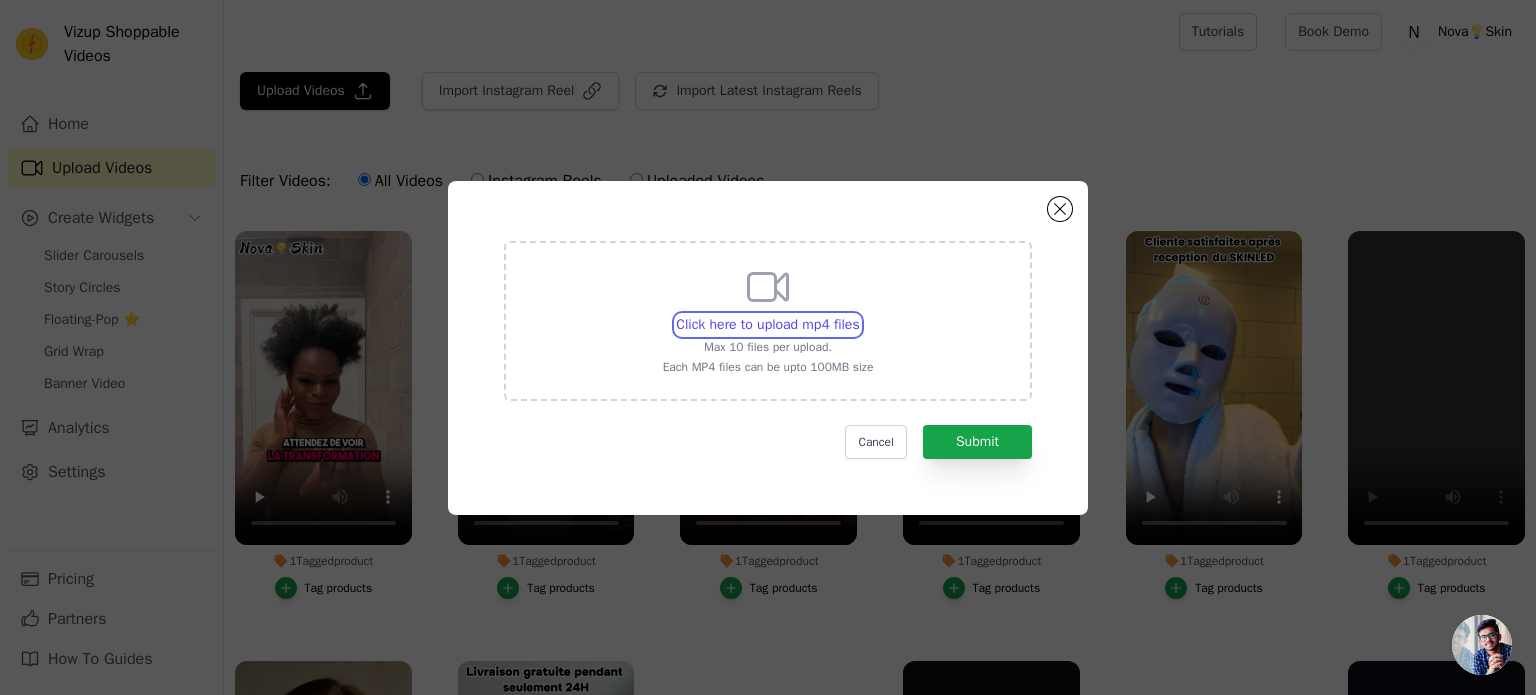 type on "C:\fakepath\0711 (2).mp4" 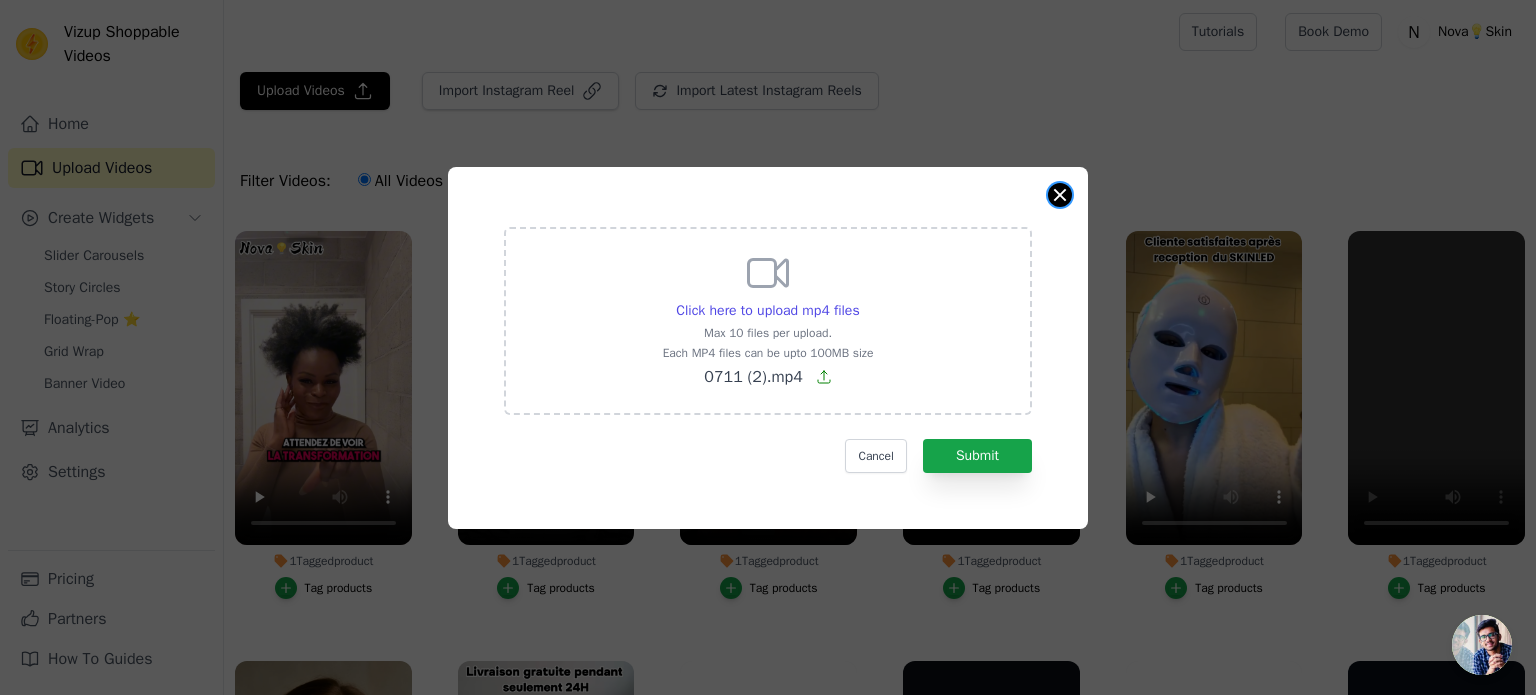 click at bounding box center [1060, 195] 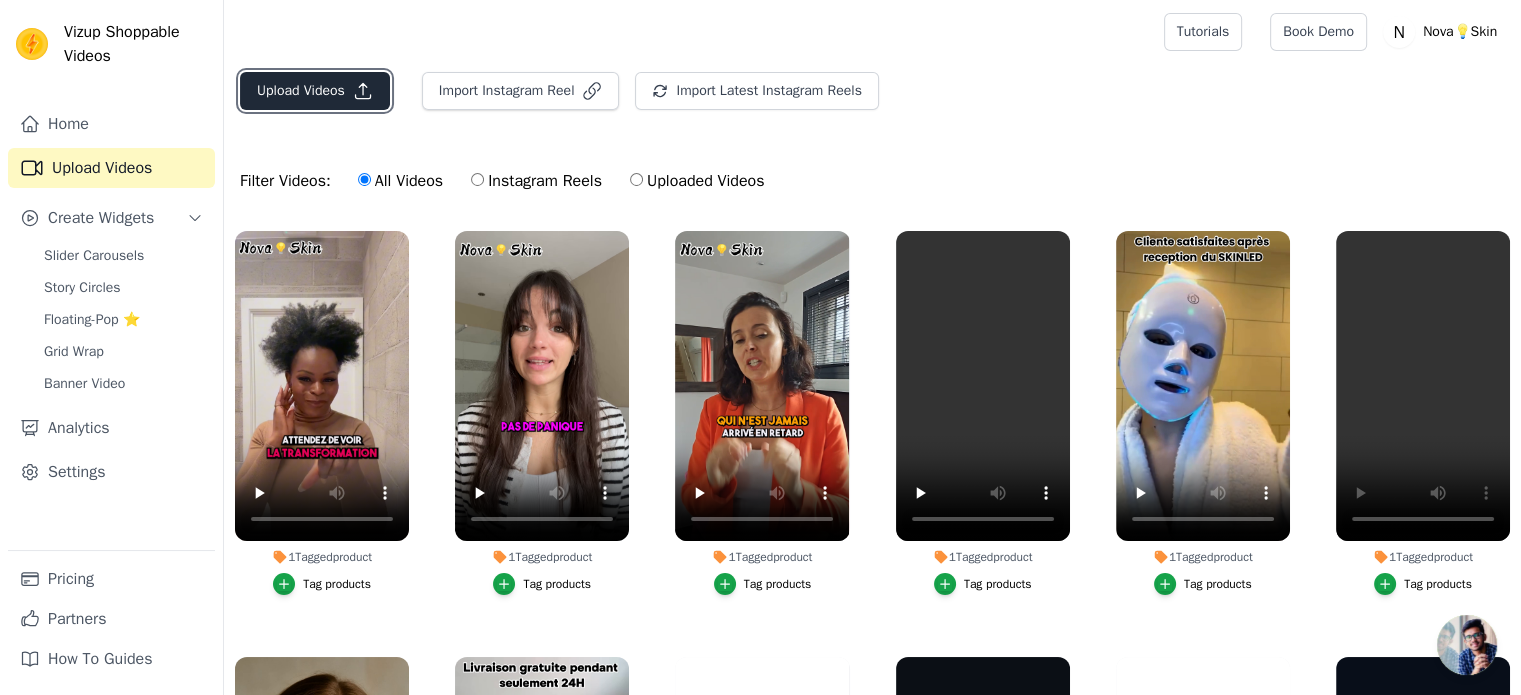 click 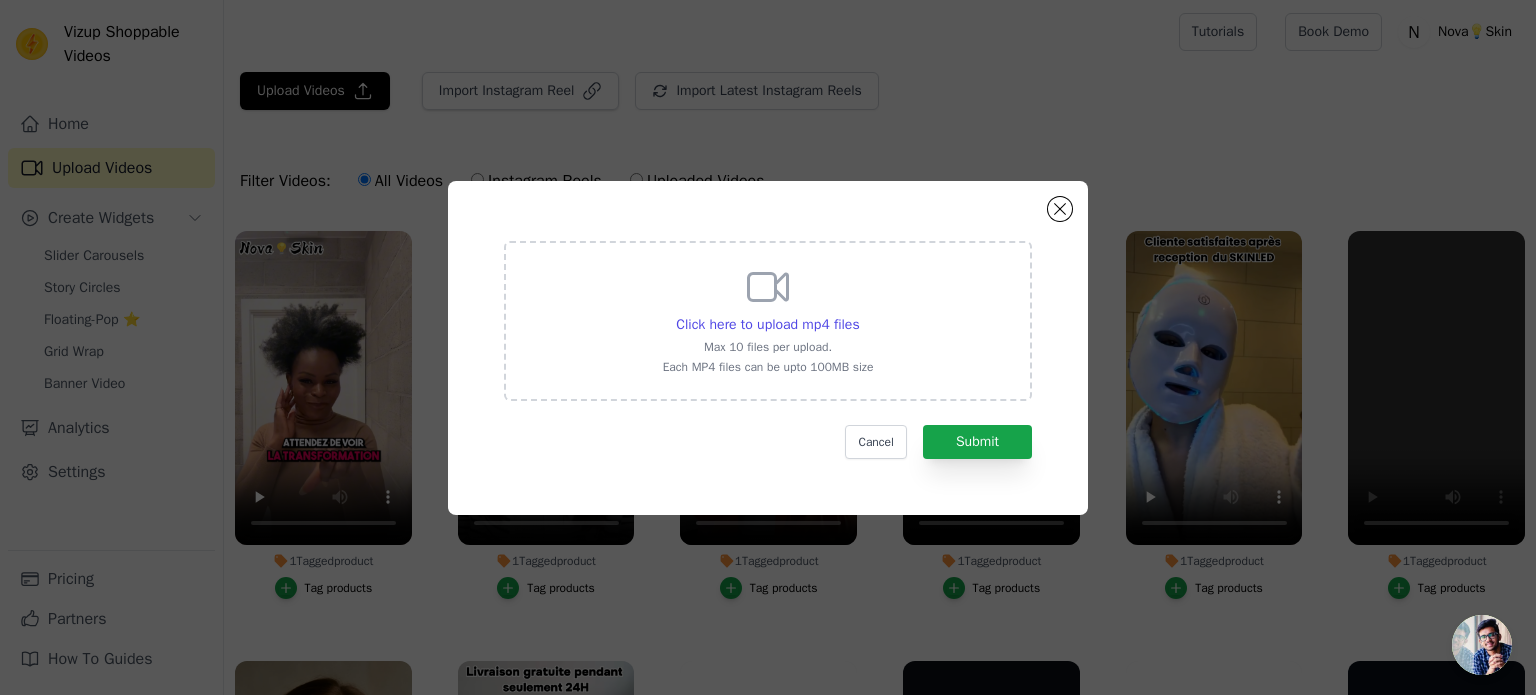 click on "Click here to upload mp4 files" at bounding box center [768, 325] 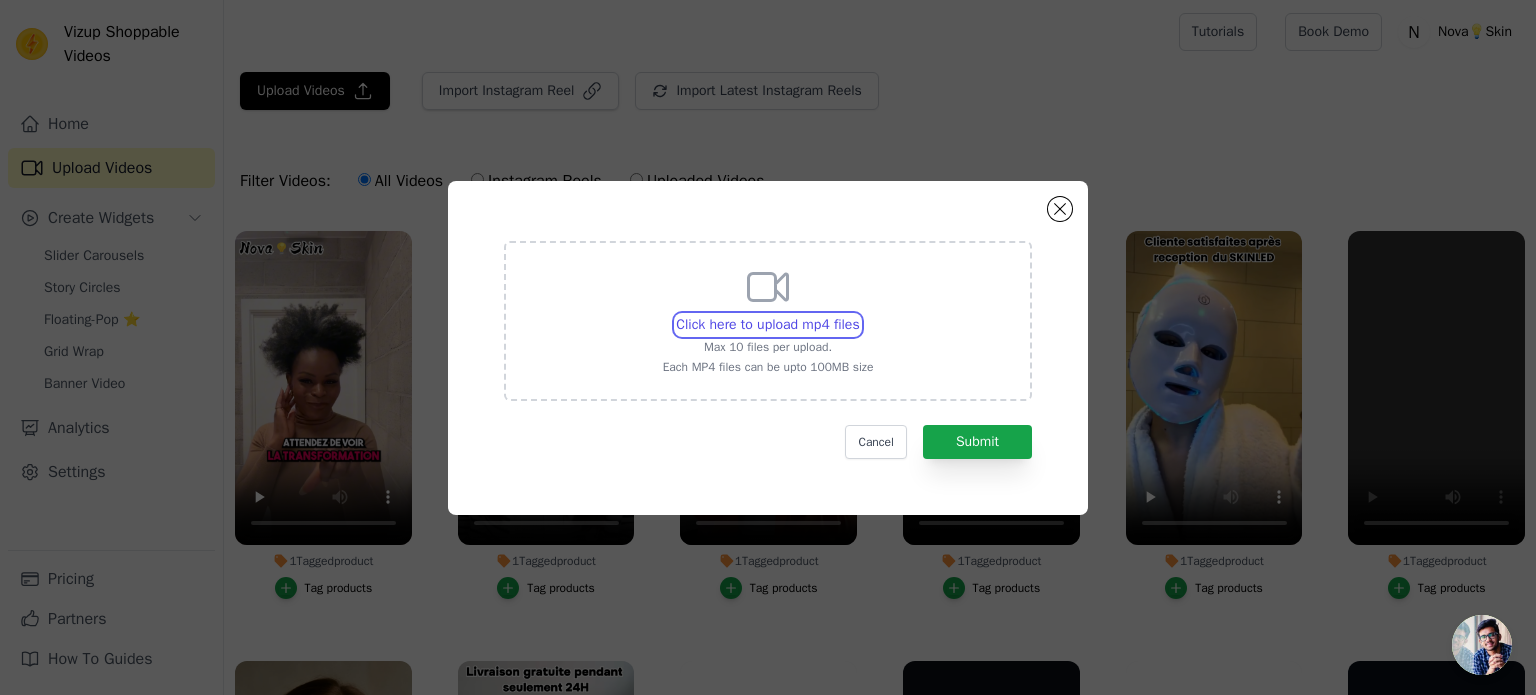 click on "Click here to upload mp4 files     Max 10 files per upload.   Each MP4 files can be upto 100MB size" at bounding box center (859, 314) 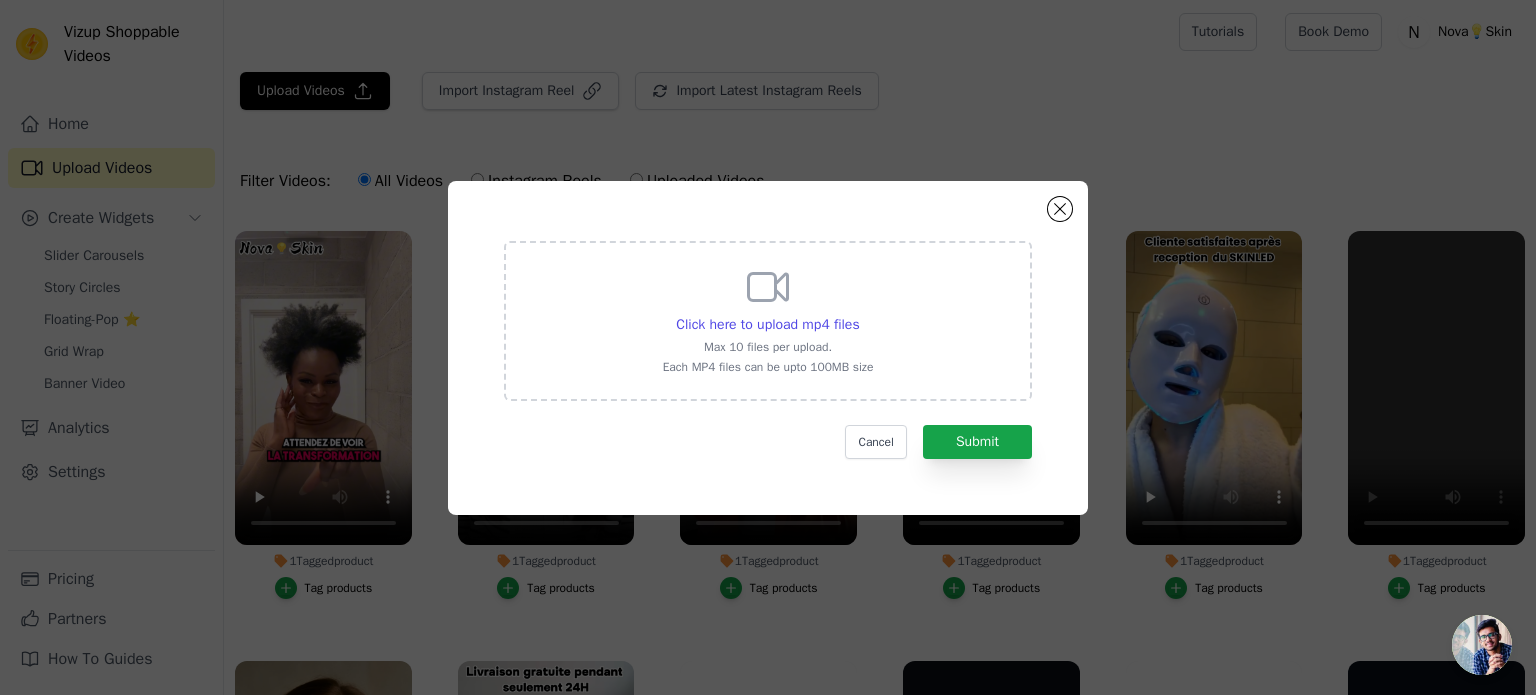 click on "Click here to upload mp4 files     Max 10 files per upload.   Each MP4 files can be upto 100MB size     Cancel   Submit" at bounding box center (768, 348) 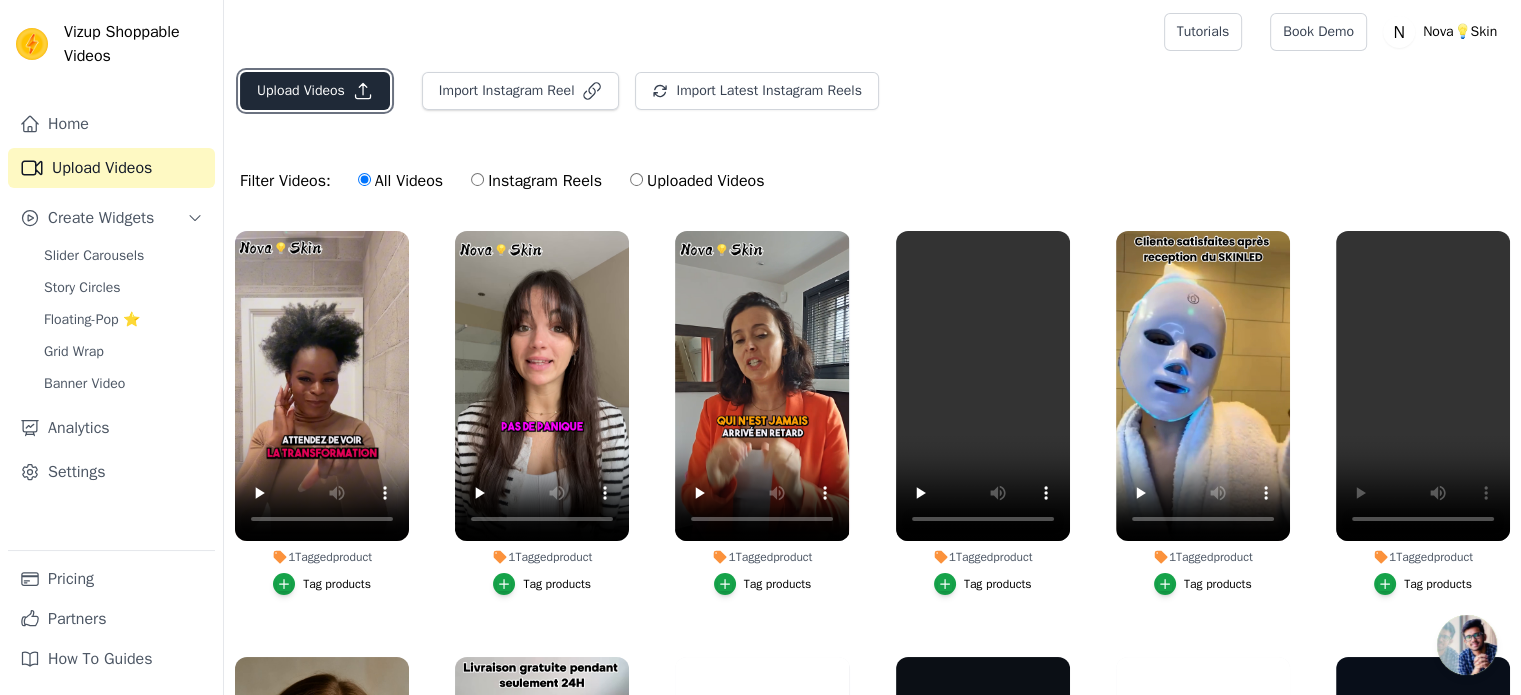 click on "Upload Videos" at bounding box center [315, 91] 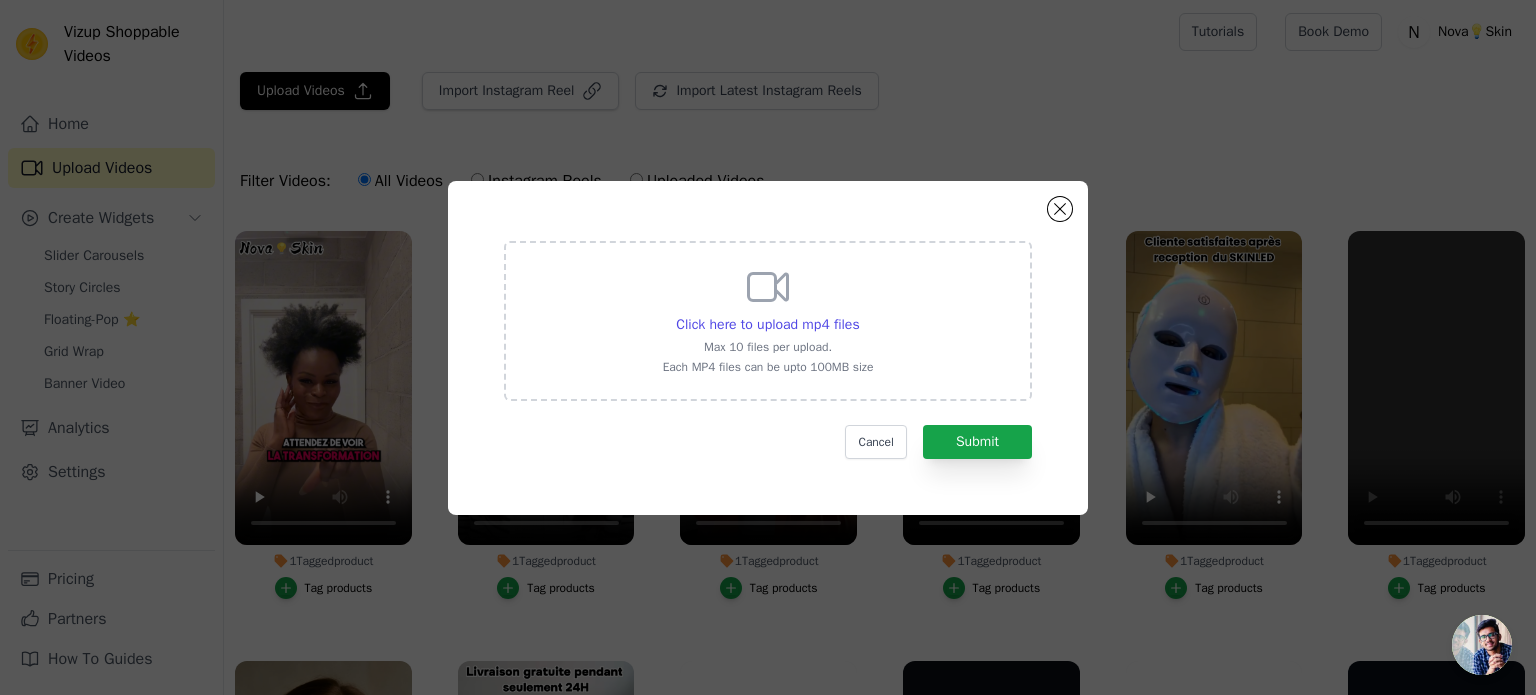 click on "Click here to upload mp4 files     Max 10 files per upload.   Each MP4 files can be upto 100MB size" at bounding box center (768, 321) 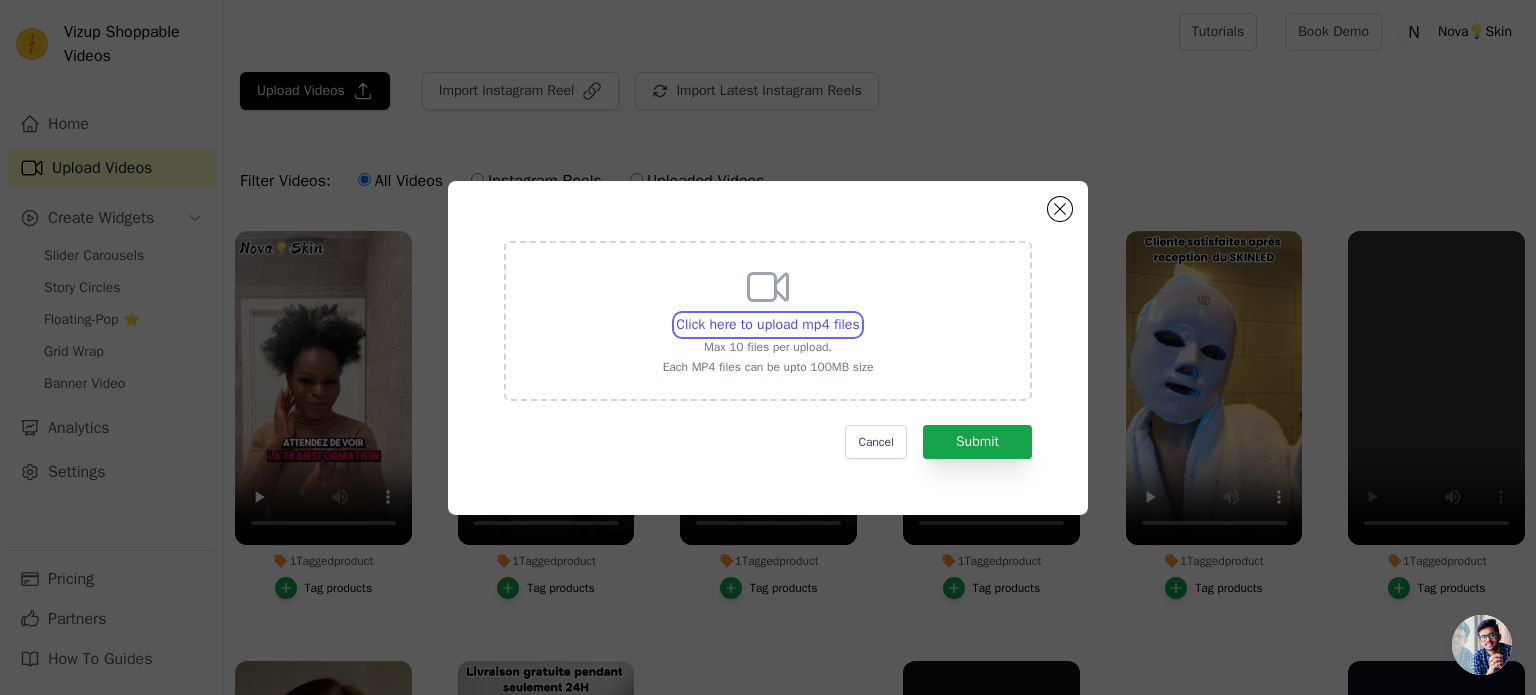 type on "C:\fakepath\66d79fb485f743b7b0559523e86cd953.mp4" 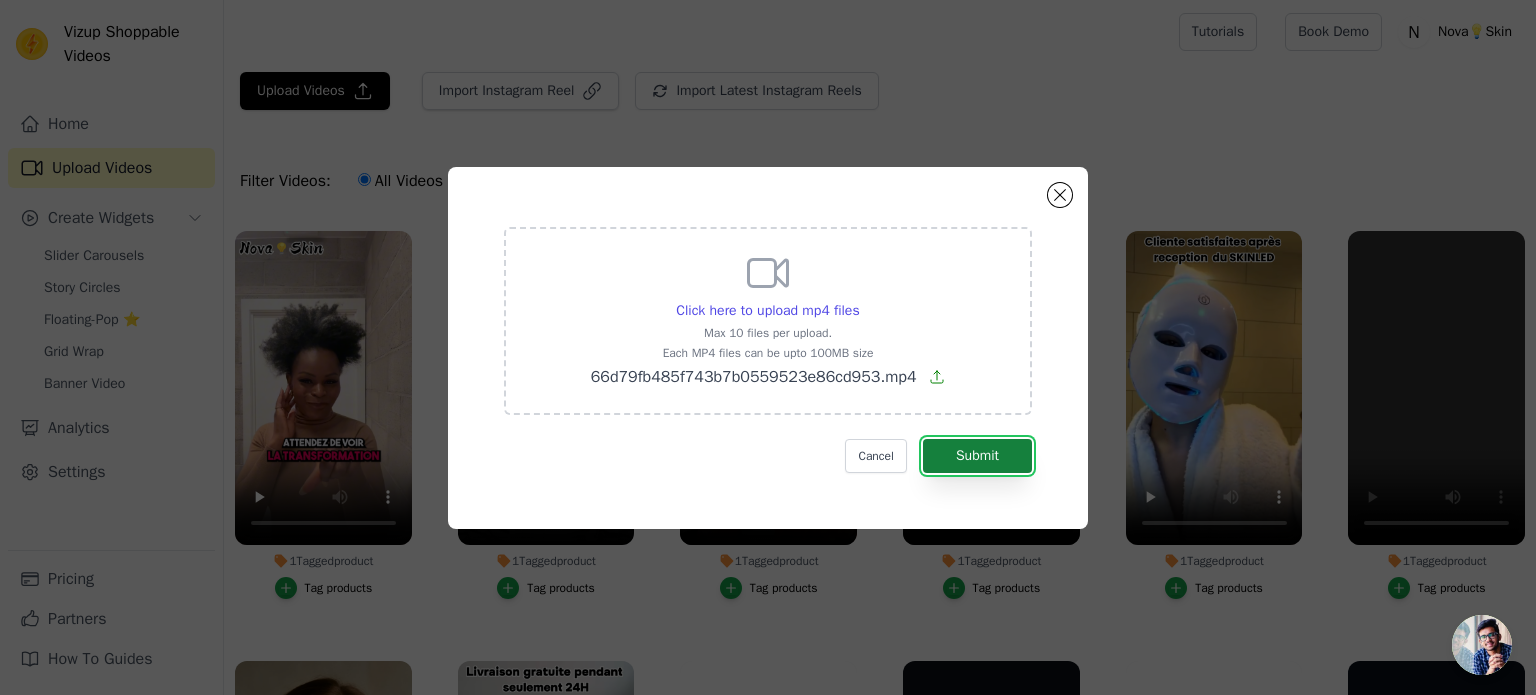 click on "Submit" at bounding box center [977, 456] 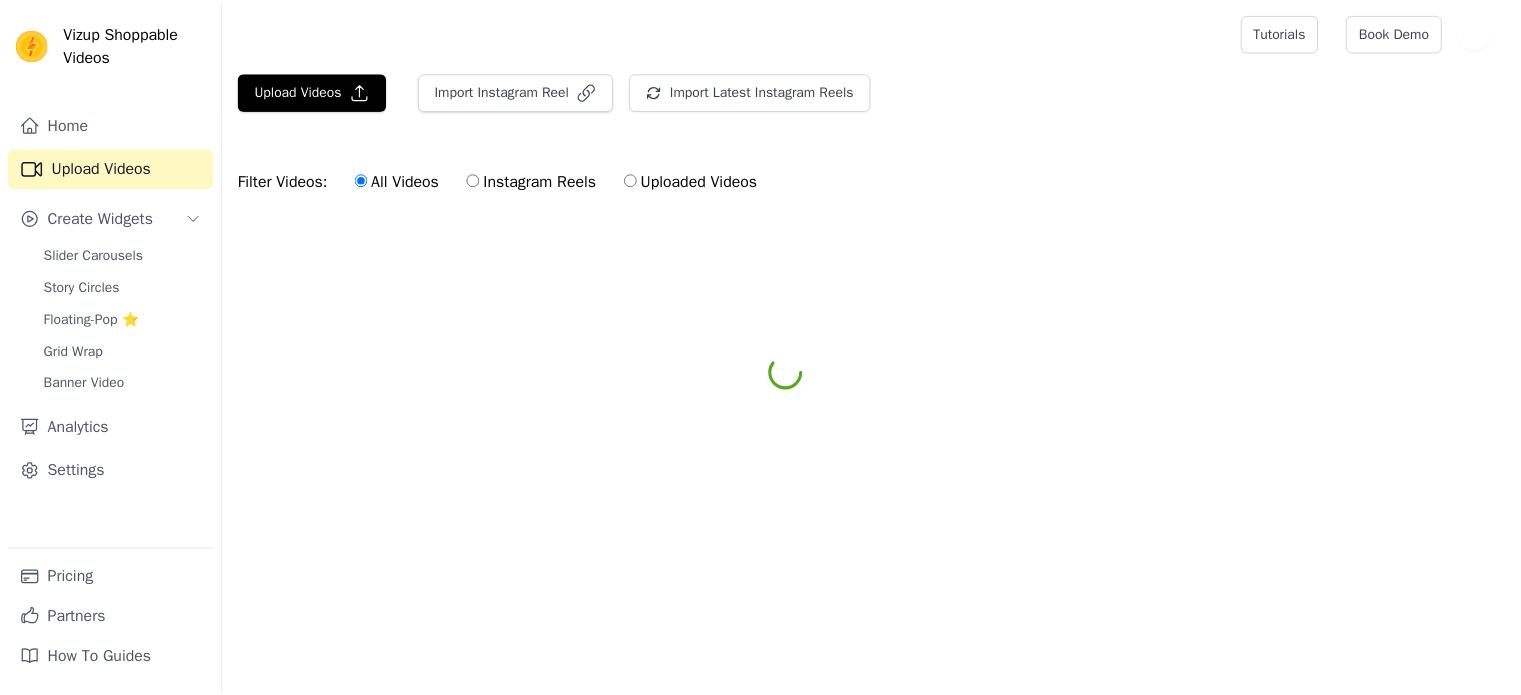 scroll, scrollTop: 0, scrollLeft: 0, axis: both 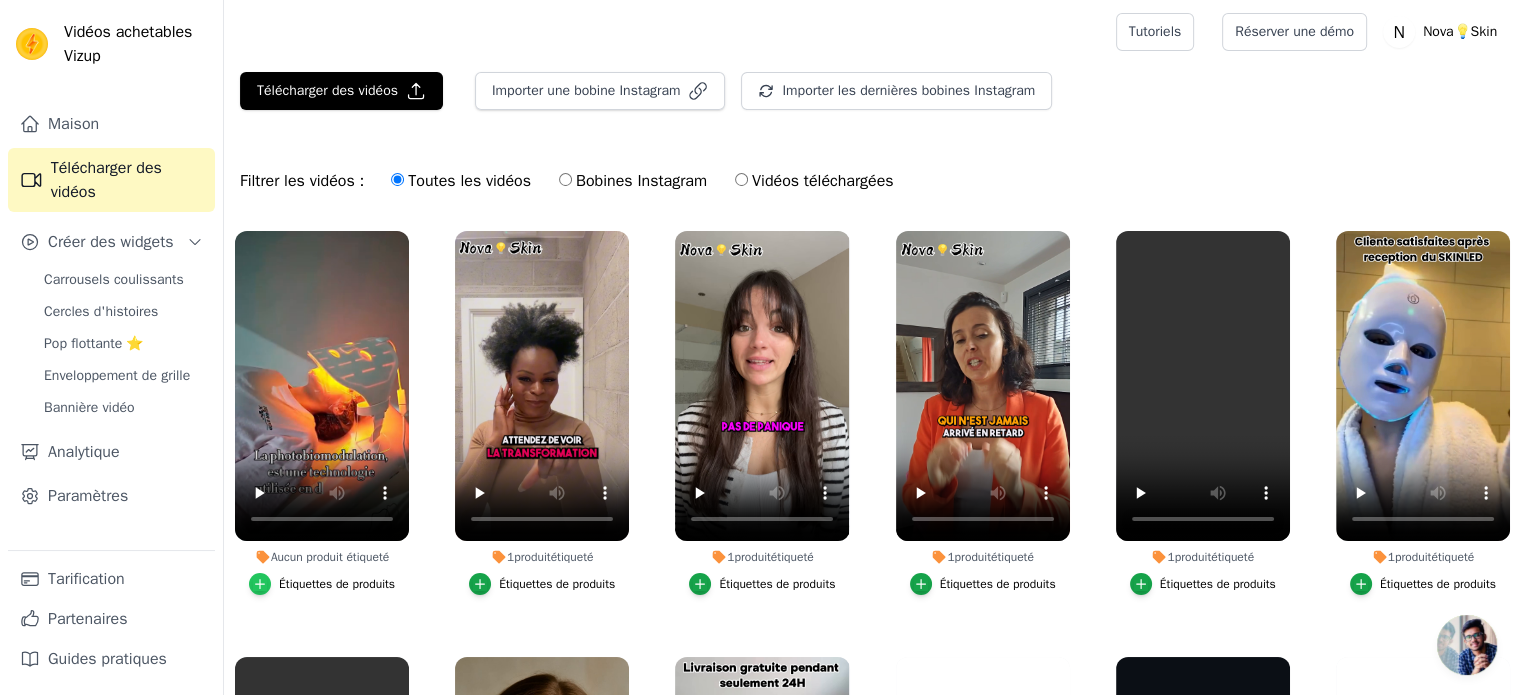 click 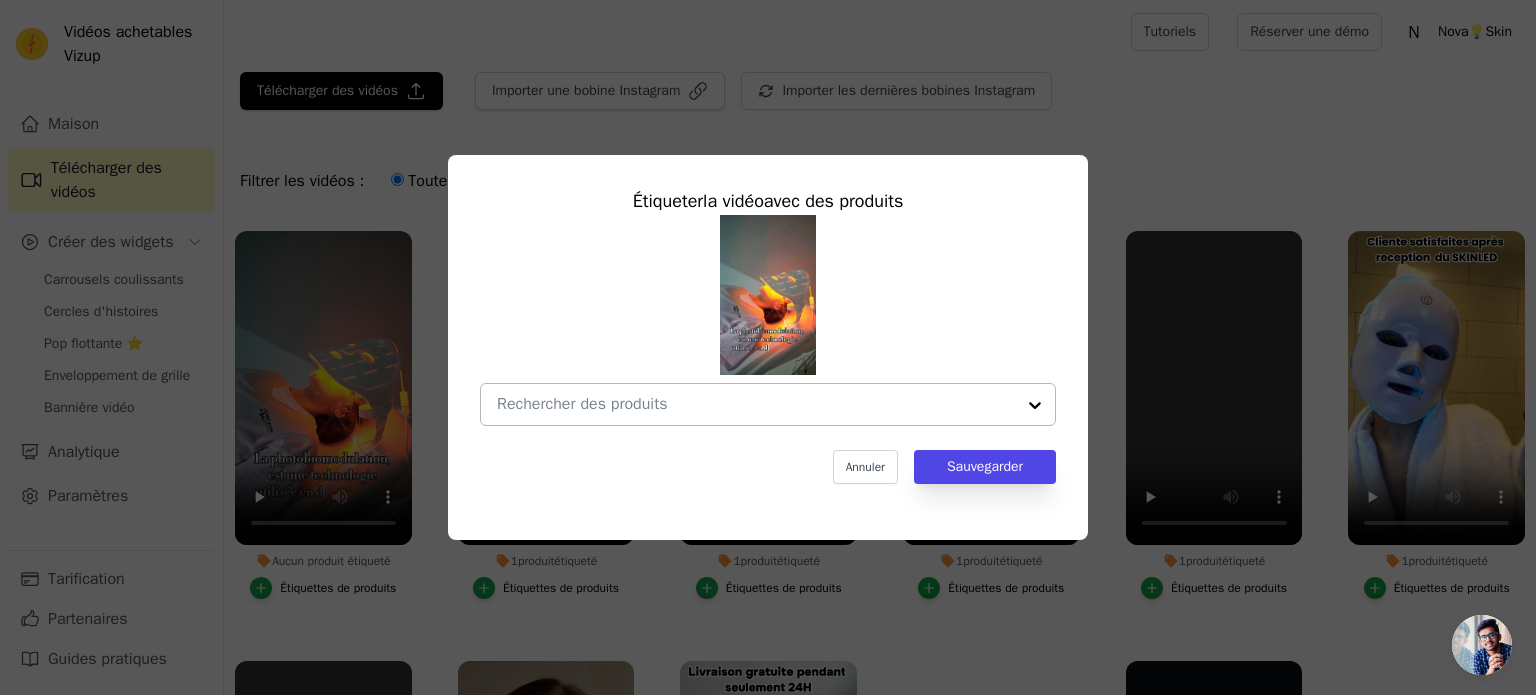 click at bounding box center (756, 404) 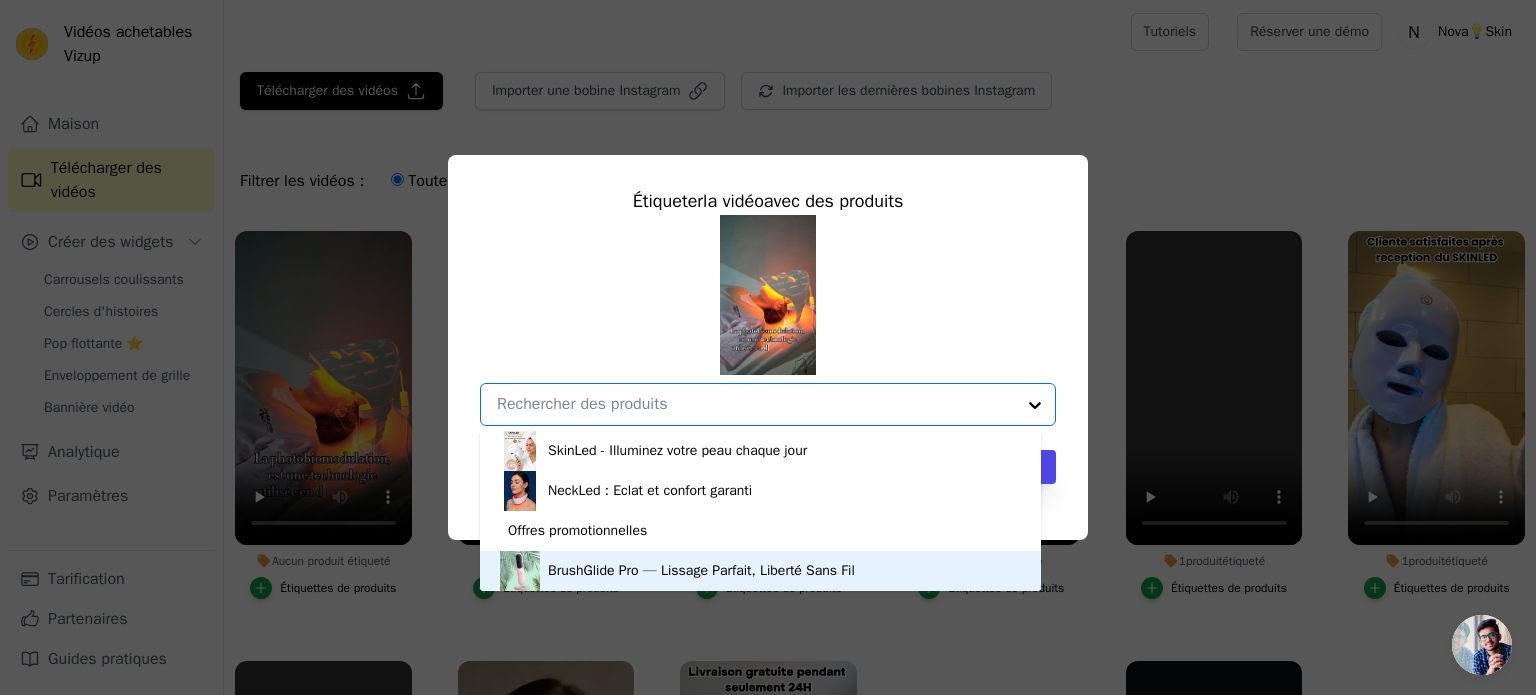click on "BrushGlide Pro — Lissage Parfait, Liberté Sans Fil" at bounding box center [701, 570] 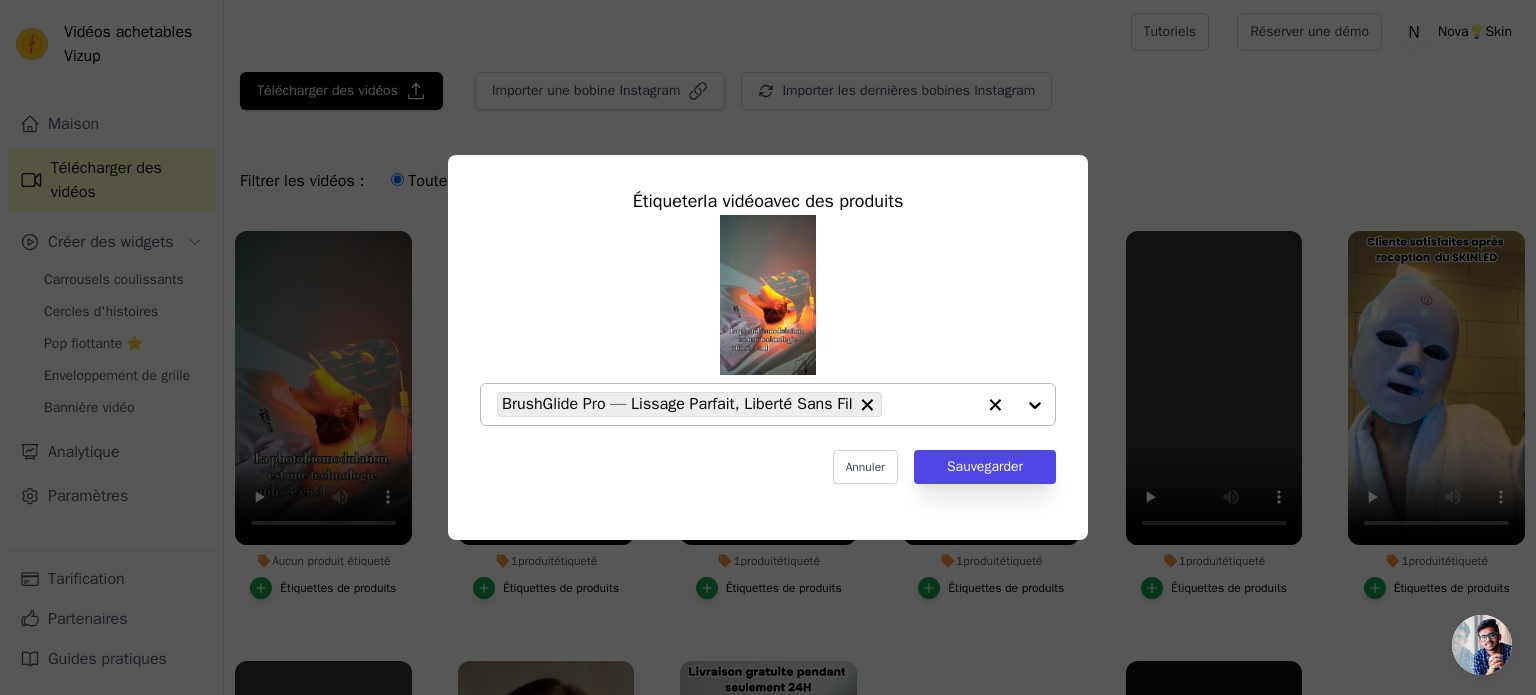 click on "BrushGlide Pro — Lissage Parfait, Liberté Sans Fil" at bounding box center [677, 404] 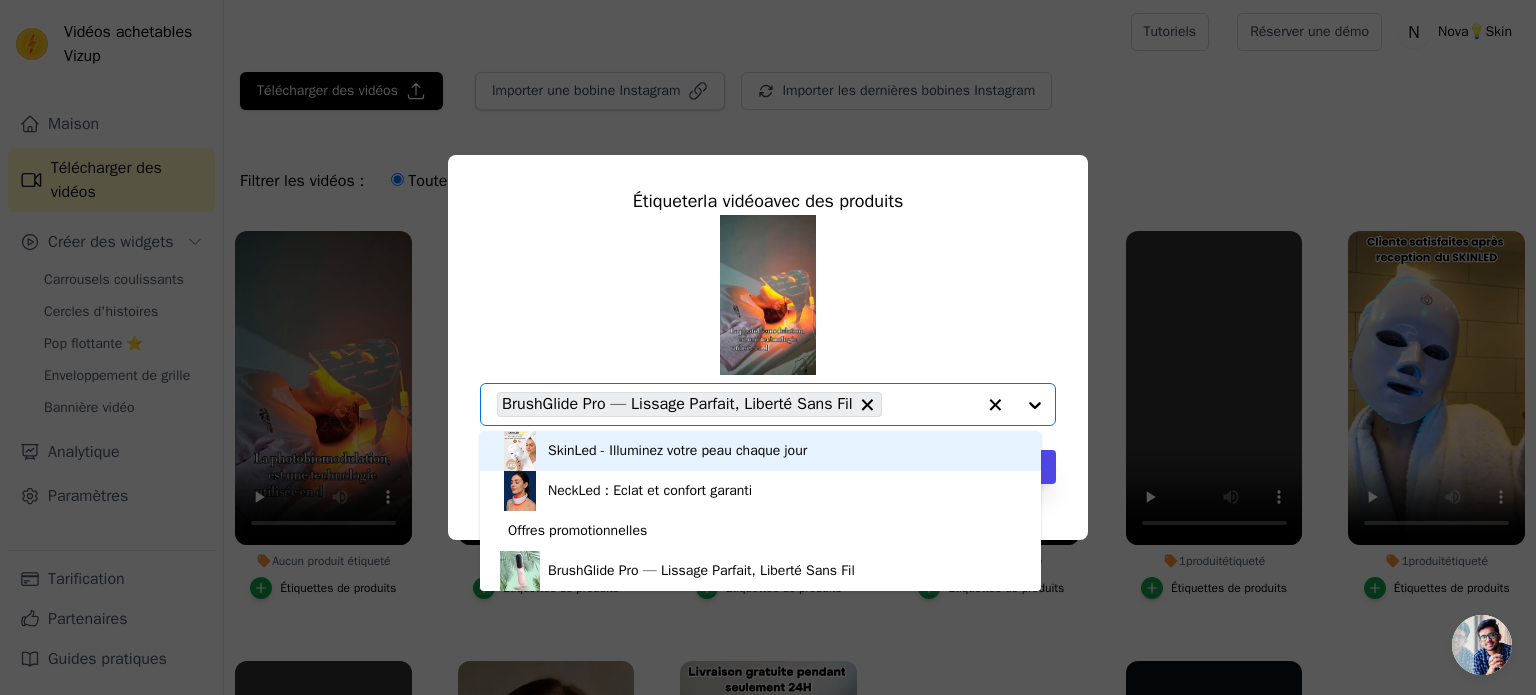 click on "SkinLed - Illuminez votre peau chaque jour" at bounding box center (677, 450) 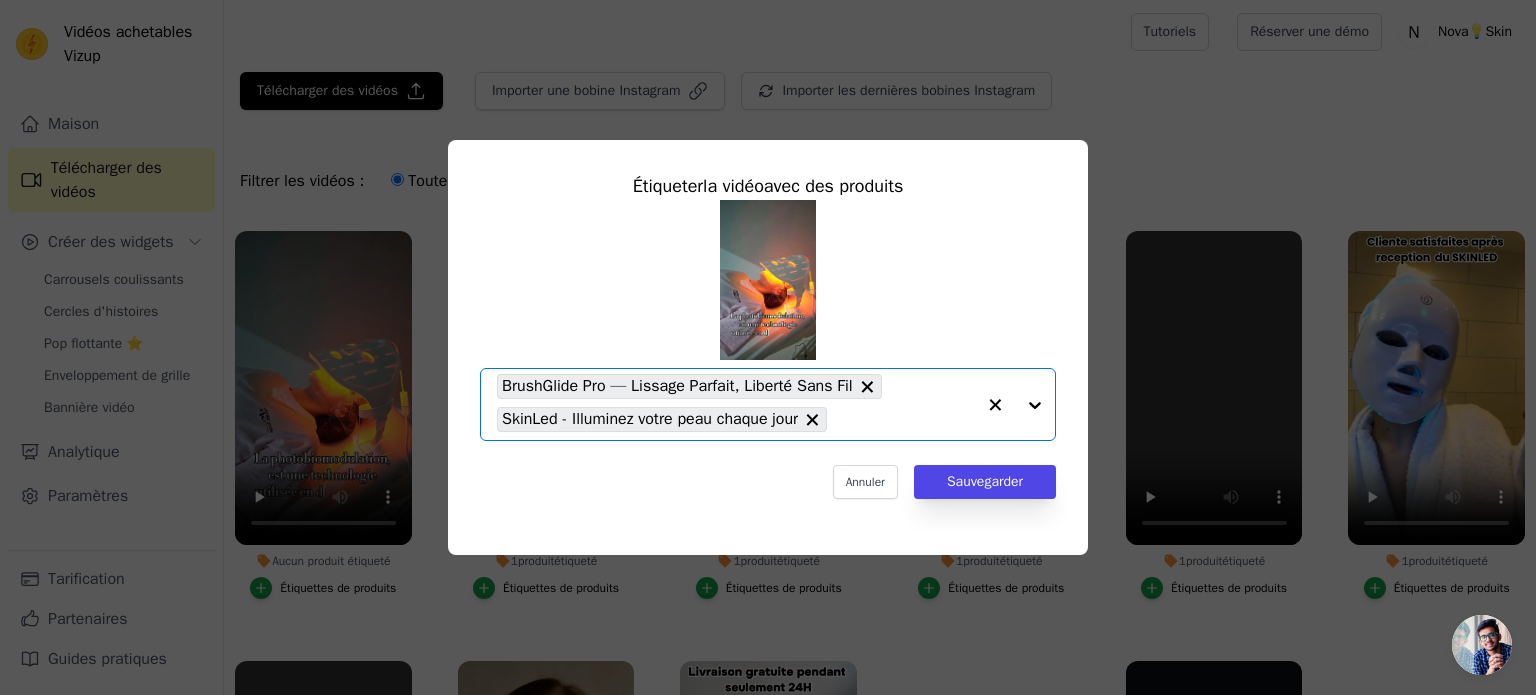 click 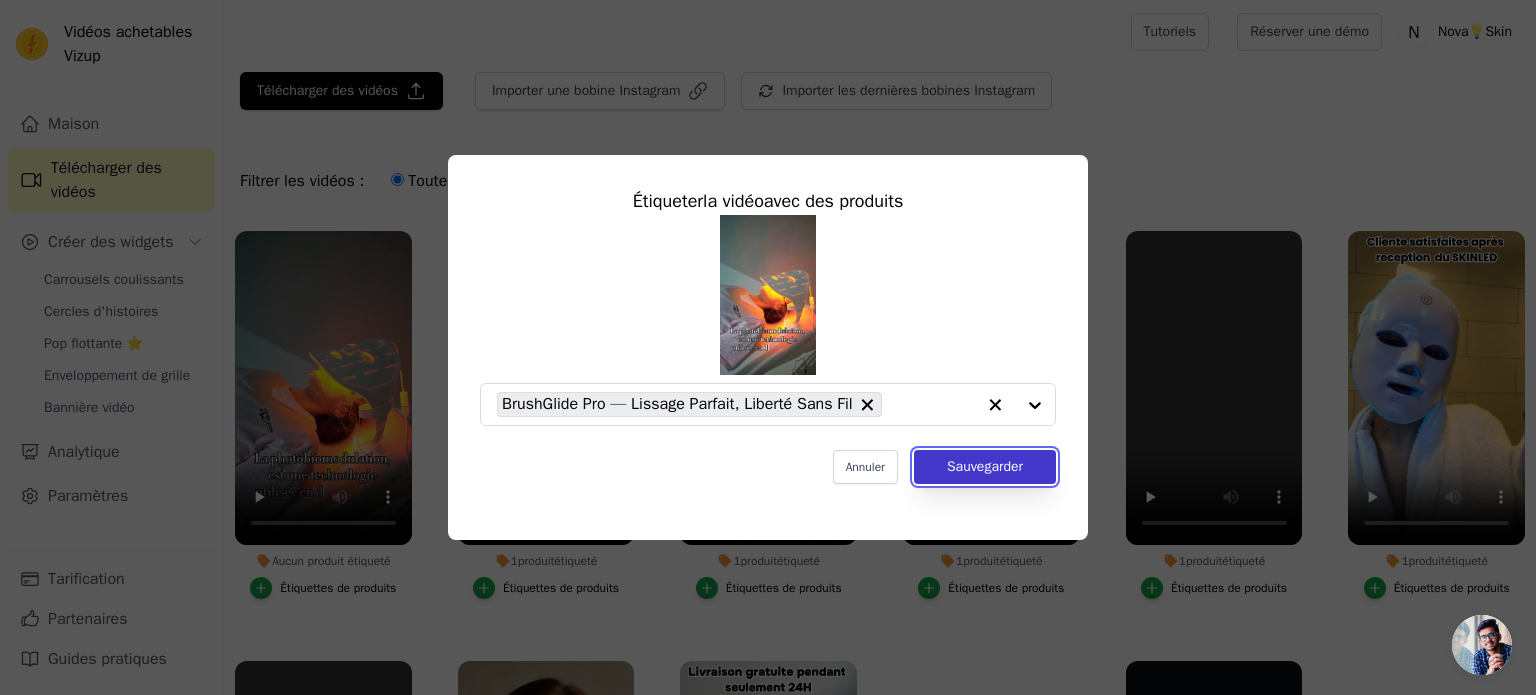 click on "Sauvegarder" at bounding box center [985, 466] 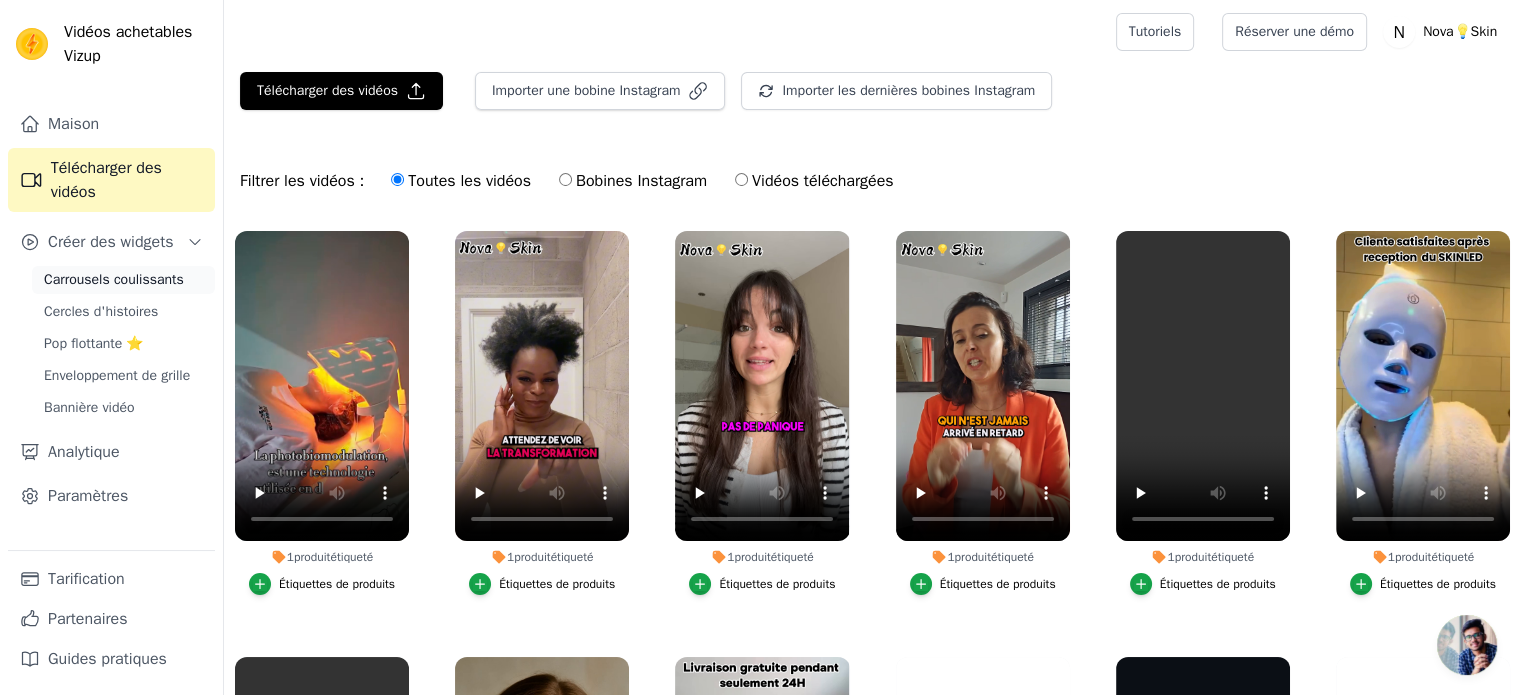 click on "Carrousels coulissants" at bounding box center (114, 279) 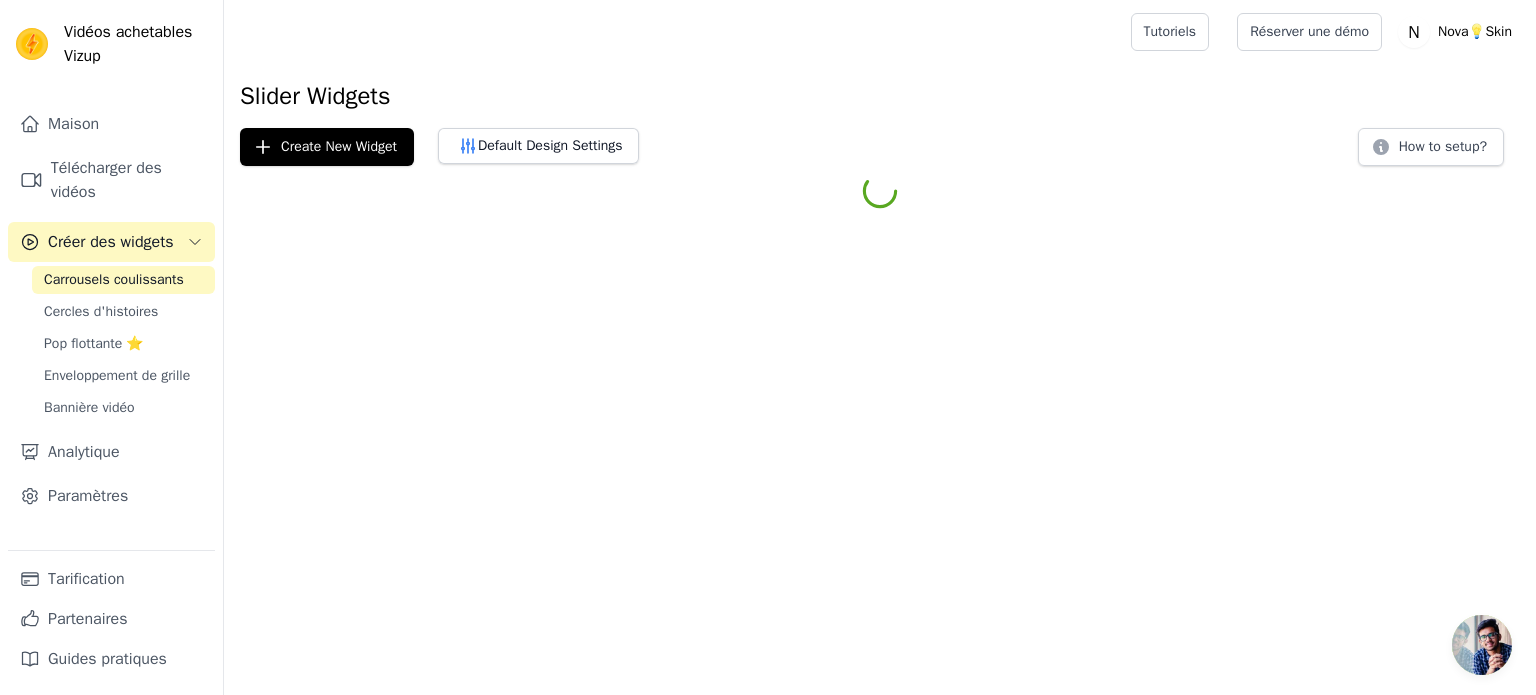 click on "Carrousels coulissants" at bounding box center (114, 279) 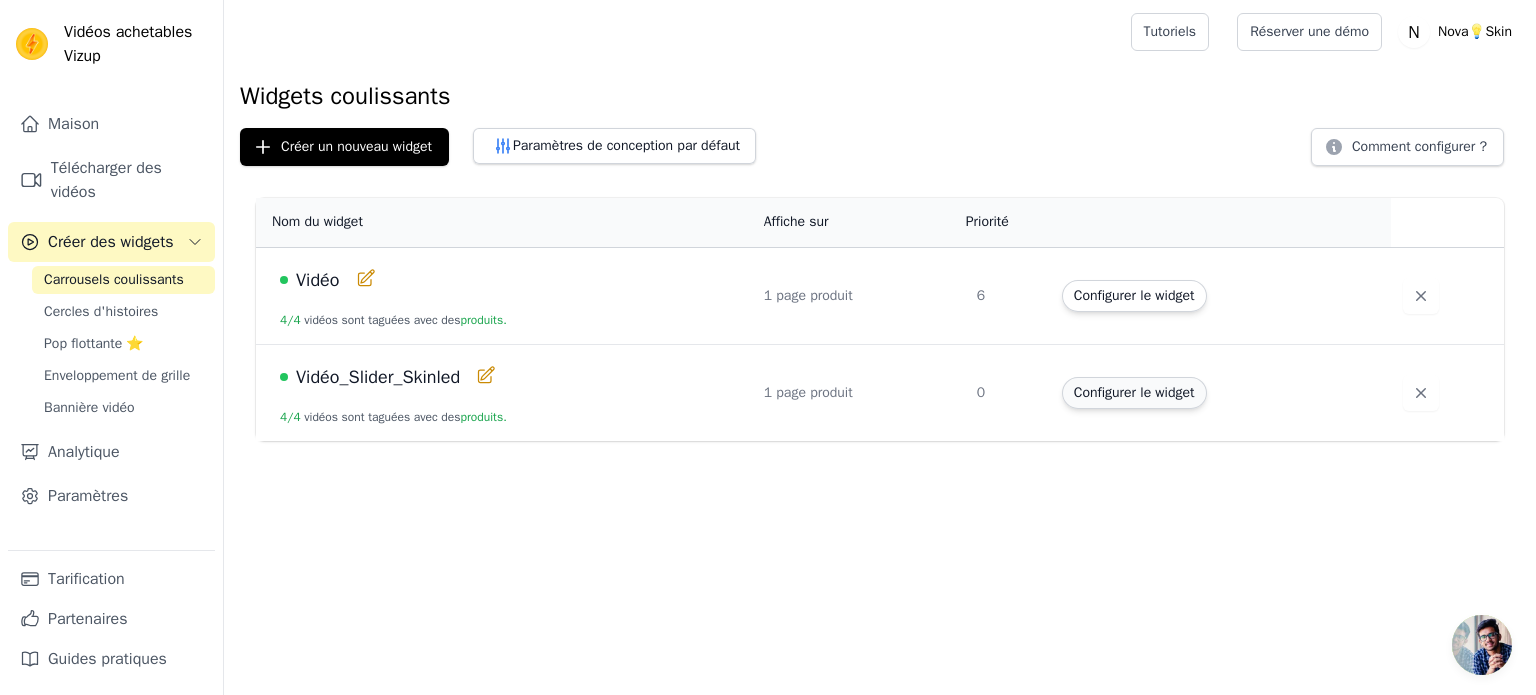 click on "Configurer le widget" at bounding box center [1134, 392] 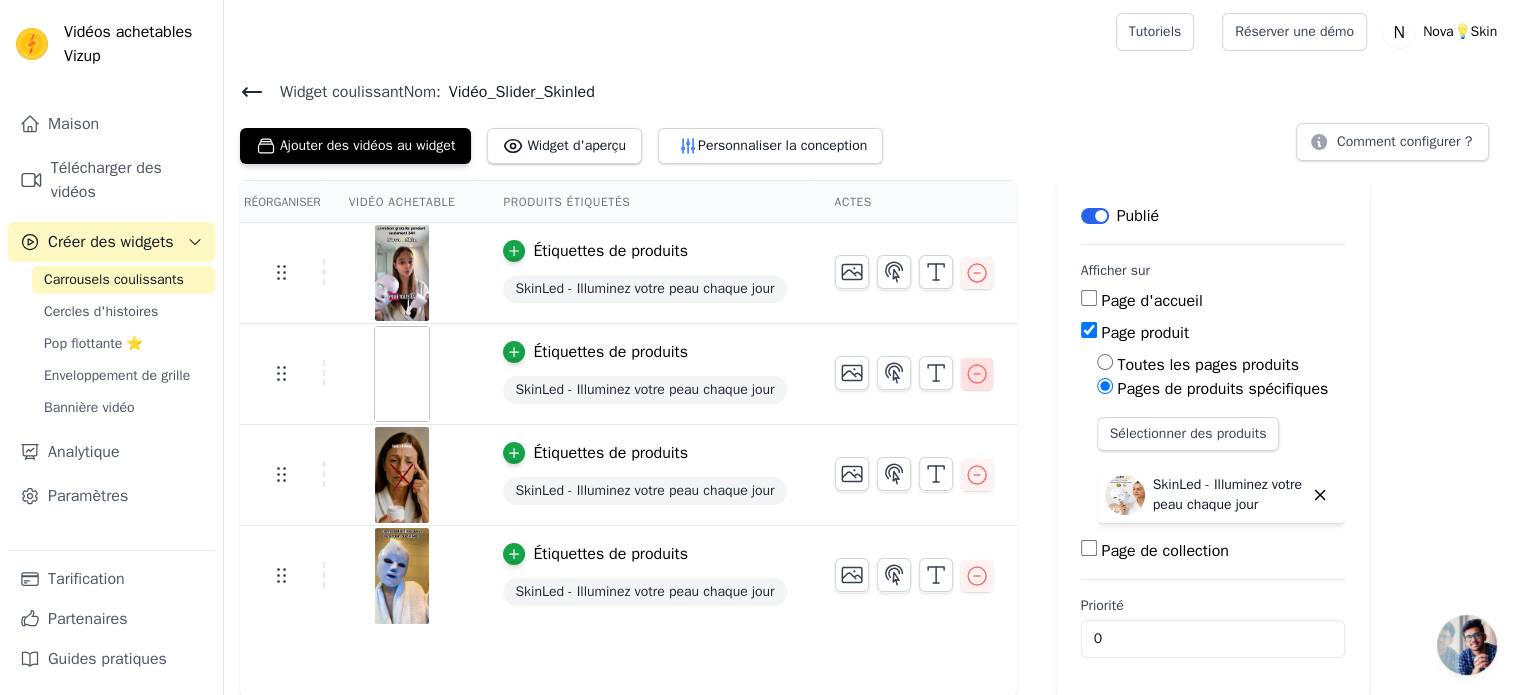 click 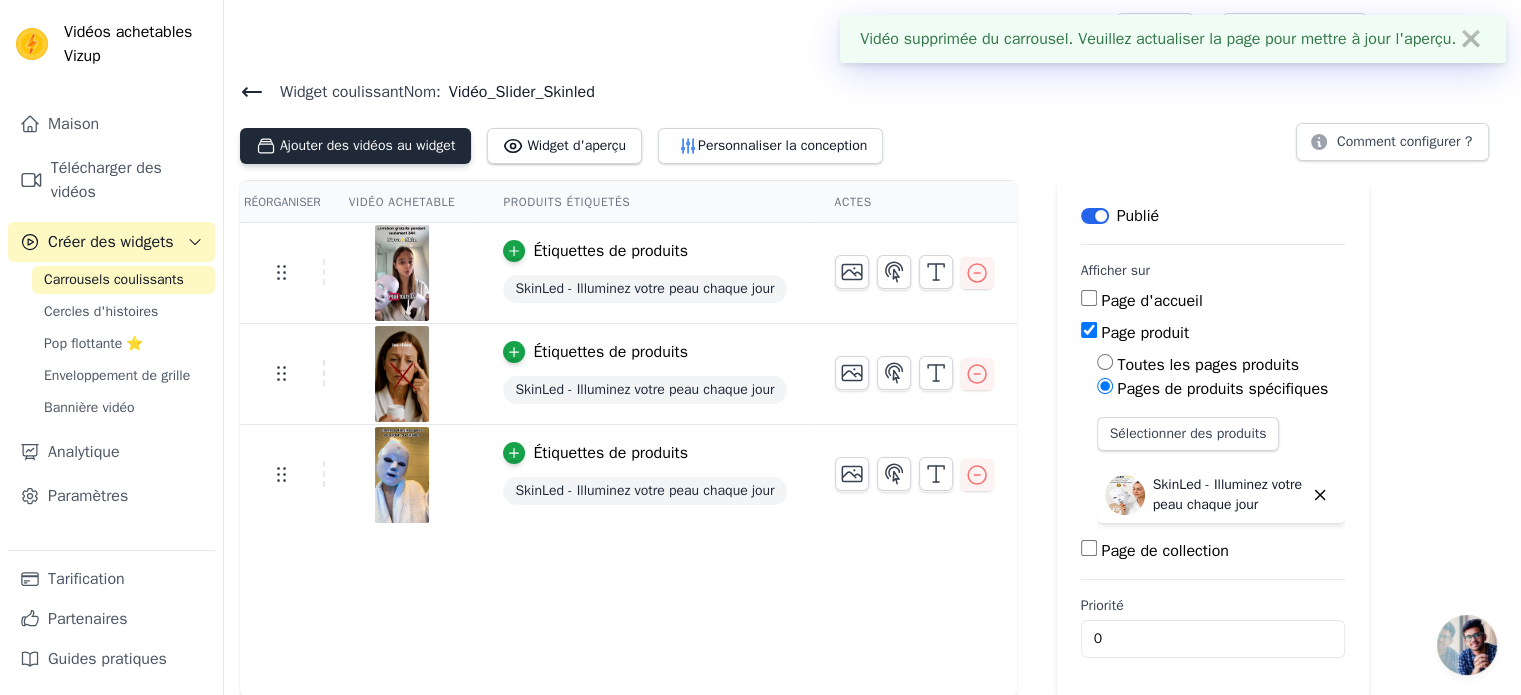 click on "Ajouter des vidéos au widget" at bounding box center (367, 145) 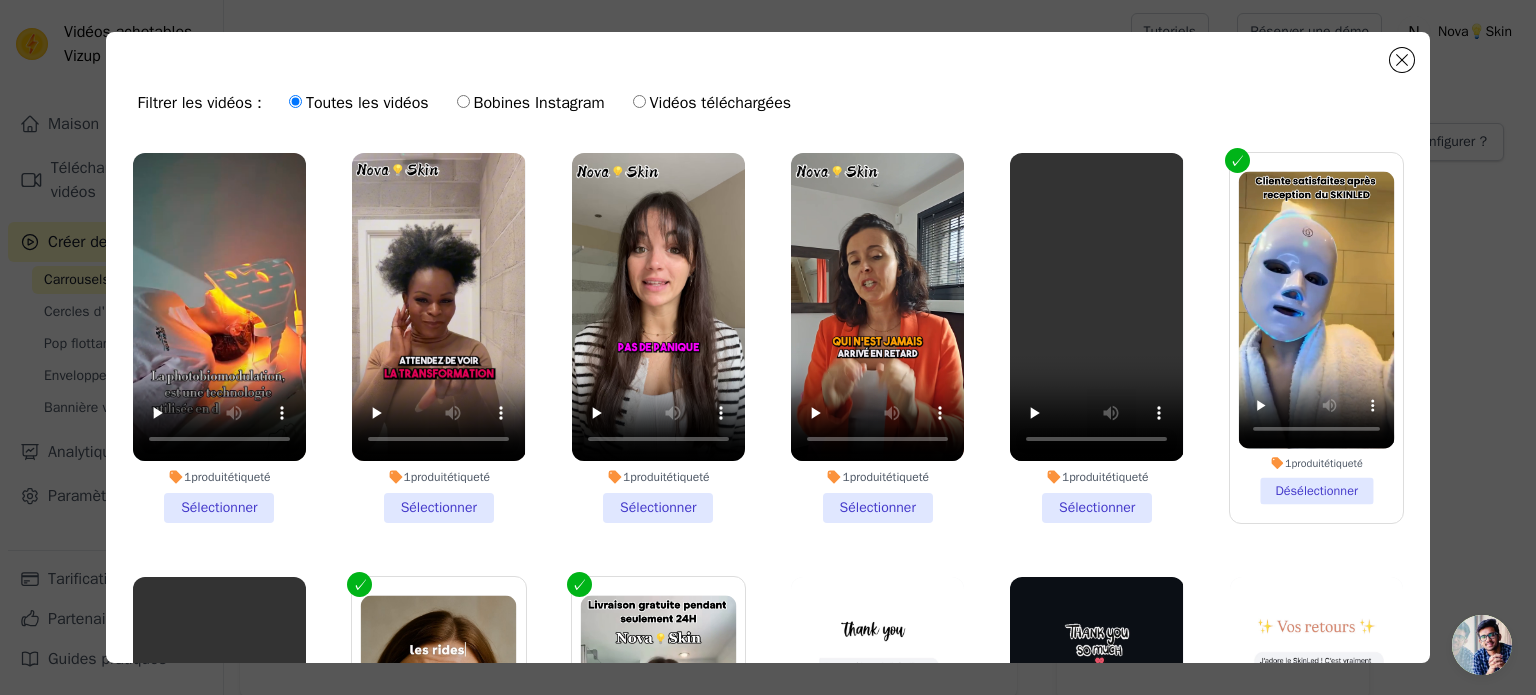 click on "1  produit  étiqueté     Sélectionner" at bounding box center [219, 338] 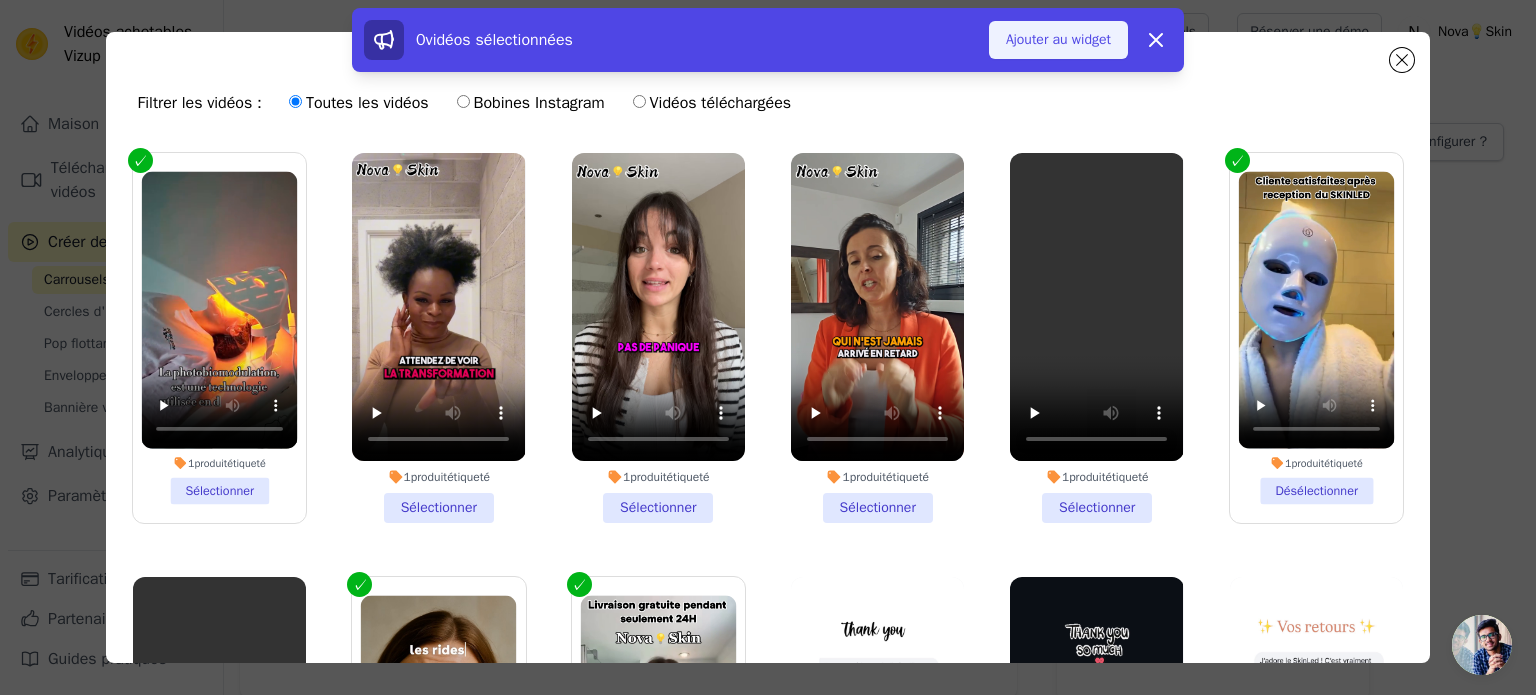 click on "Ajouter au widget" at bounding box center [1058, 40] 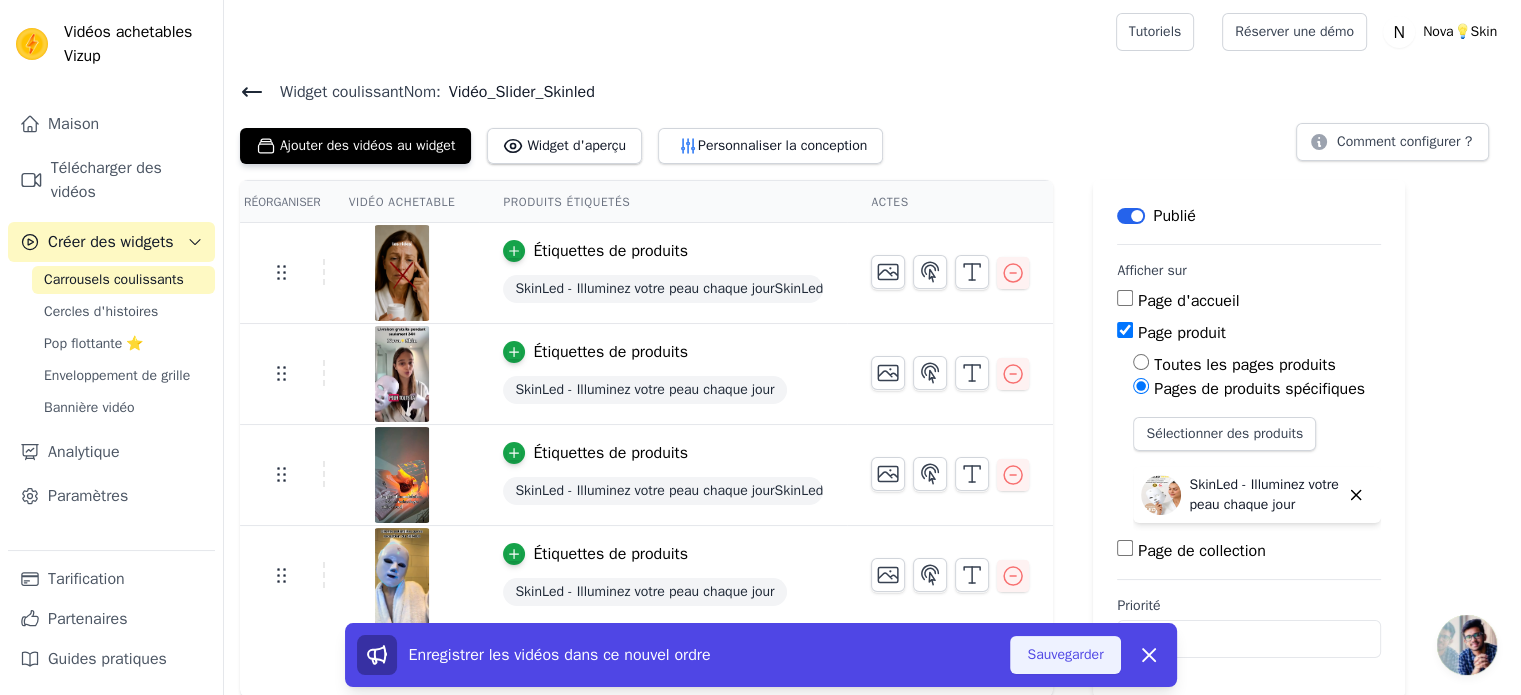 click on "Sauvegarder" at bounding box center [1065, 654] 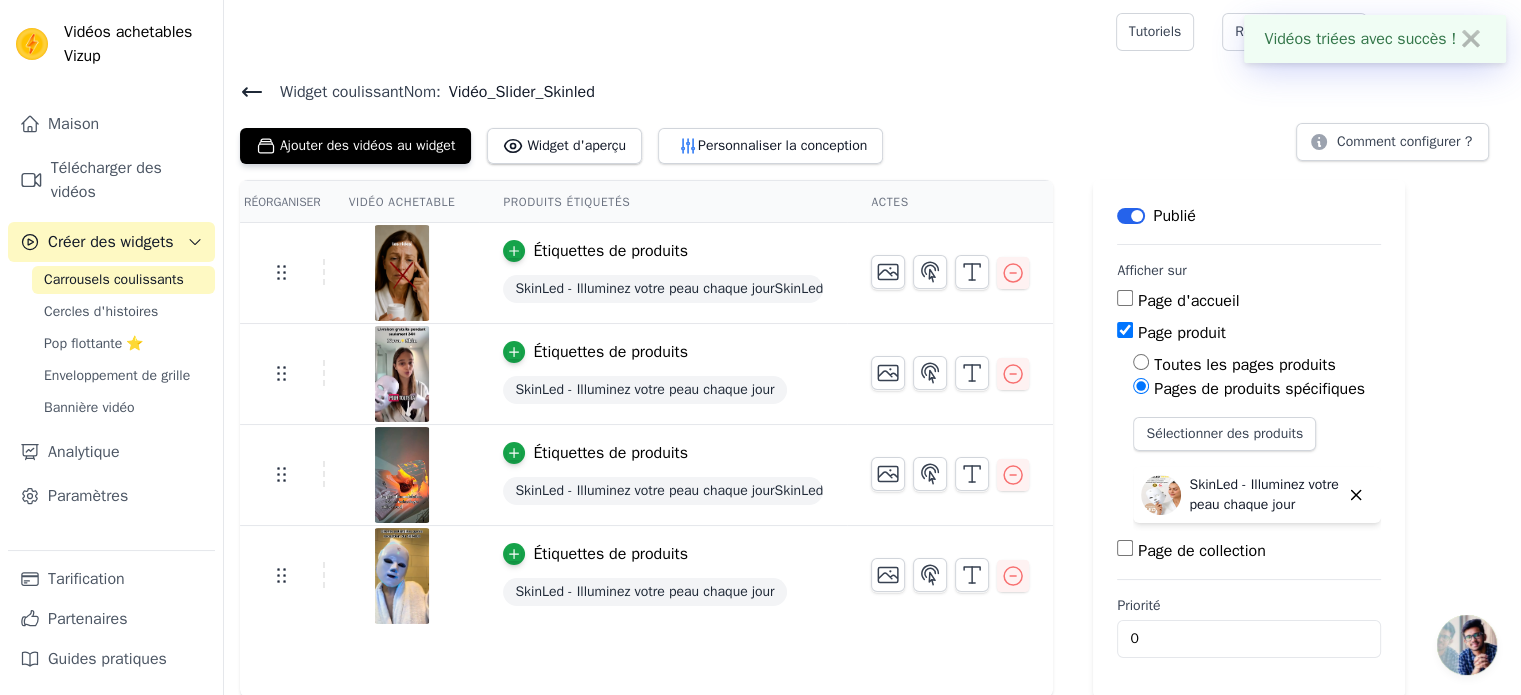 click on "Réorganiser   Vidéo achetable   Produits étiquetés   Actes             Étiquettes de produits   SkinLed - Illuminez votre peau chaque jour SkinLed - Illuminez votre peau chaque jour                             Étiquettes de produits   SkinLed - Illuminez votre peau chaque jour                             Étiquettes de produits   SkinLed - Illuminez votre peau chaque jour SkinLed - Illuminez votre peau chaque jour                             Étiquettes de produits   SkinLed - Illuminez votre peau chaque jour                       Enregistrer les vidéos dans ce nouvel ordre   Sauvegarder   Rejeter     Étiquette     Publié     Afficher sur     Page d'accueil     Page produit     Toutes les pages produits     Pages de produits spécifiques     Sélectionner des produits       SkinLed - Illuminez votre peau chaque jour         Page de collection       Priorité   0" at bounding box center (872, 439) 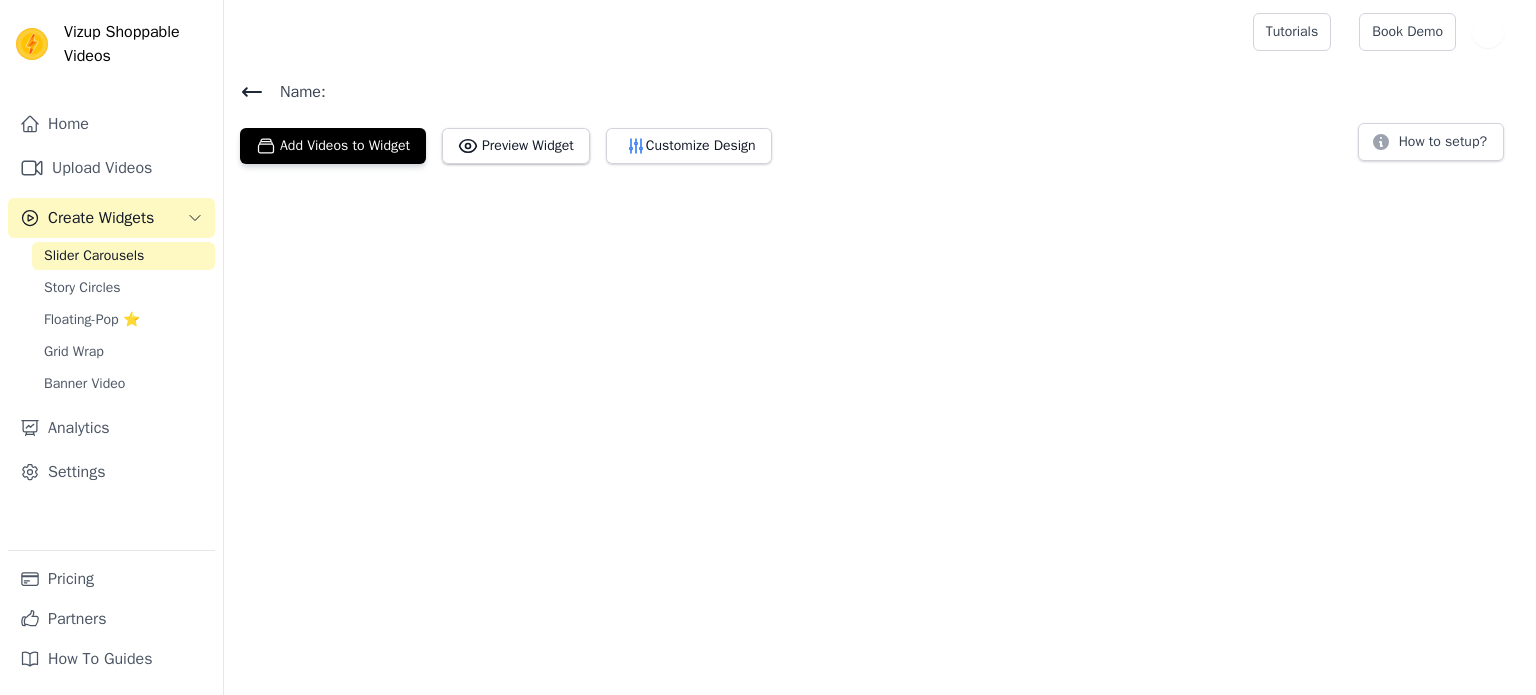 scroll, scrollTop: 0, scrollLeft: 0, axis: both 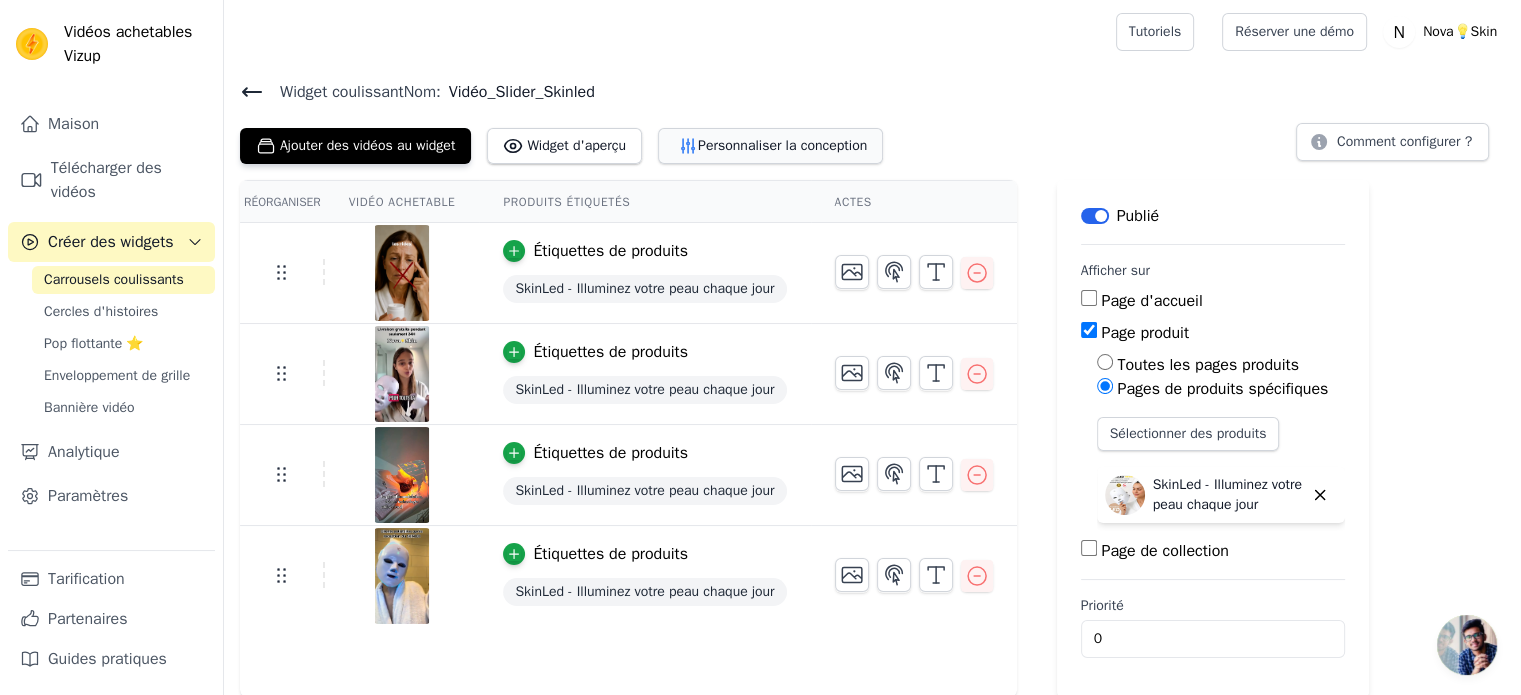 click on "Personnaliser la conception" at bounding box center [782, 145] 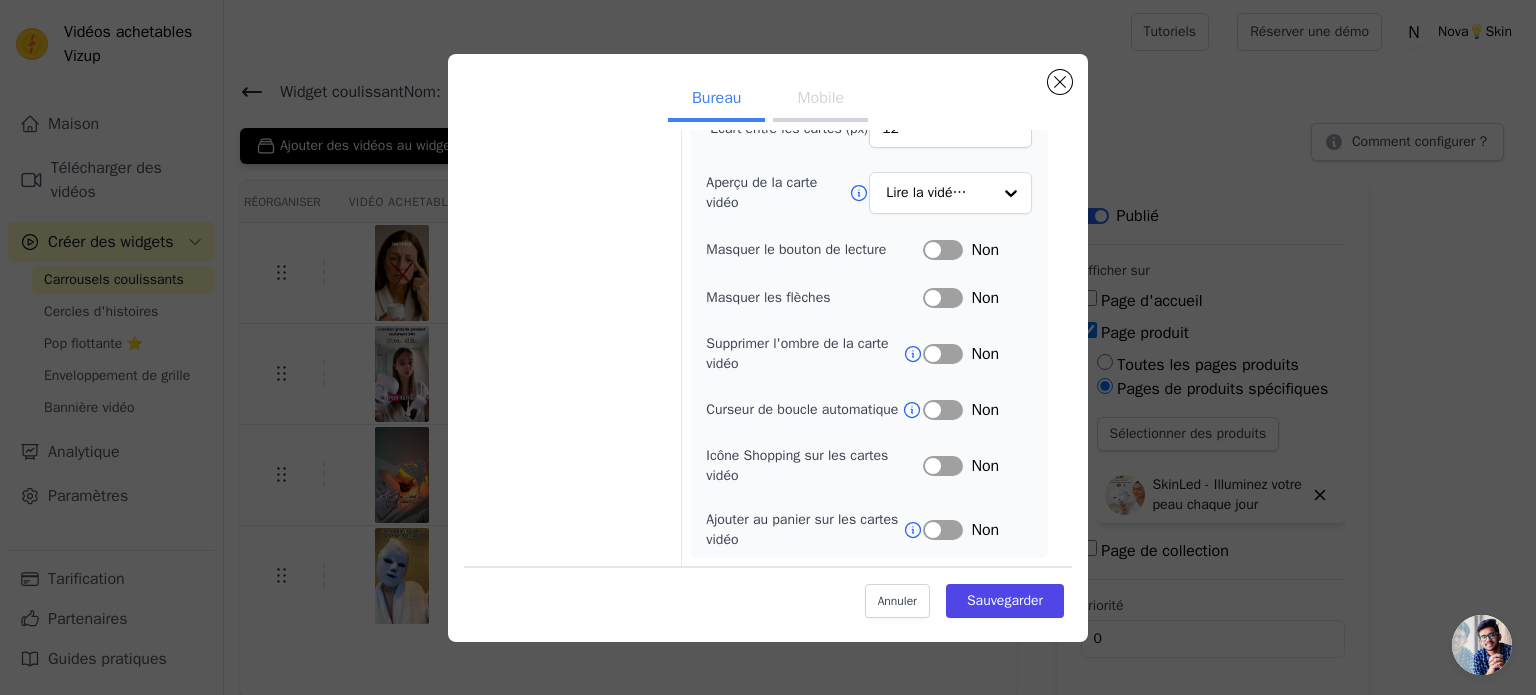 scroll, scrollTop: 252, scrollLeft: 0, axis: vertical 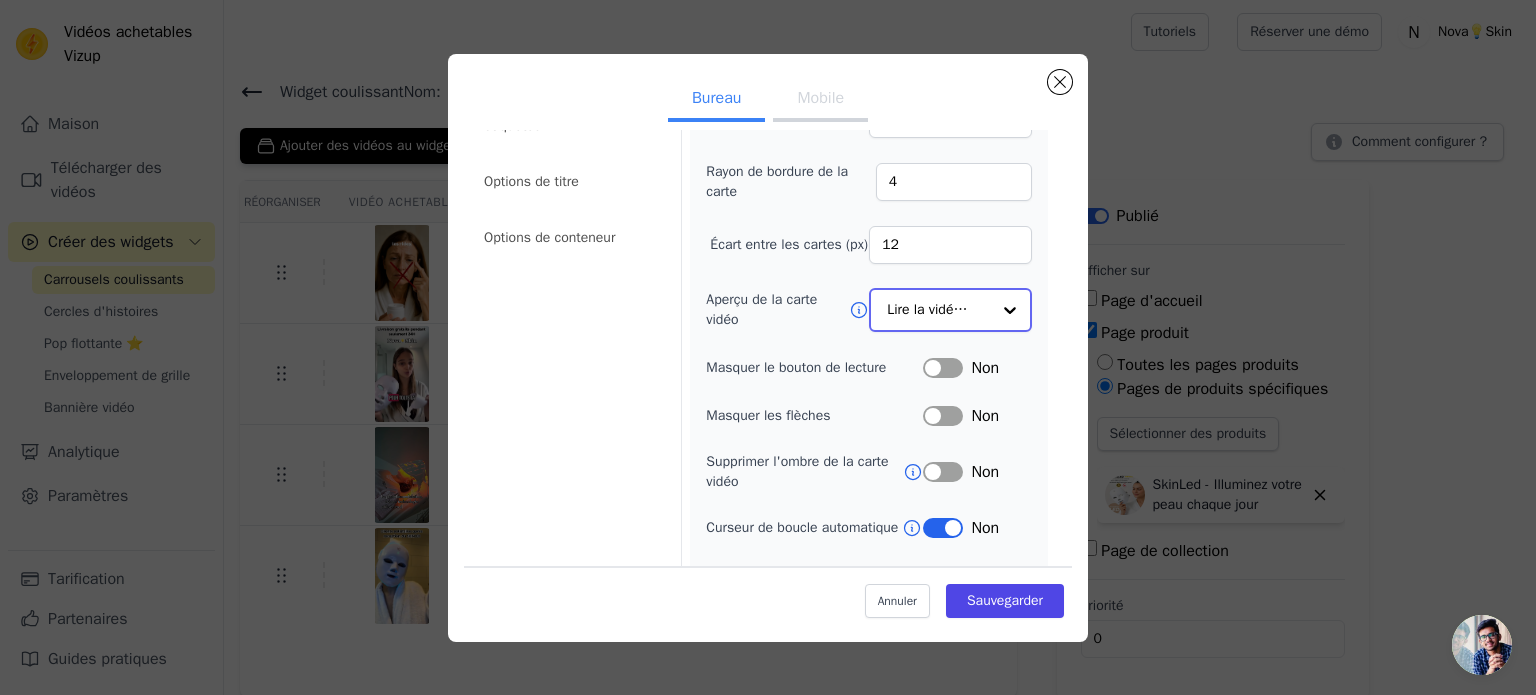 click on "Aperçu de la carte vidéo" 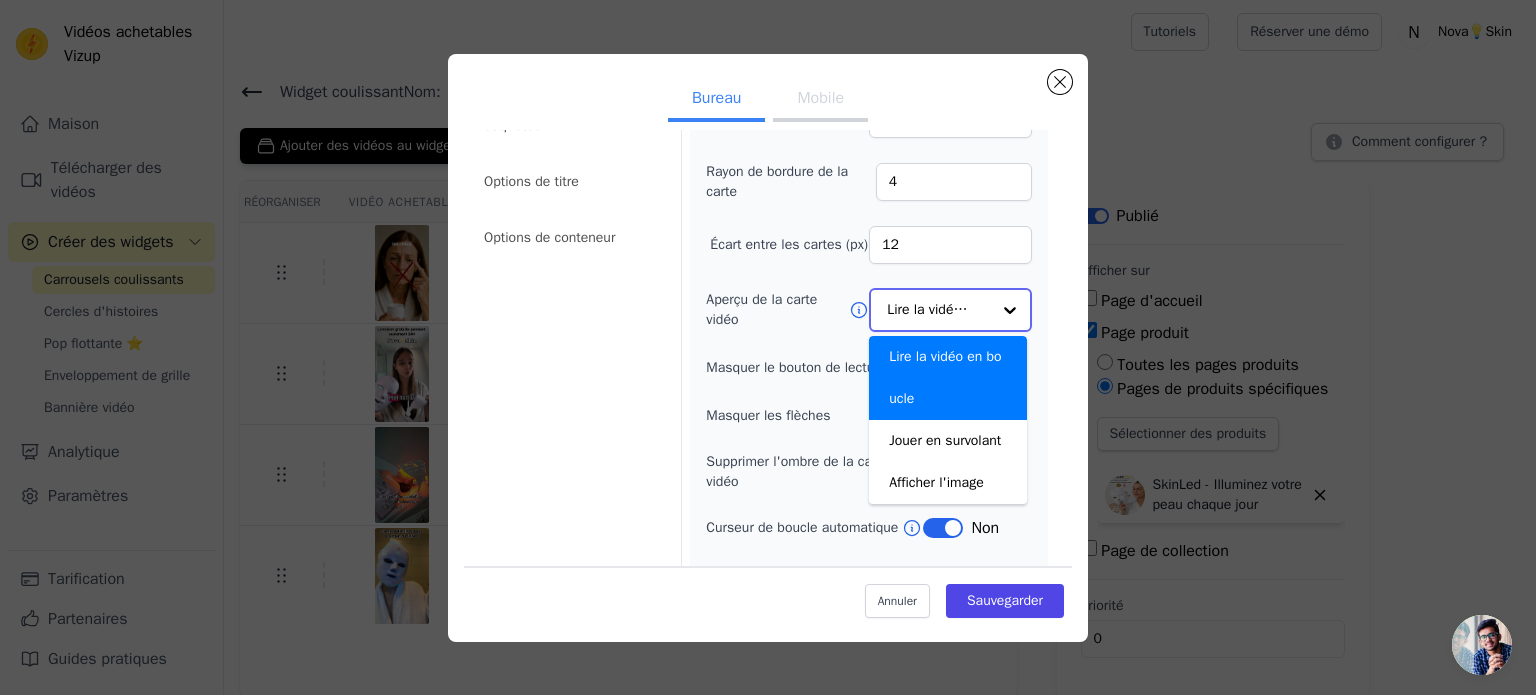 click on "Aperçu de la carte vidéo" 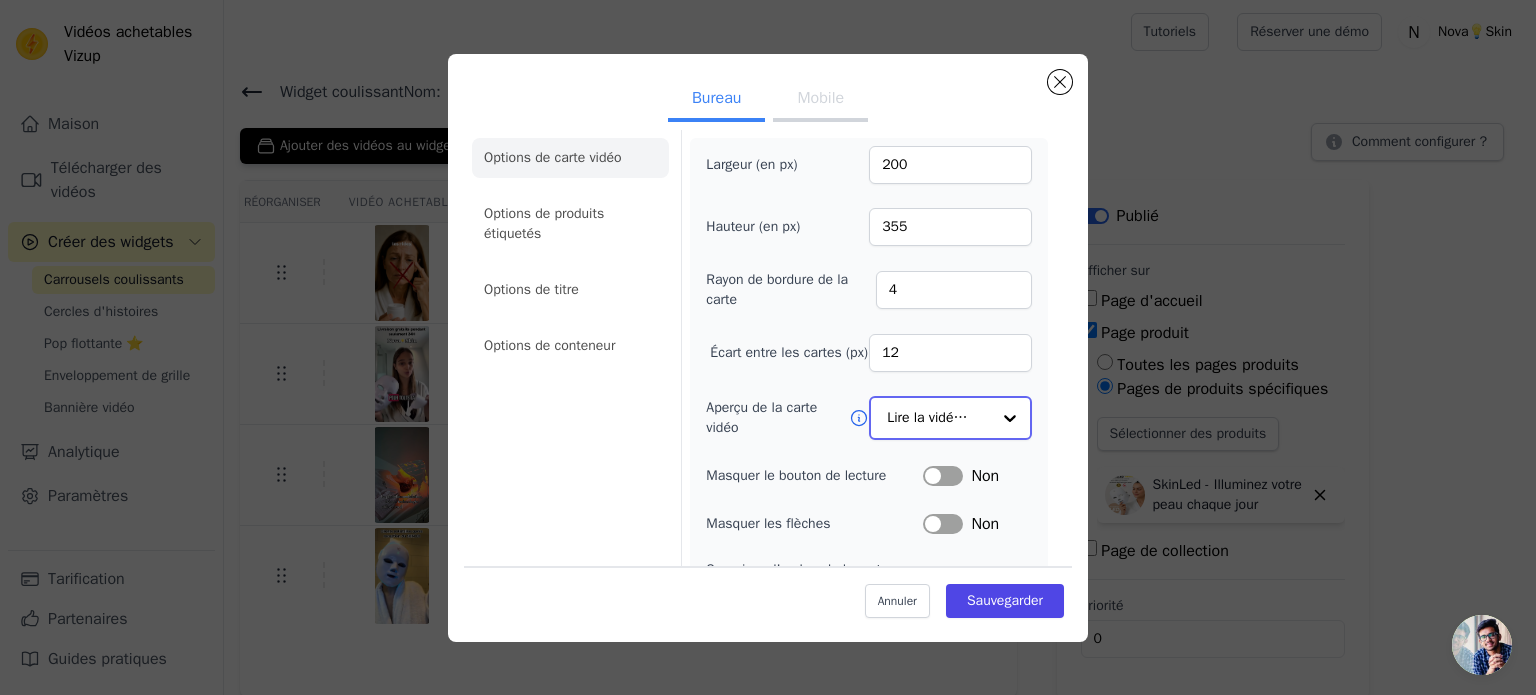 scroll, scrollTop: 0, scrollLeft: 0, axis: both 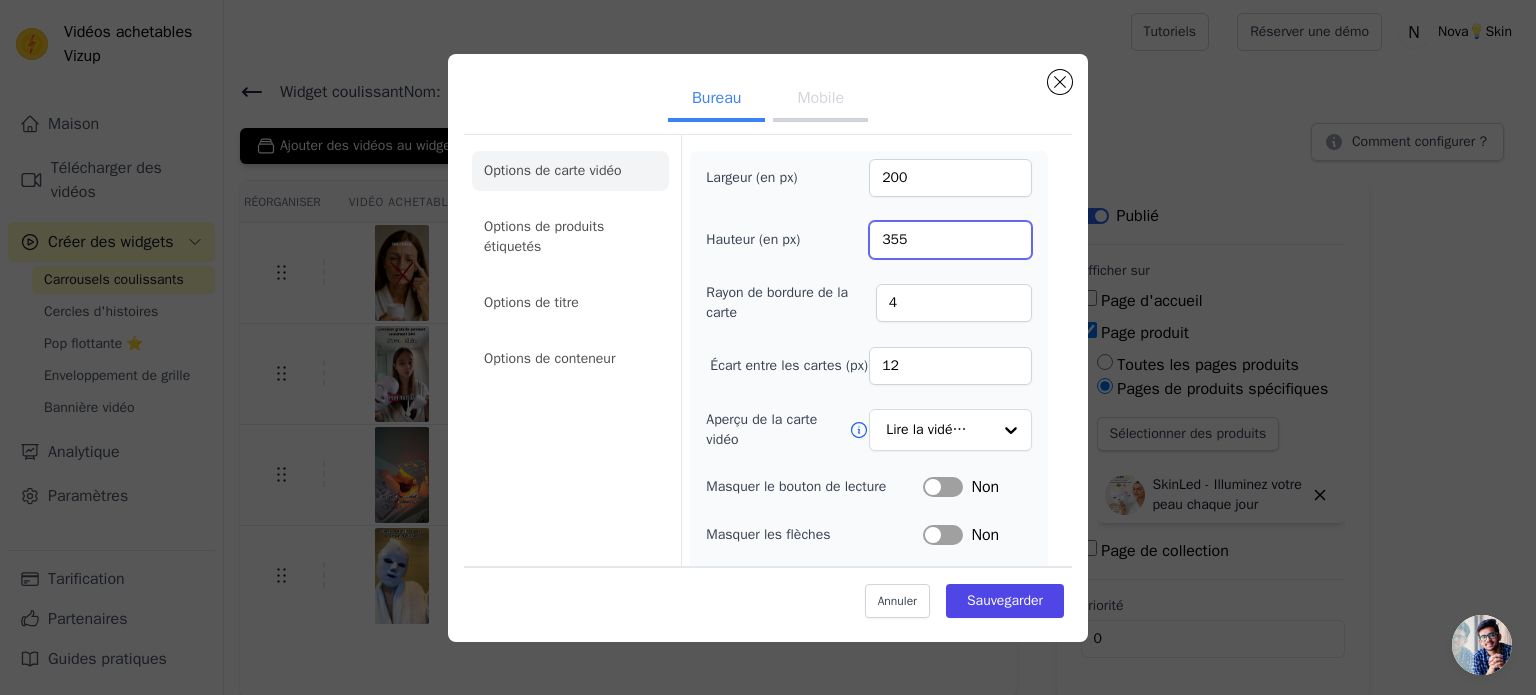 drag, startPoint x: 900, startPoint y: 239, endPoint x: 810, endPoint y: 246, distance: 90.27181 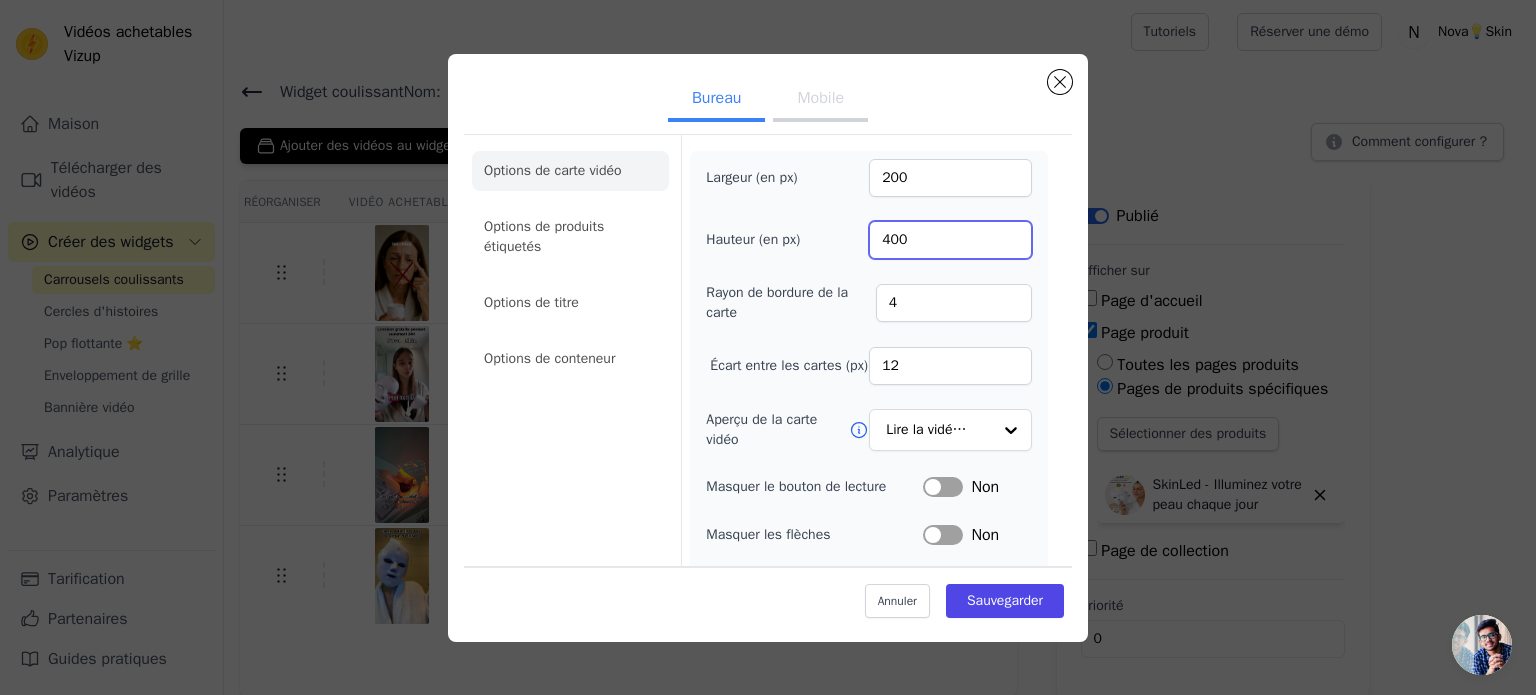 type on "400" 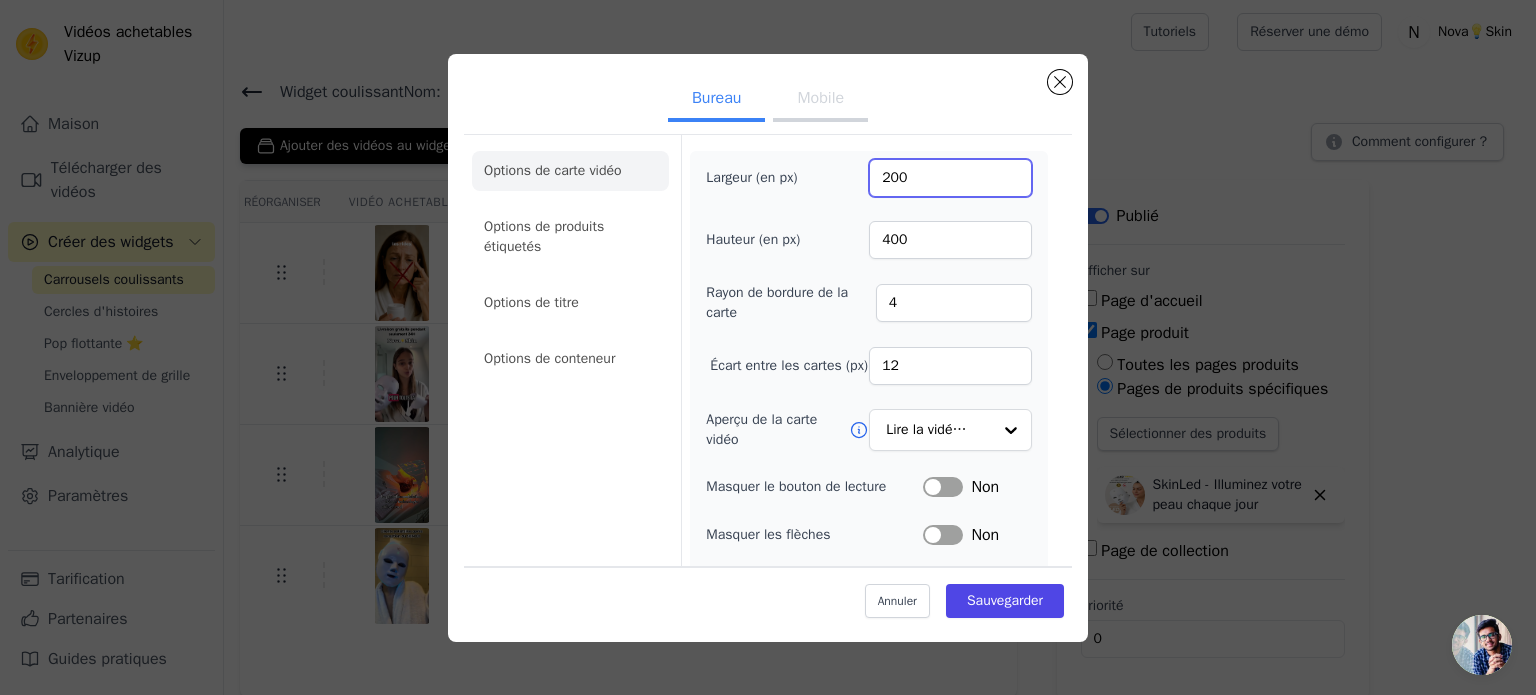 drag, startPoint x: 915, startPoint y: 179, endPoint x: 792, endPoint y: 165, distance: 123.79418 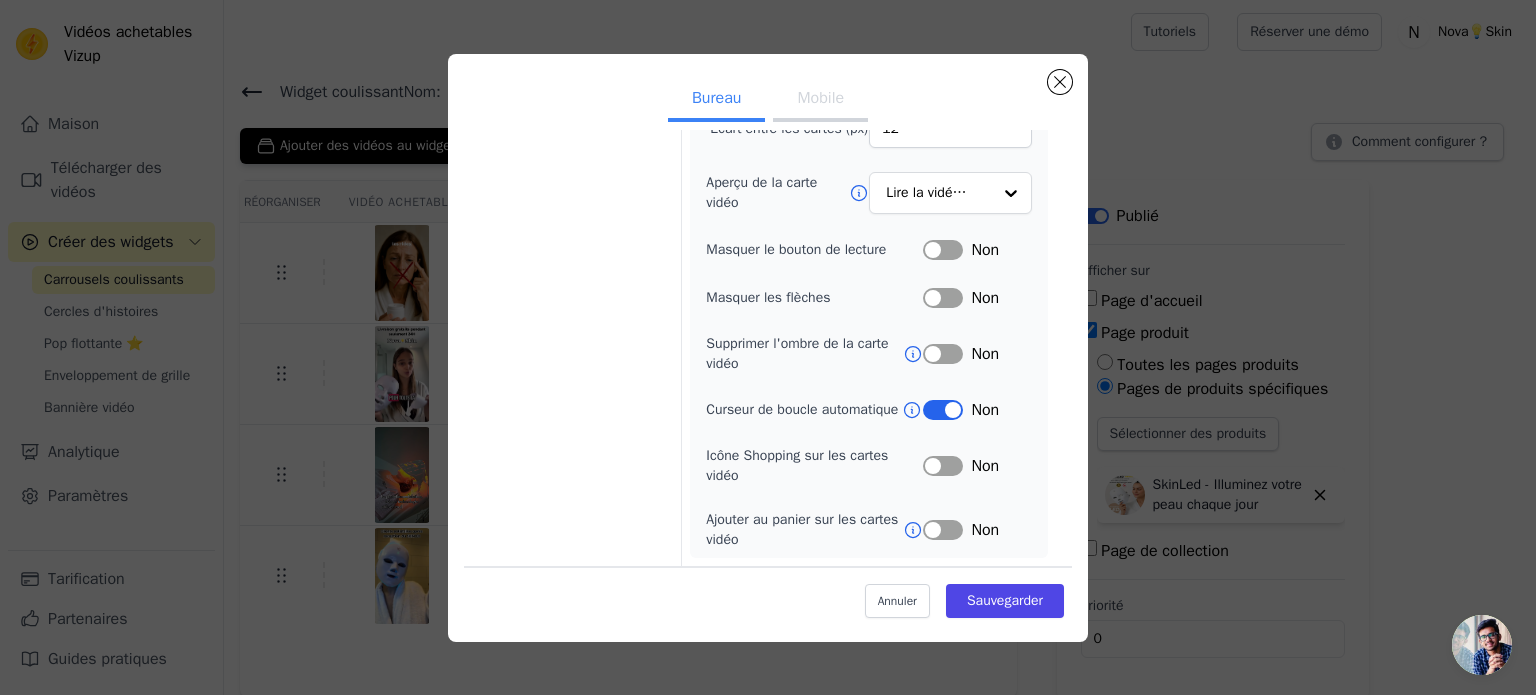 scroll, scrollTop: 243, scrollLeft: 0, axis: vertical 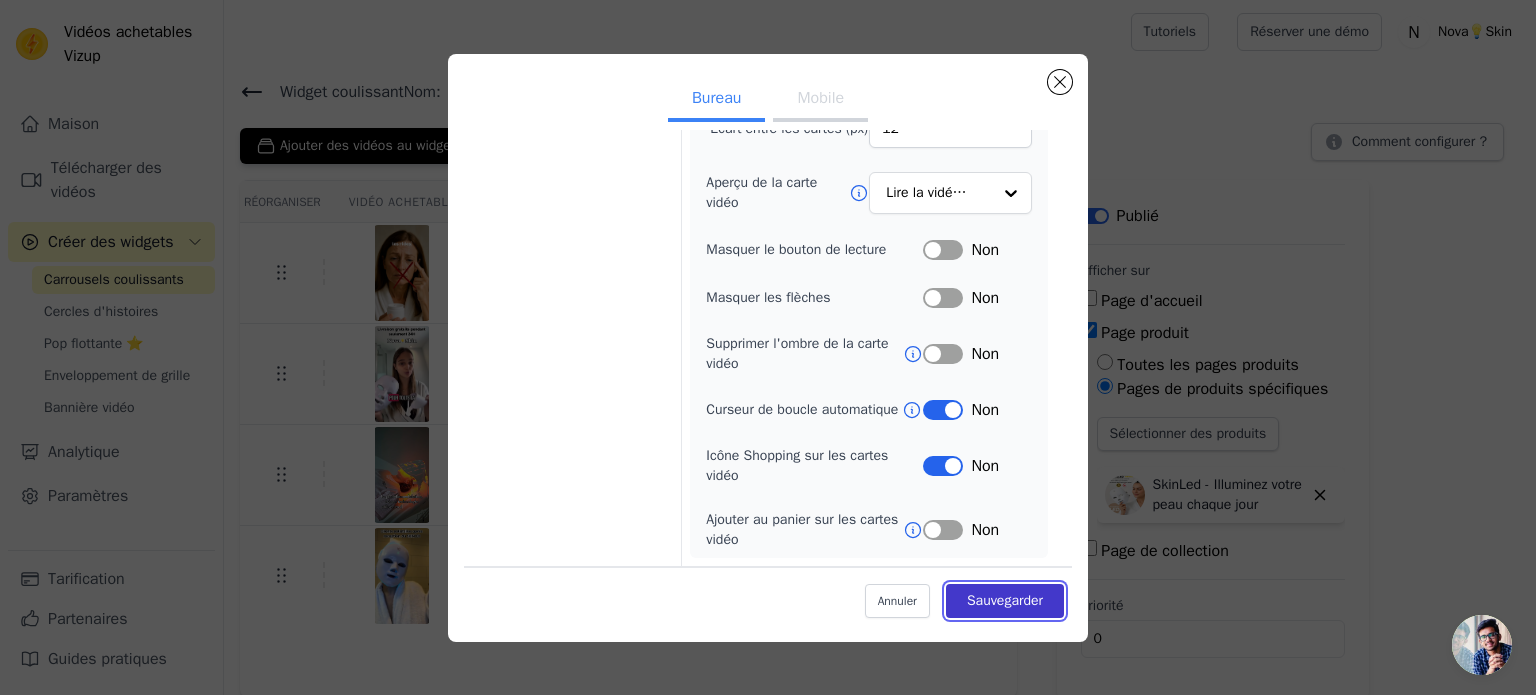 click on "Sauvegarder" at bounding box center (1005, 600) 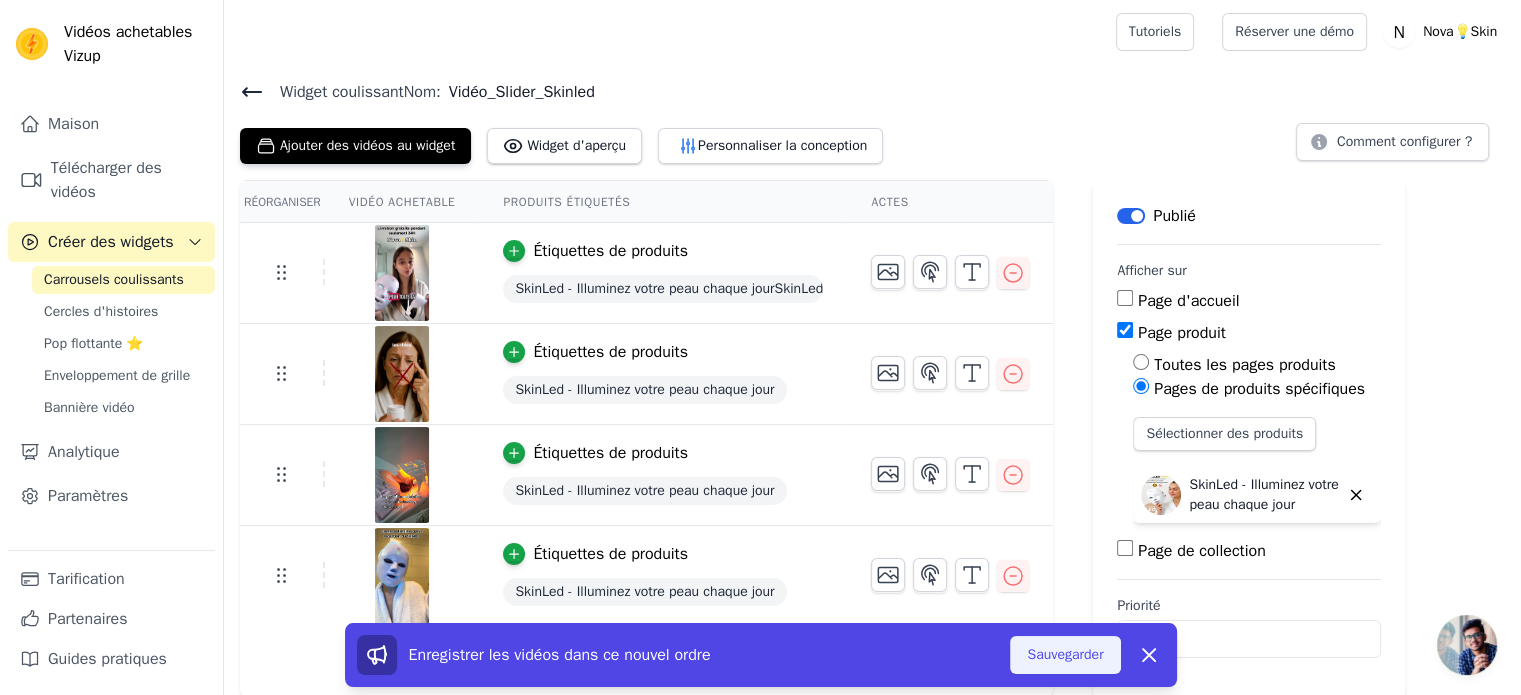 click on "Sauvegarder" at bounding box center [1065, 654] 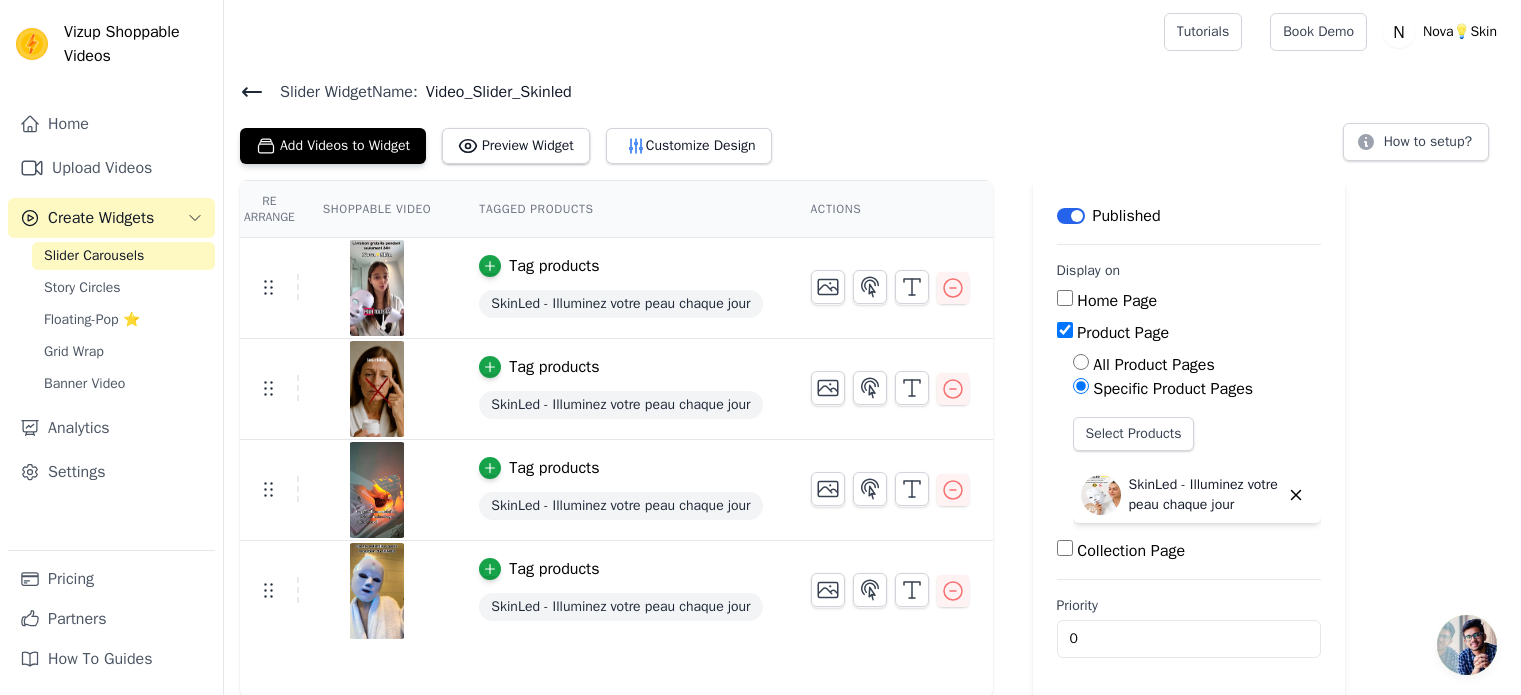 scroll, scrollTop: 0, scrollLeft: 0, axis: both 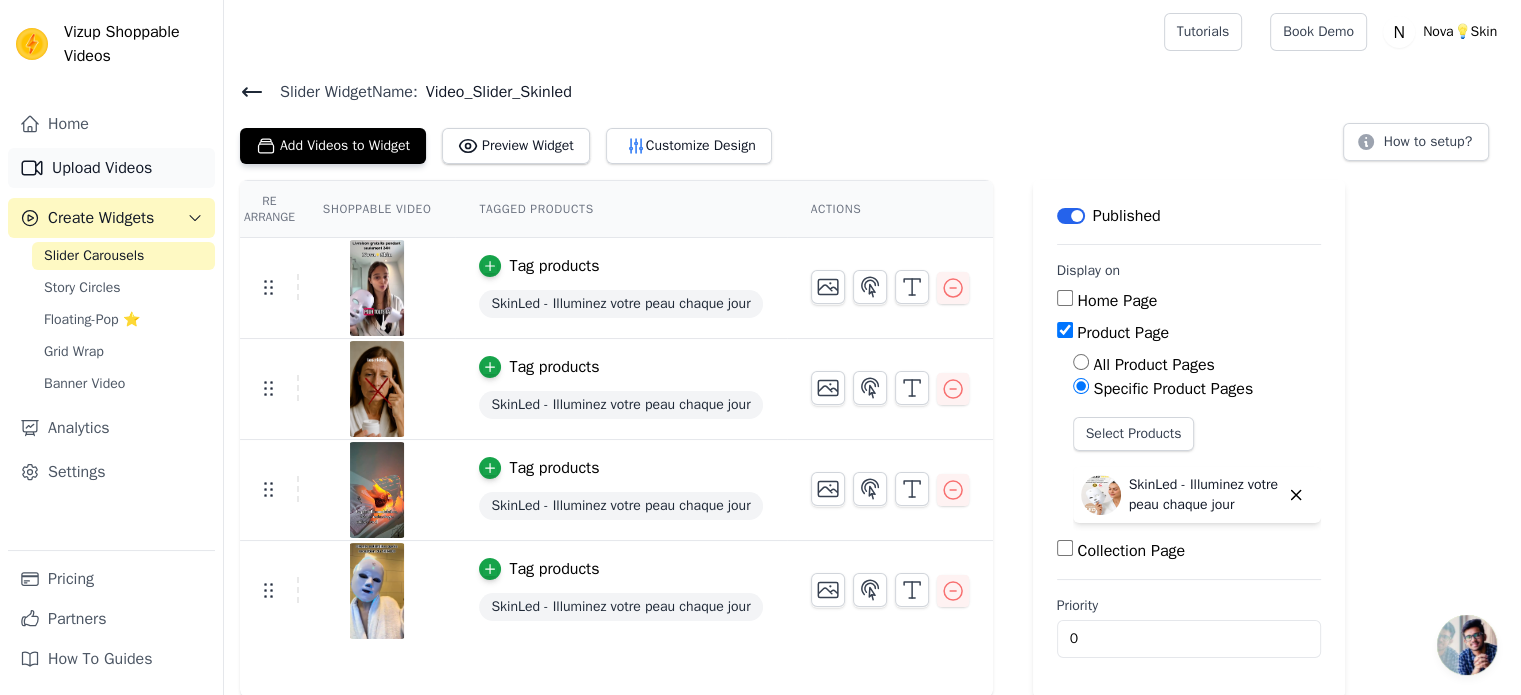 click on "Upload Videos" at bounding box center [111, 168] 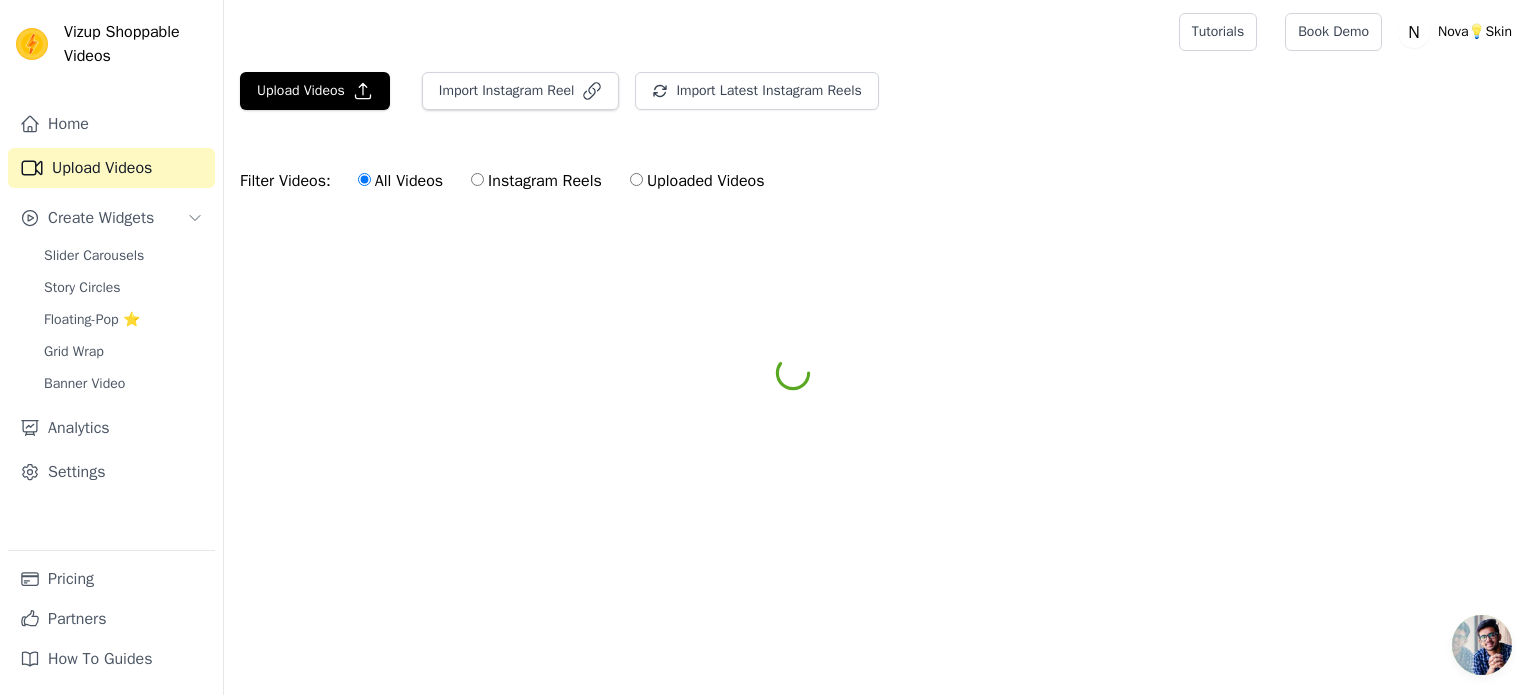 click on "Upload Videos" at bounding box center [111, 168] 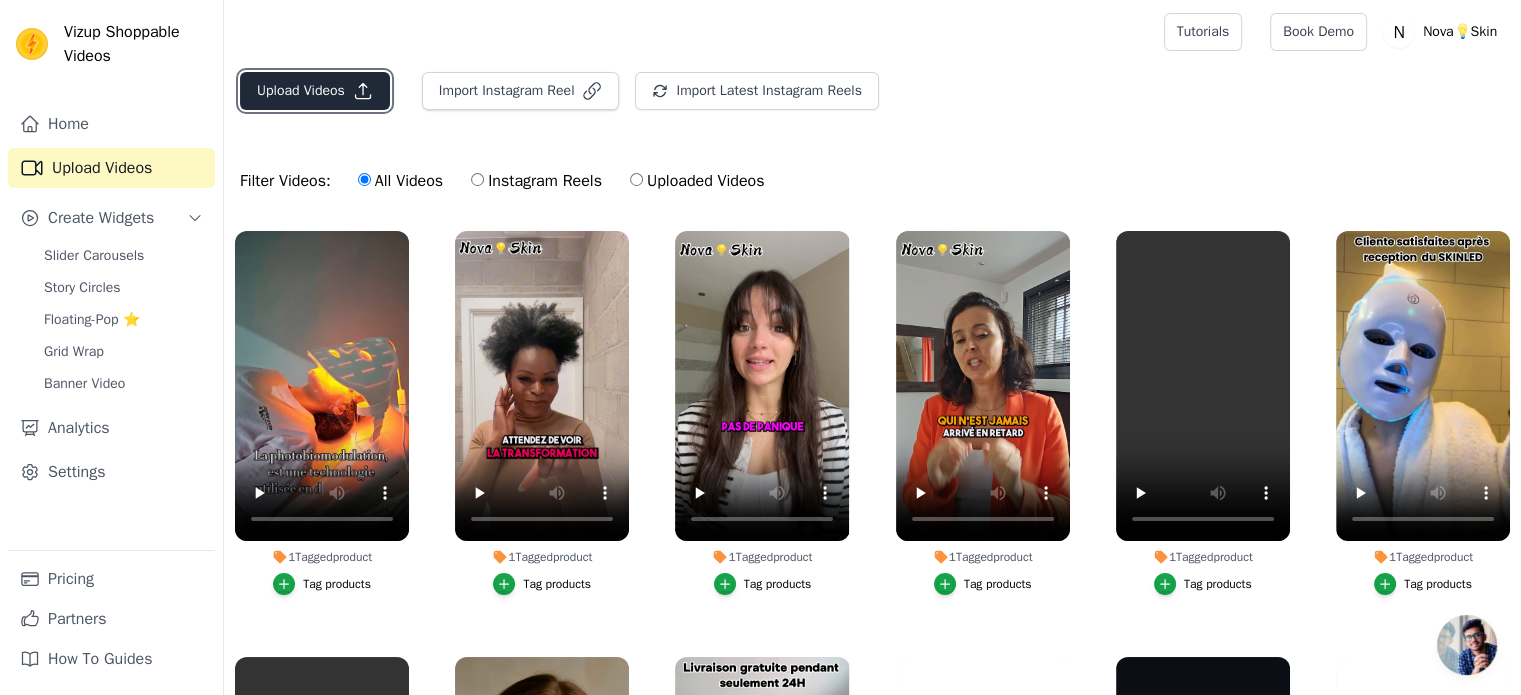 click 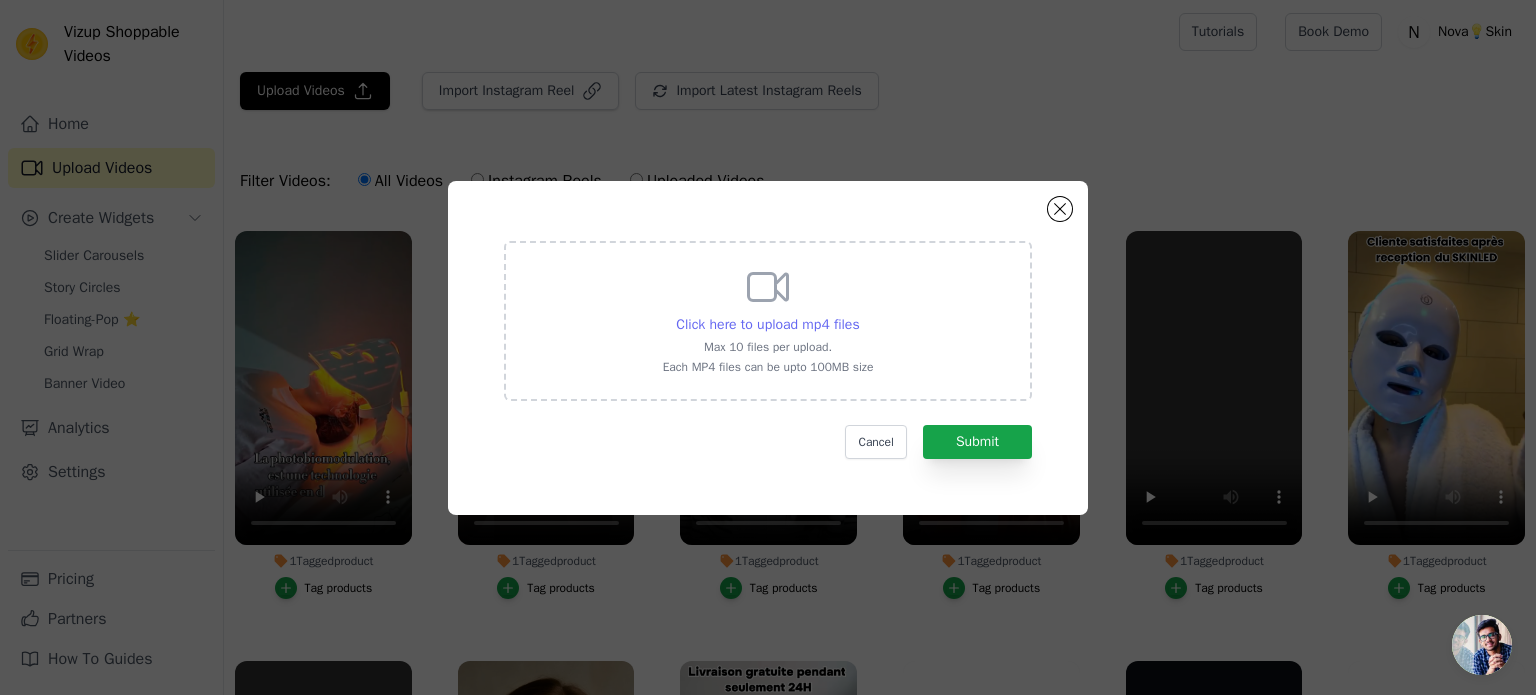 click on "Click here to upload mp4 files" at bounding box center (767, 324) 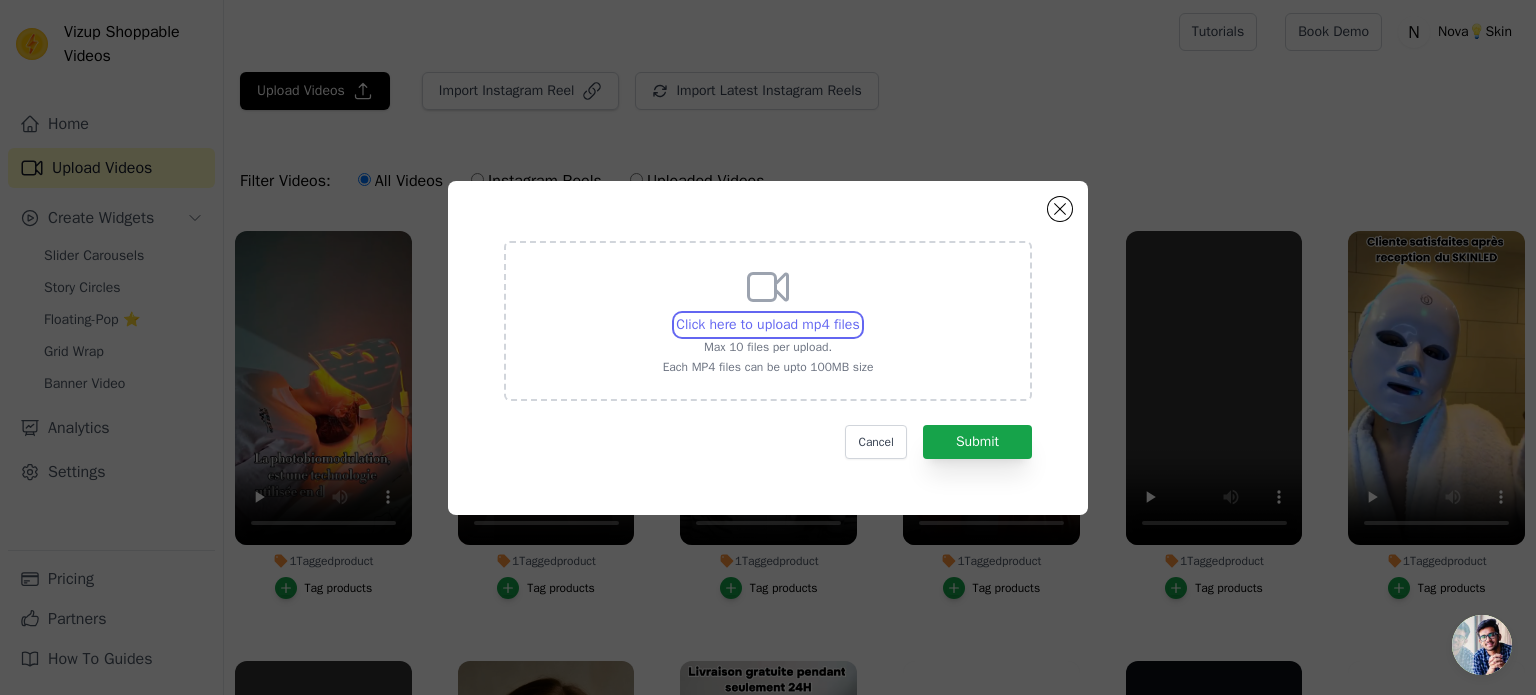 click on "Click here to upload mp4 files     Max 10 files per upload.   Each MP4 files can be upto 100MB size" at bounding box center (859, 314) 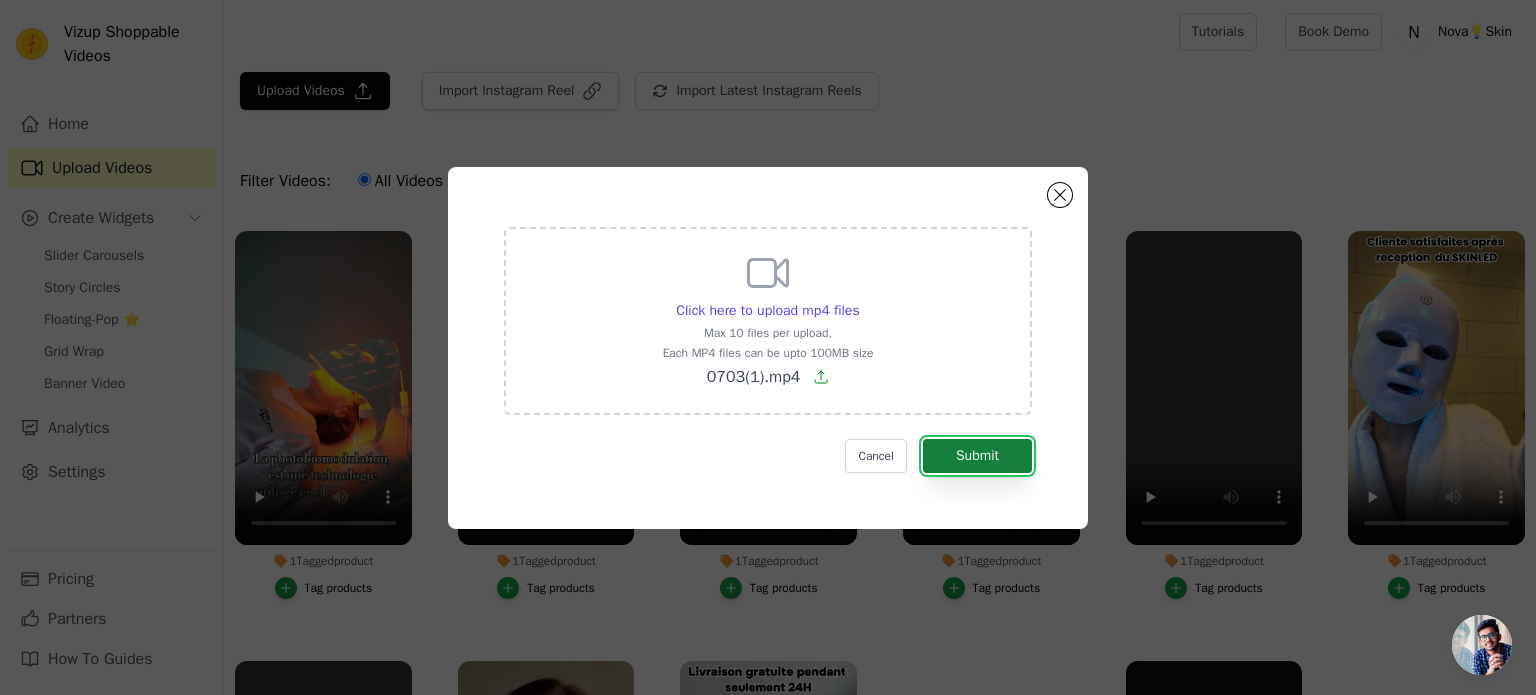 click on "Submit" at bounding box center (977, 456) 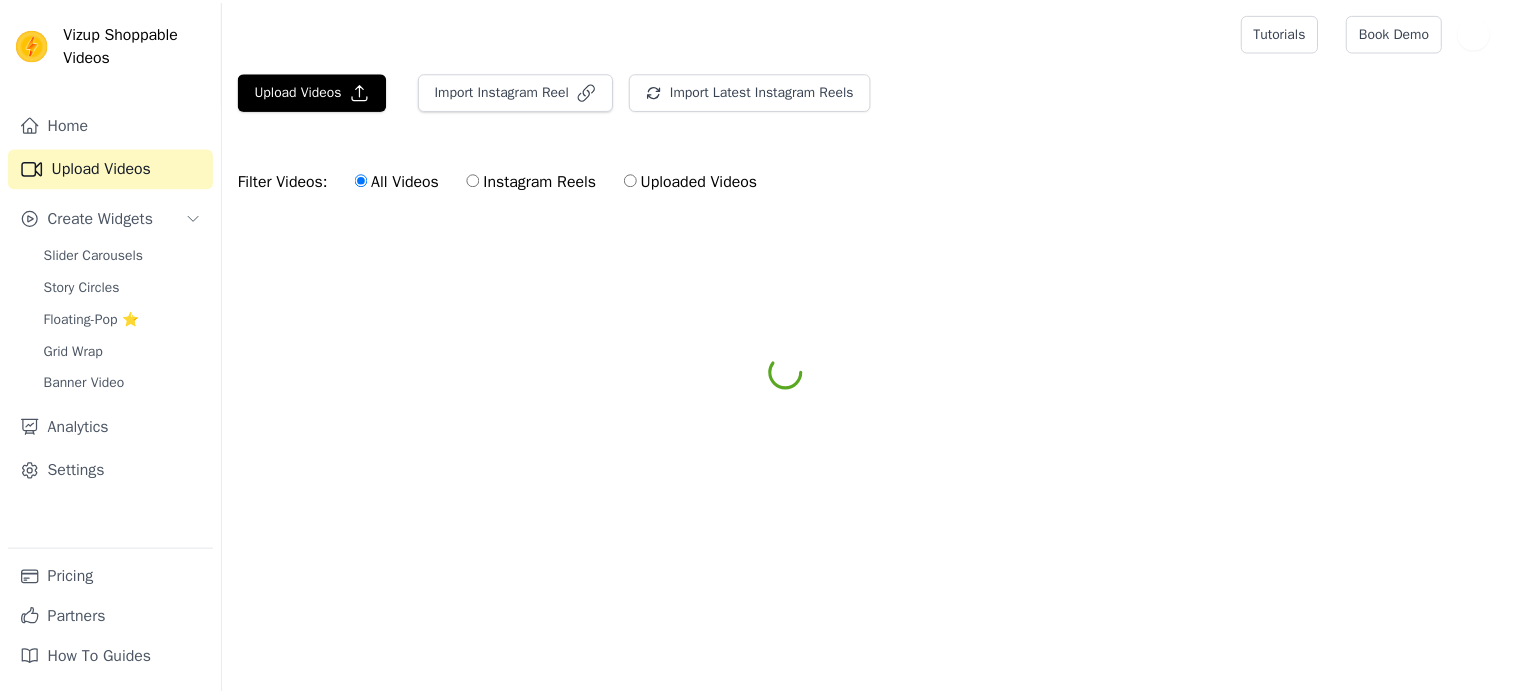 scroll, scrollTop: 0, scrollLeft: 0, axis: both 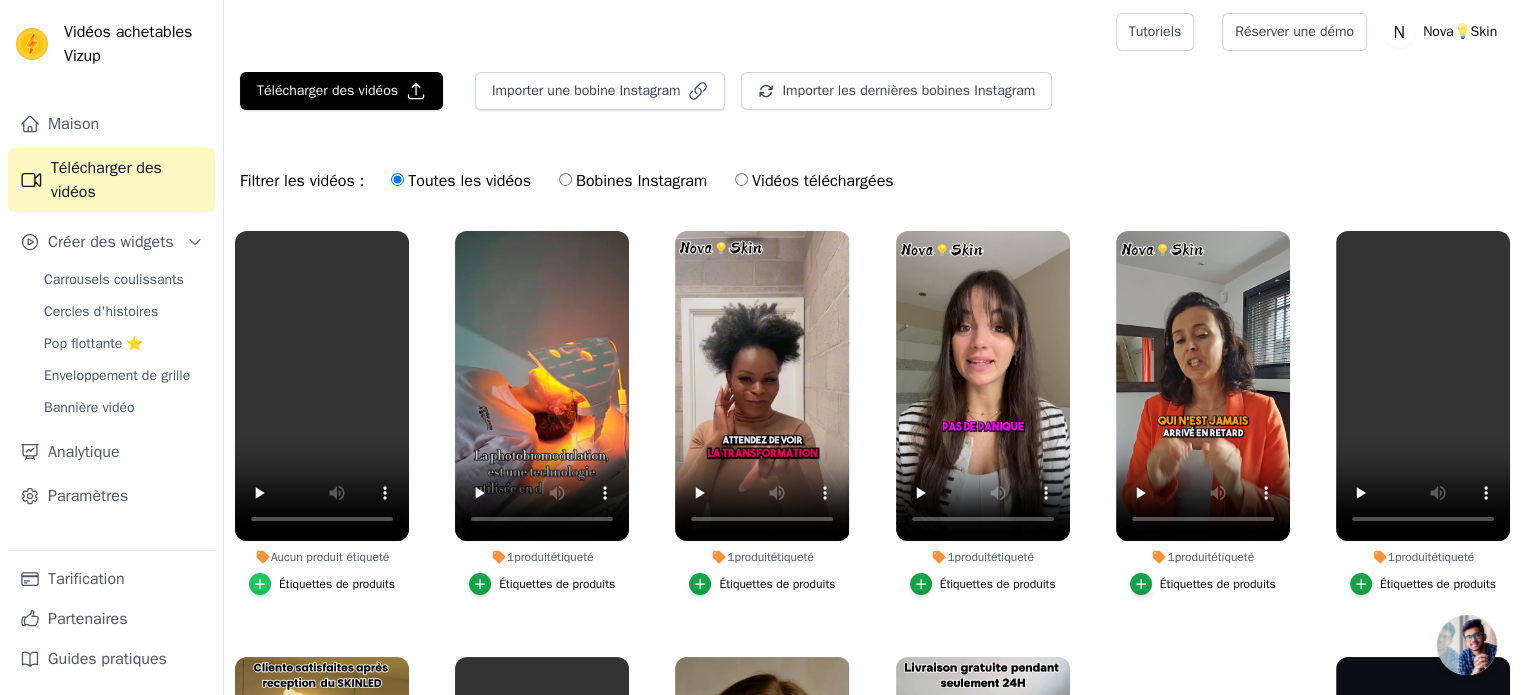 click at bounding box center [260, 584] 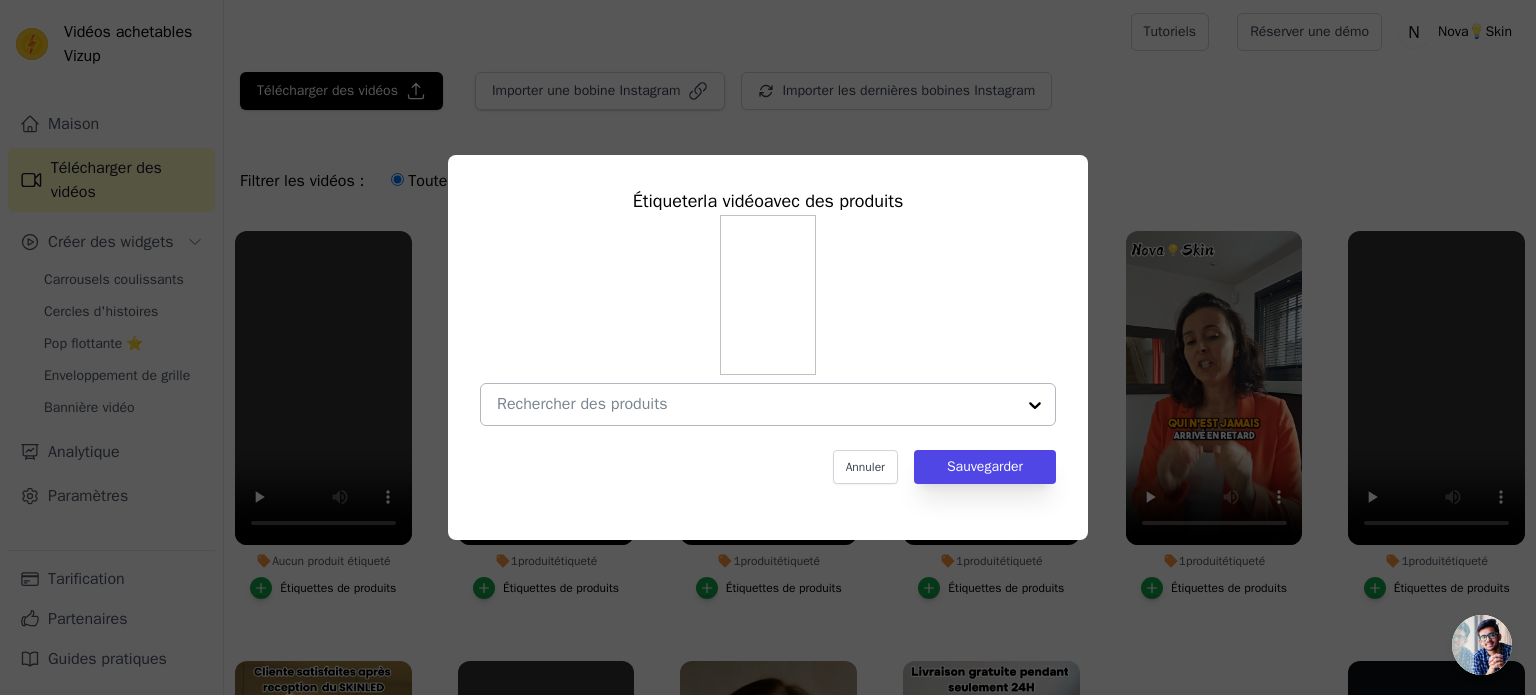 click on "Aucun produit étiqueté     Étiqueter  la vidéo  avec des produits                         Annuler   Sauvegarder     Étiquettes de produits" at bounding box center [756, 404] 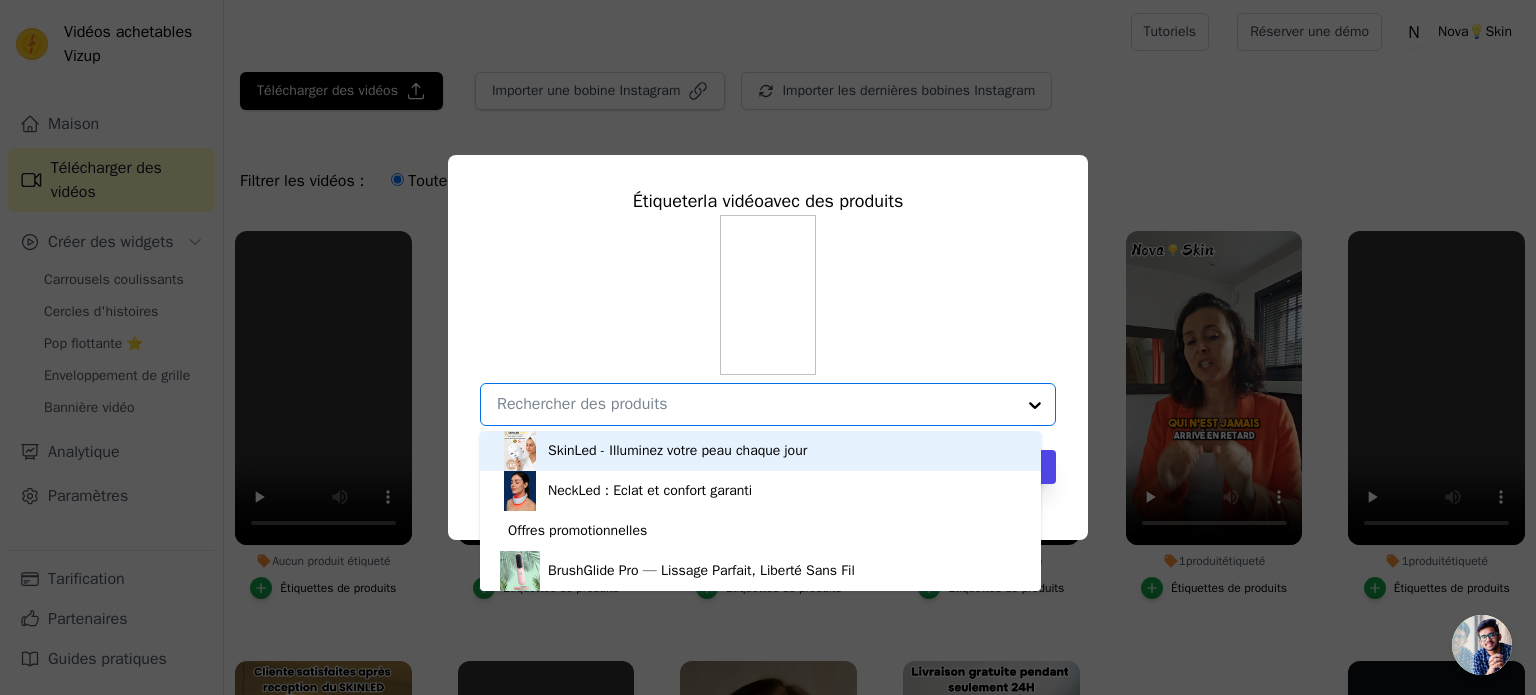 click on "SkinLed - Illuminez votre peau chaque jour" at bounding box center (677, 450) 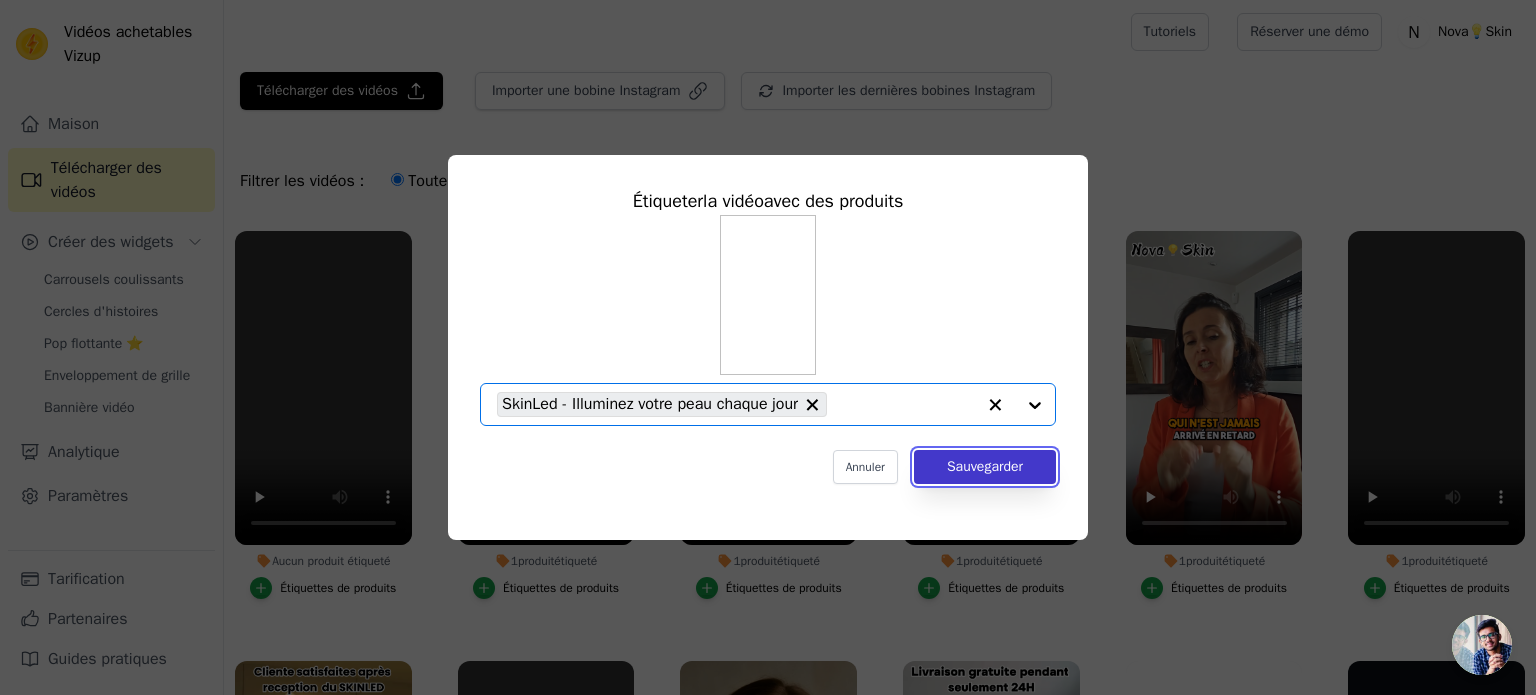 click on "Sauvegarder" at bounding box center [985, 466] 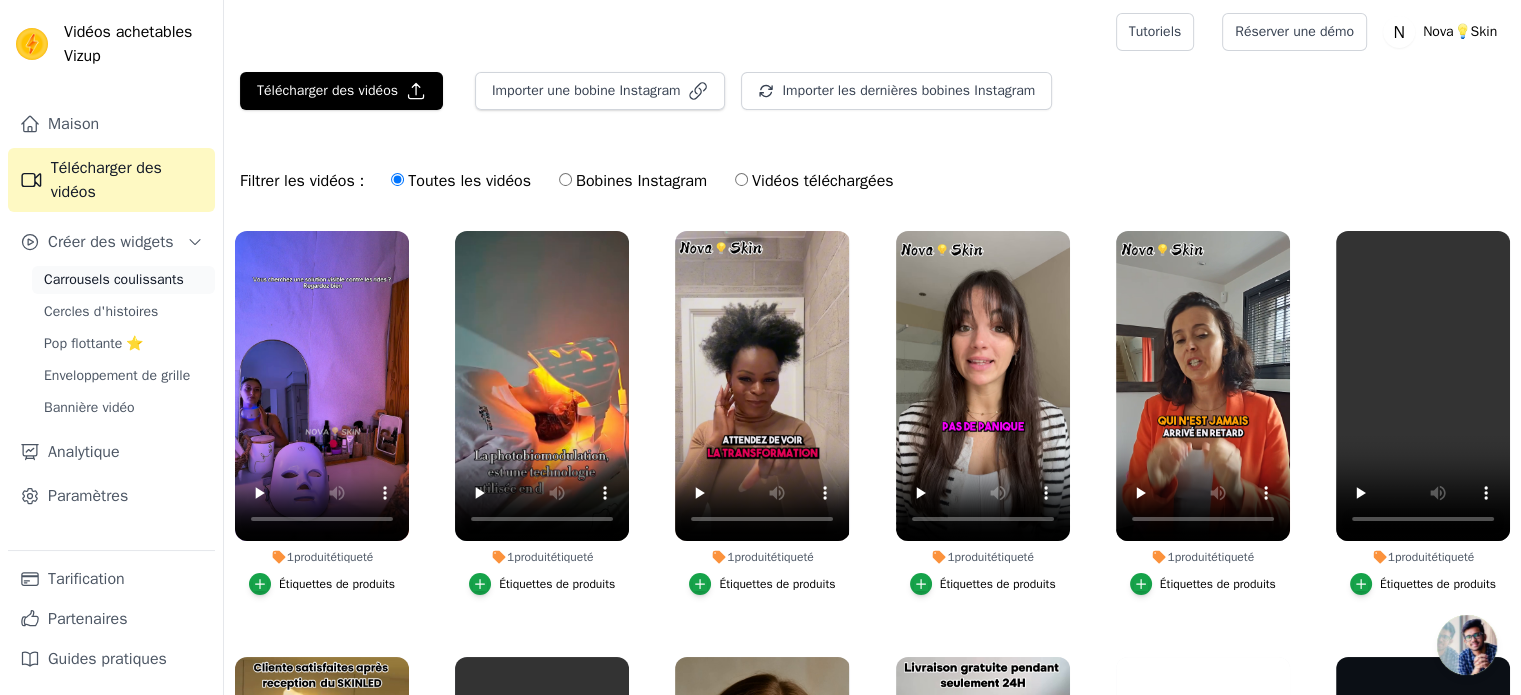 click on "Carrousels coulissants" at bounding box center (114, 279) 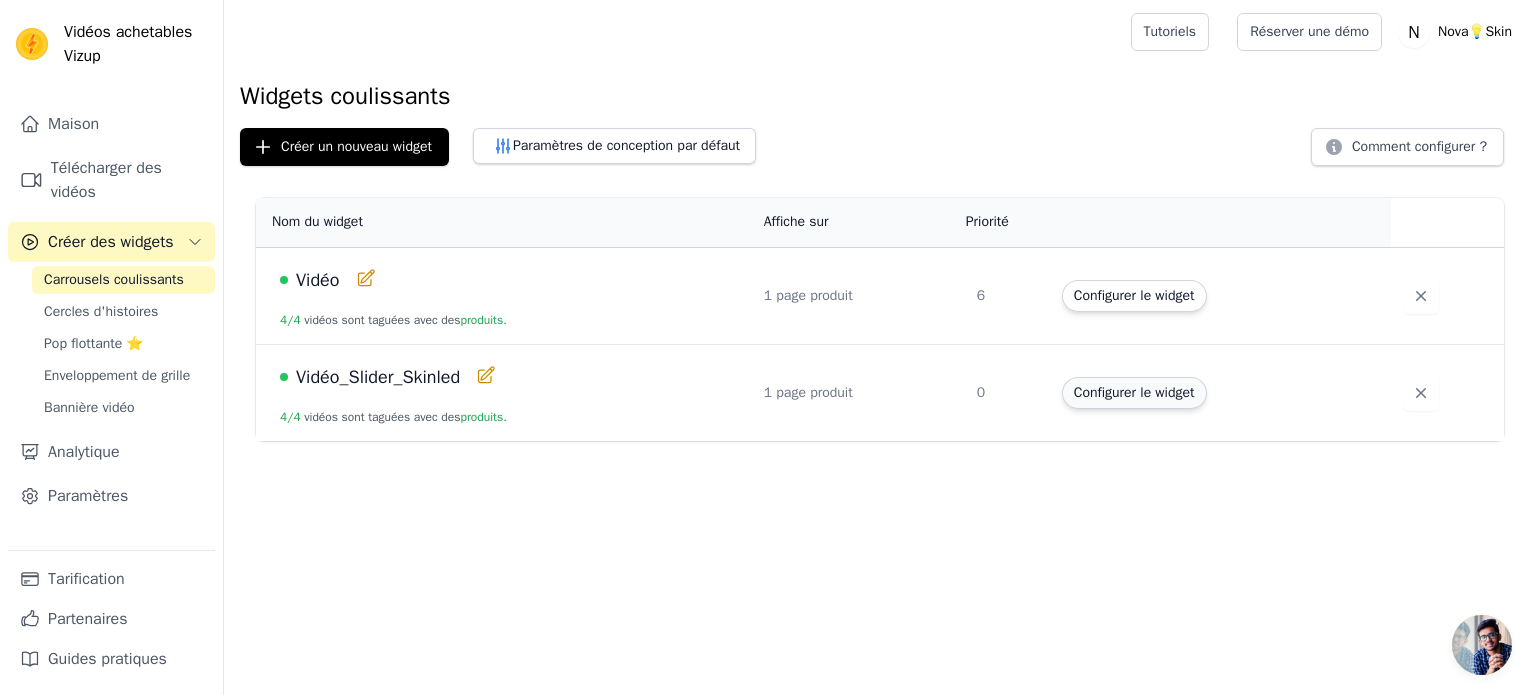 click on "Configurer le widget" at bounding box center (1134, 392) 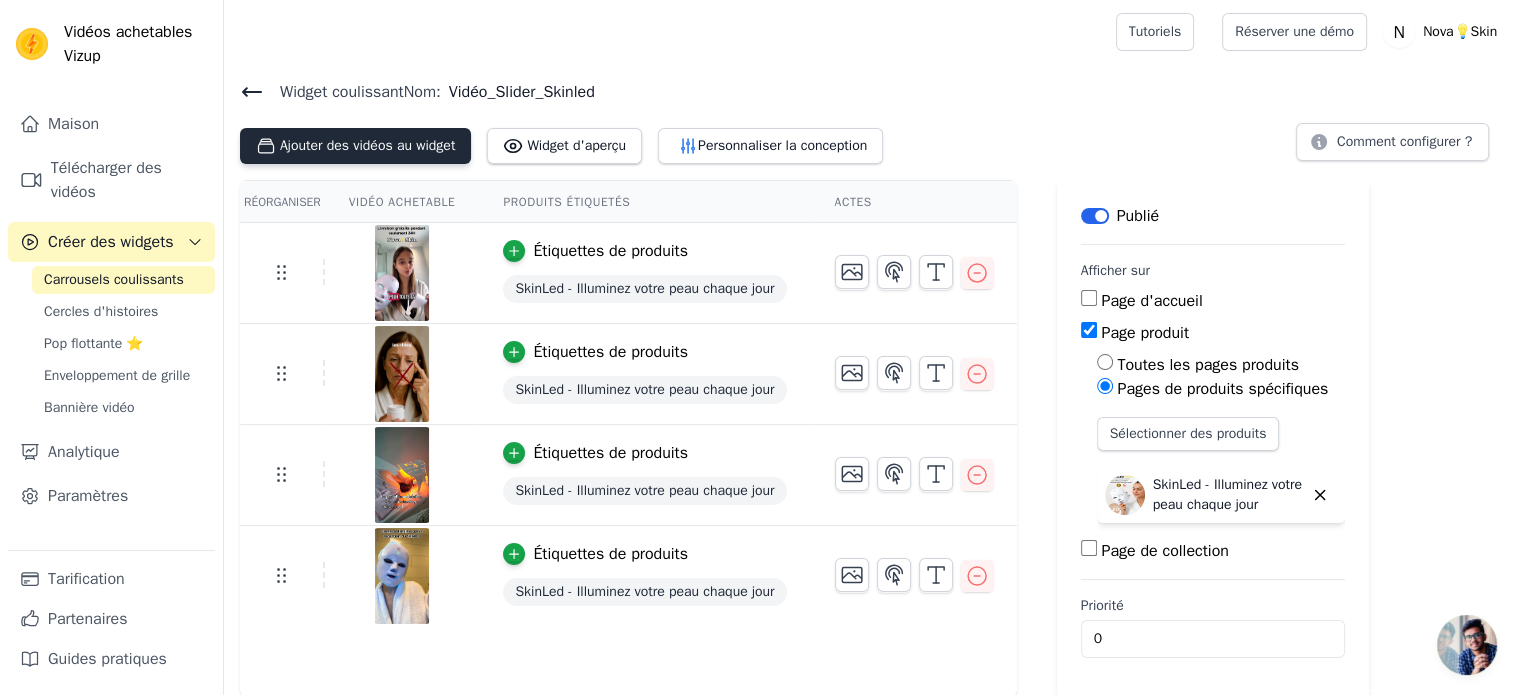 click on "Ajouter des vidéos au widget" at bounding box center (367, 145) 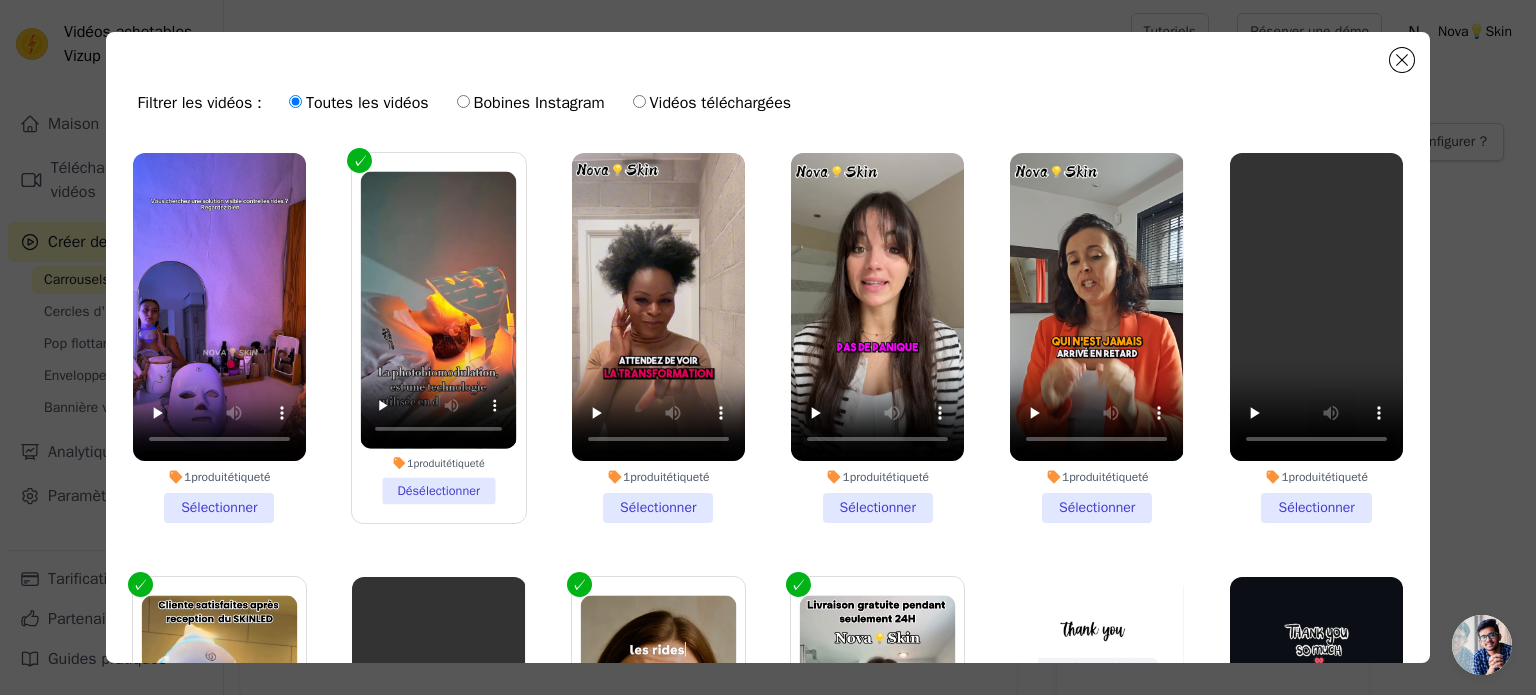 click on "1  produit  étiqueté     Sélectionner" at bounding box center [219, 338] 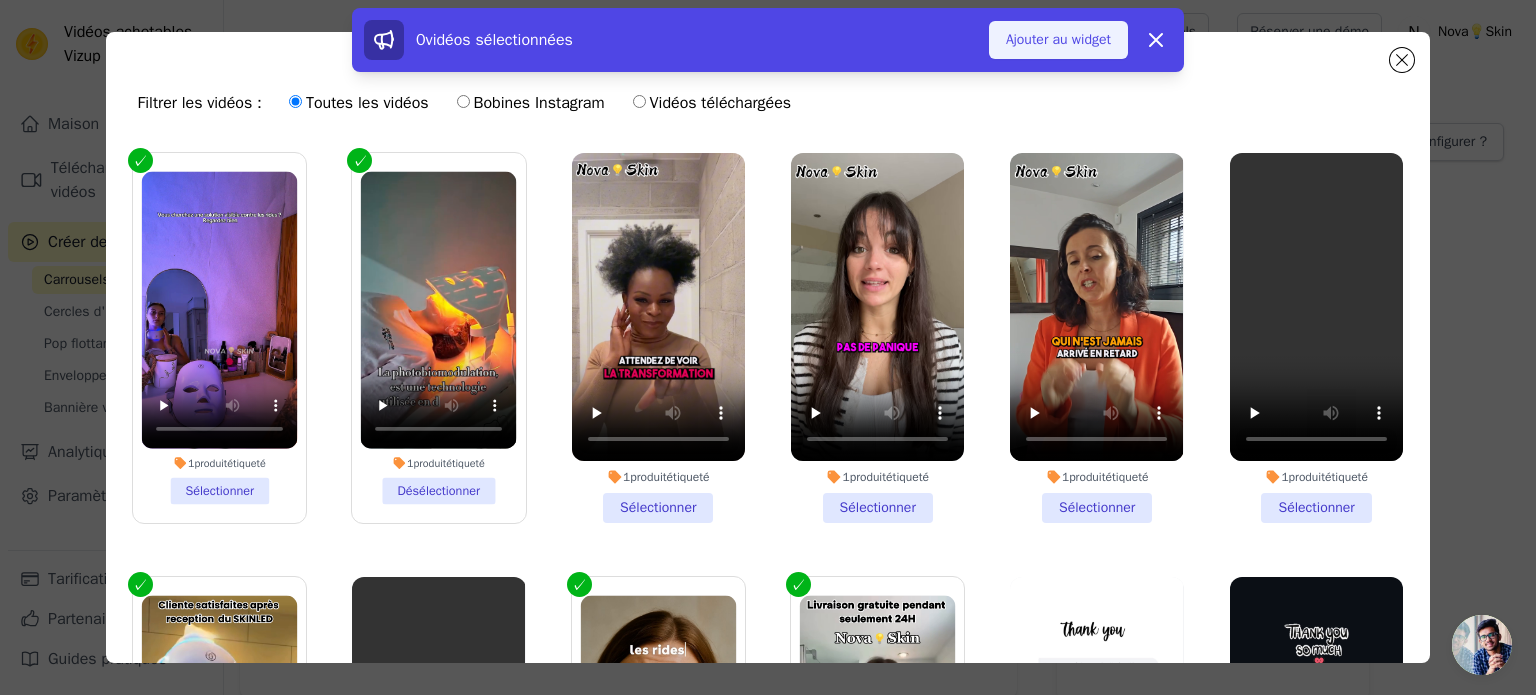 click on "Ajouter au widget" at bounding box center [1058, 40] 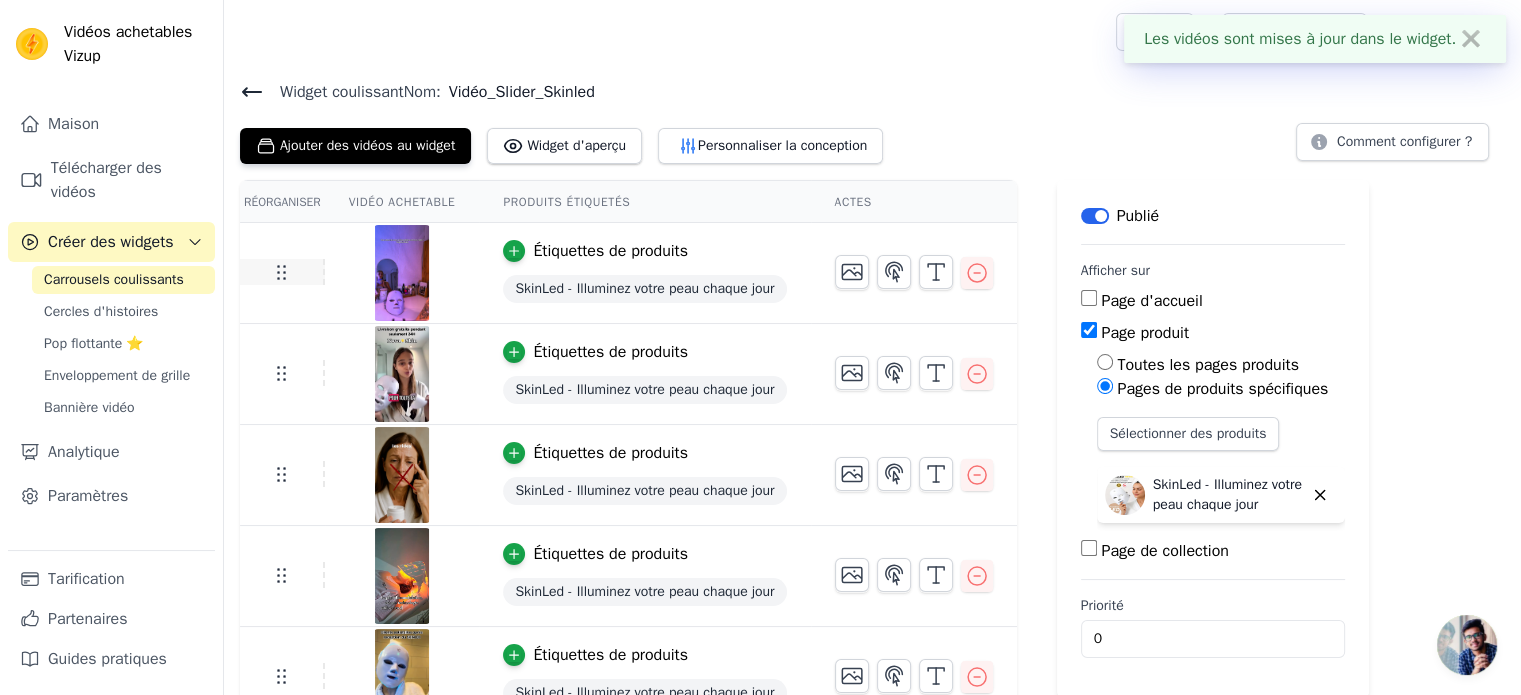 scroll, scrollTop: 32, scrollLeft: 0, axis: vertical 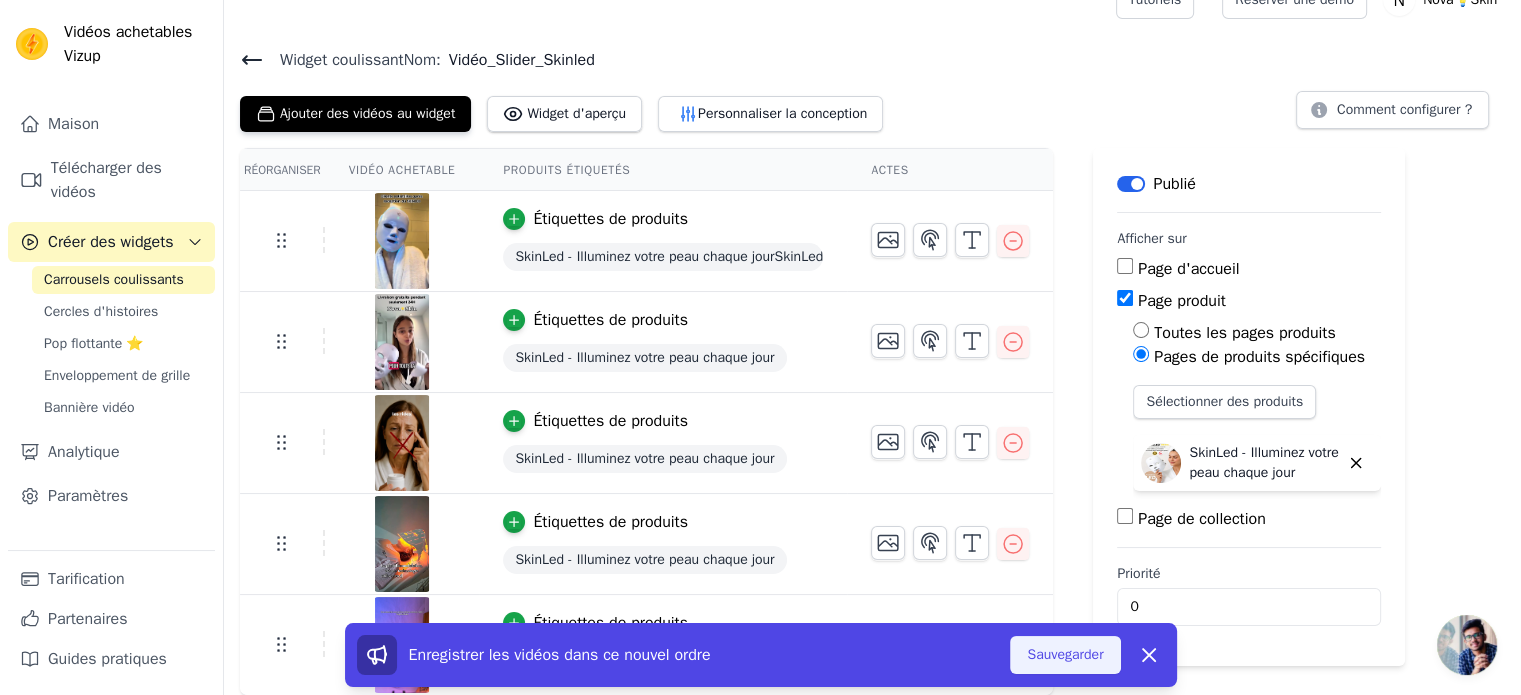 click on "Sauvegarder" at bounding box center (1065, 654) 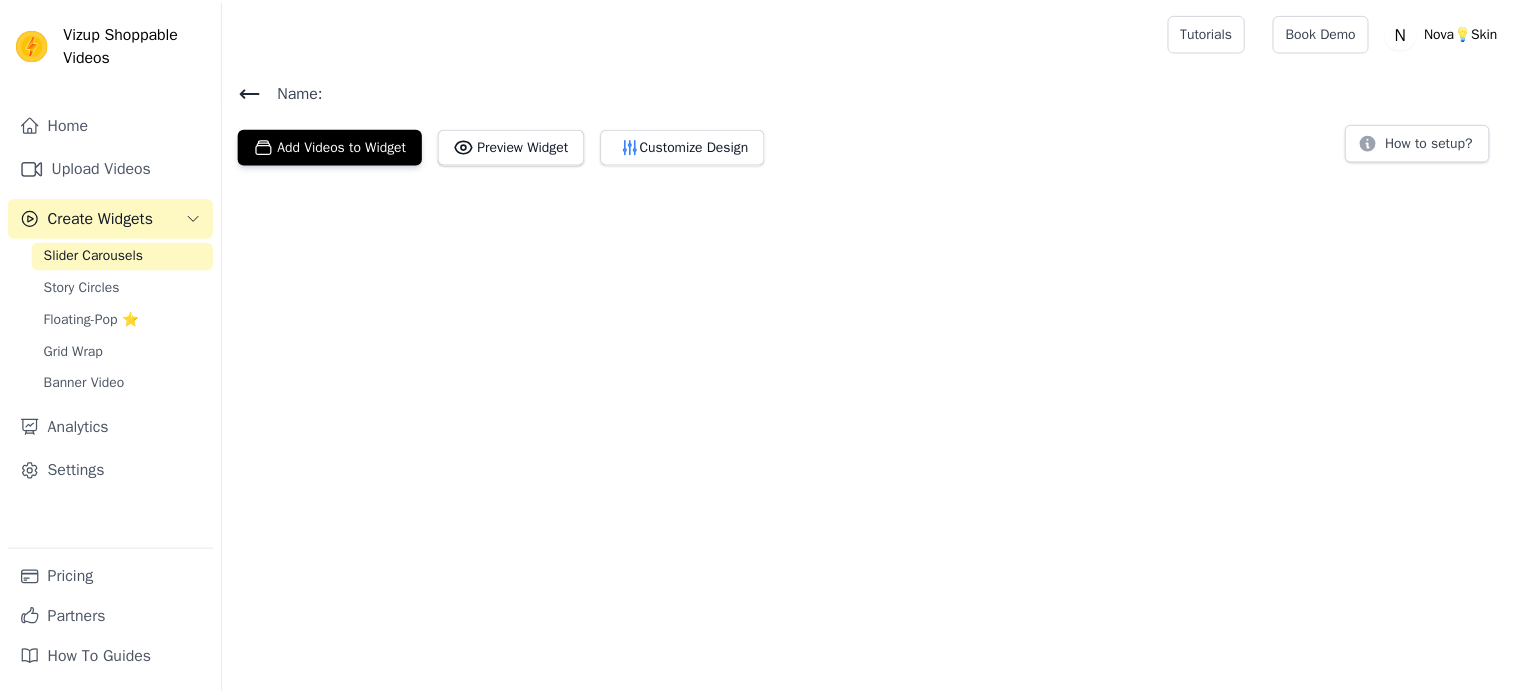 scroll, scrollTop: 0, scrollLeft: 0, axis: both 